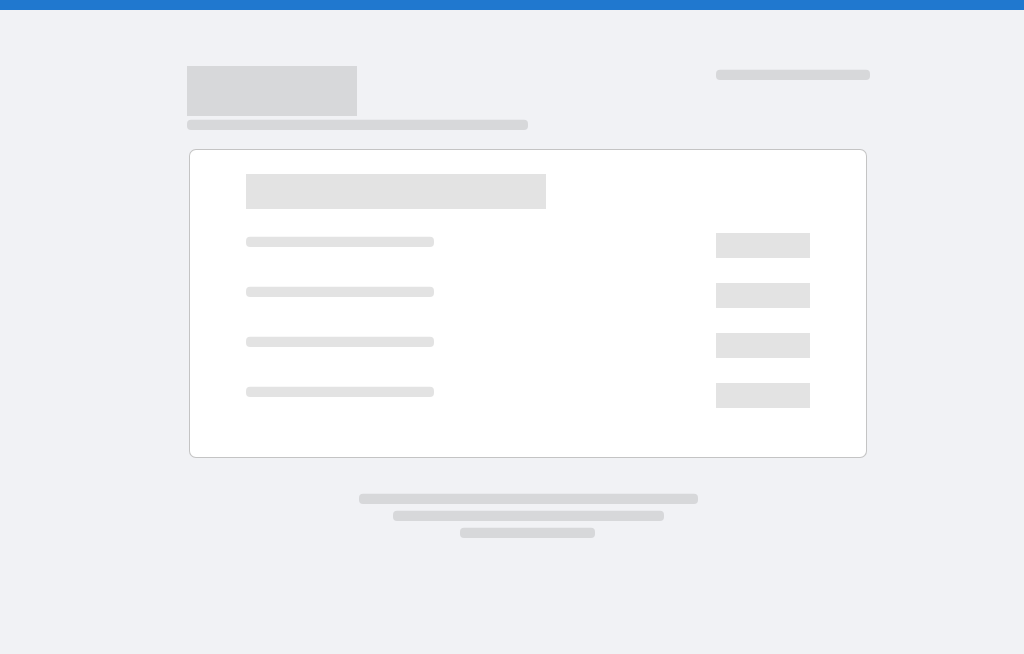scroll, scrollTop: 0, scrollLeft: 0, axis: both 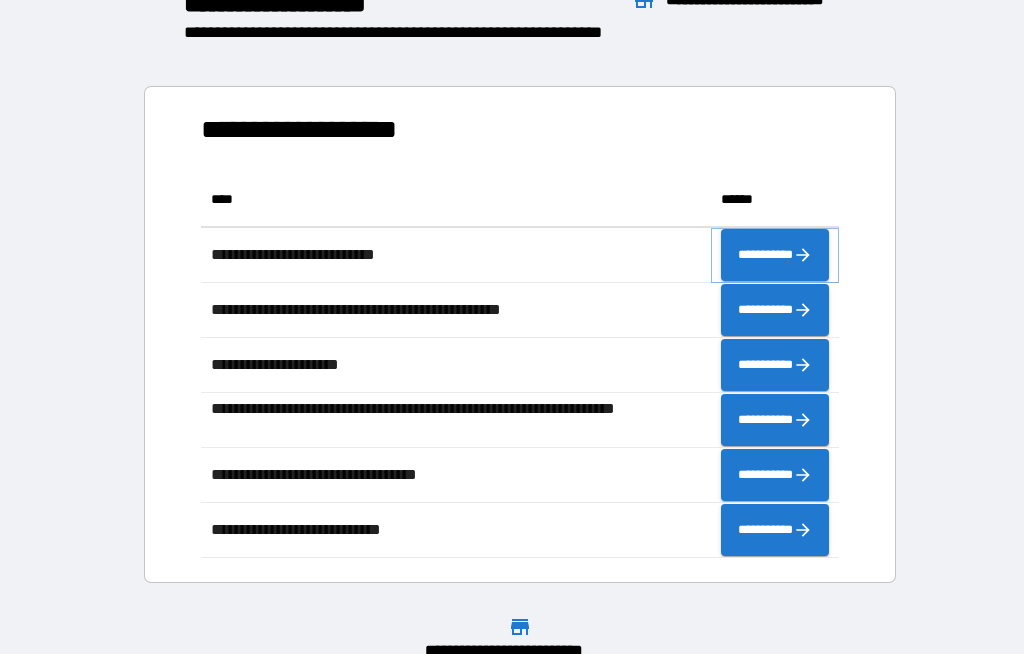 click on "**********" at bounding box center (775, 255) 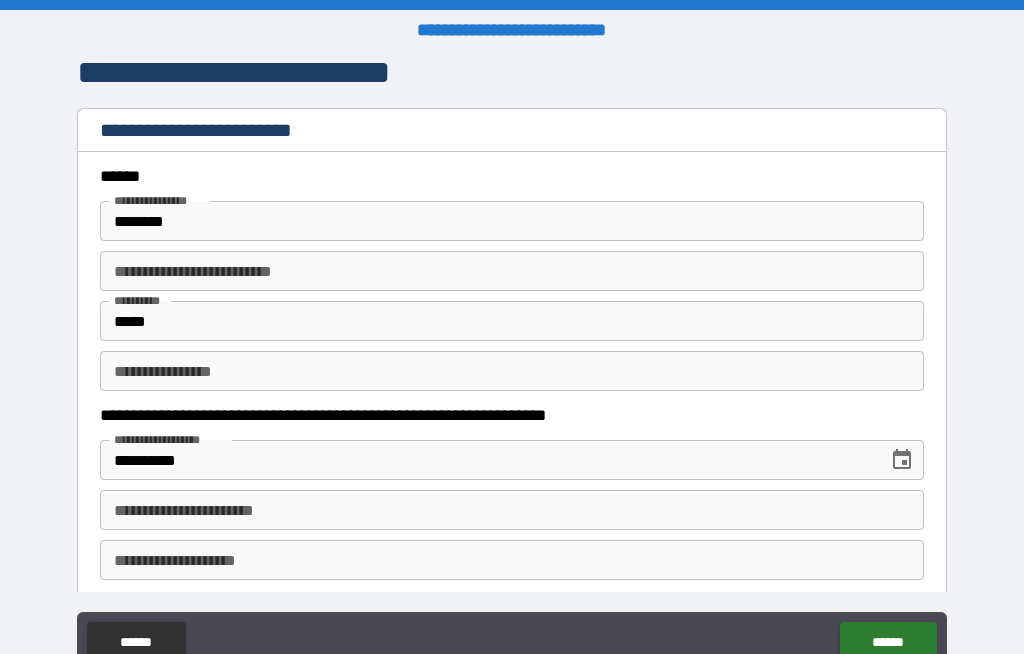 click on "********" at bounding box center (512, 221) 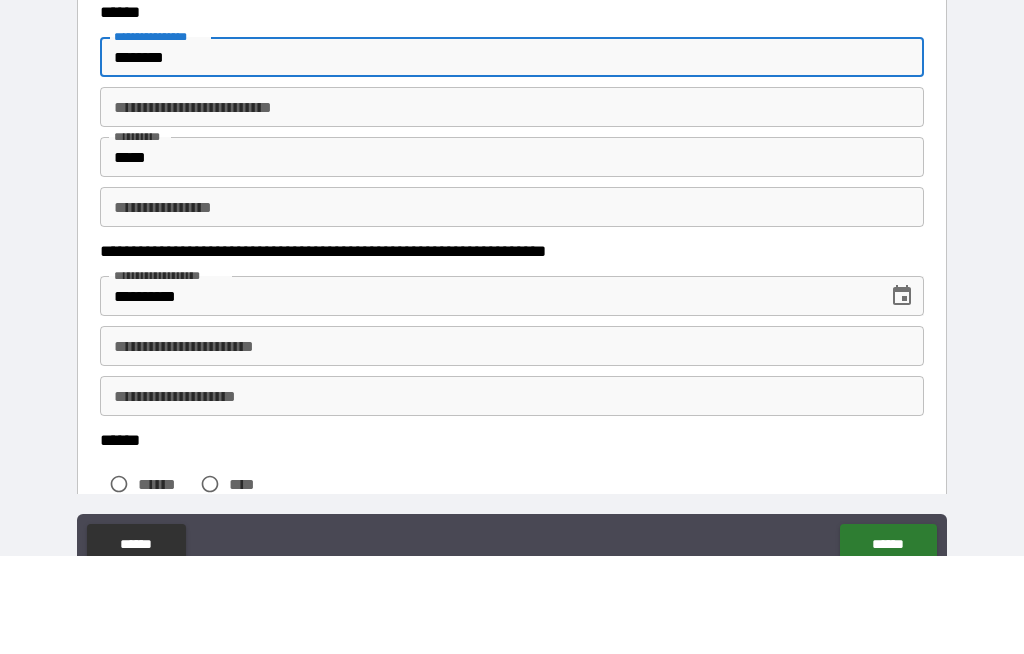 scroll, scrollTop: 68, scrollLeft: 0, axis: vertical 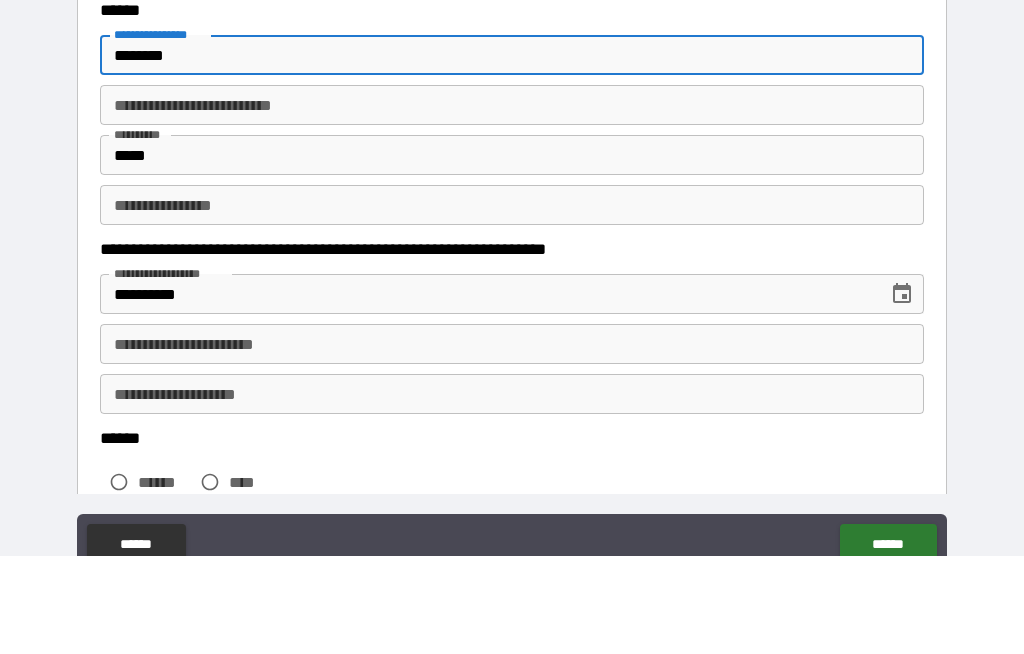 type on "********" 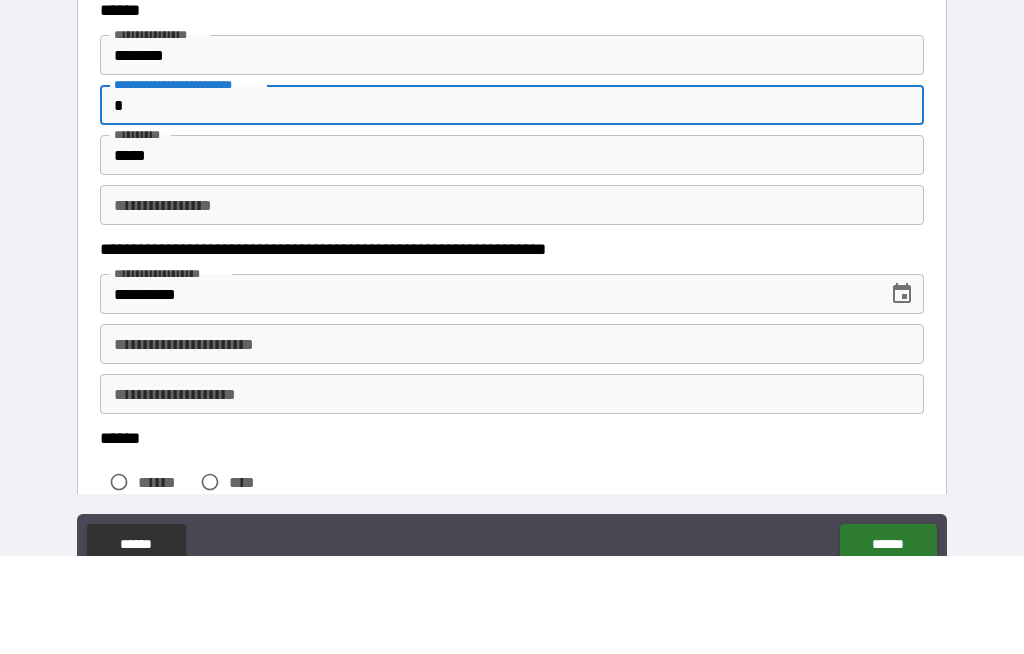 scroll, scrollTop: 115, scrollLeft: 0, axis: vertical 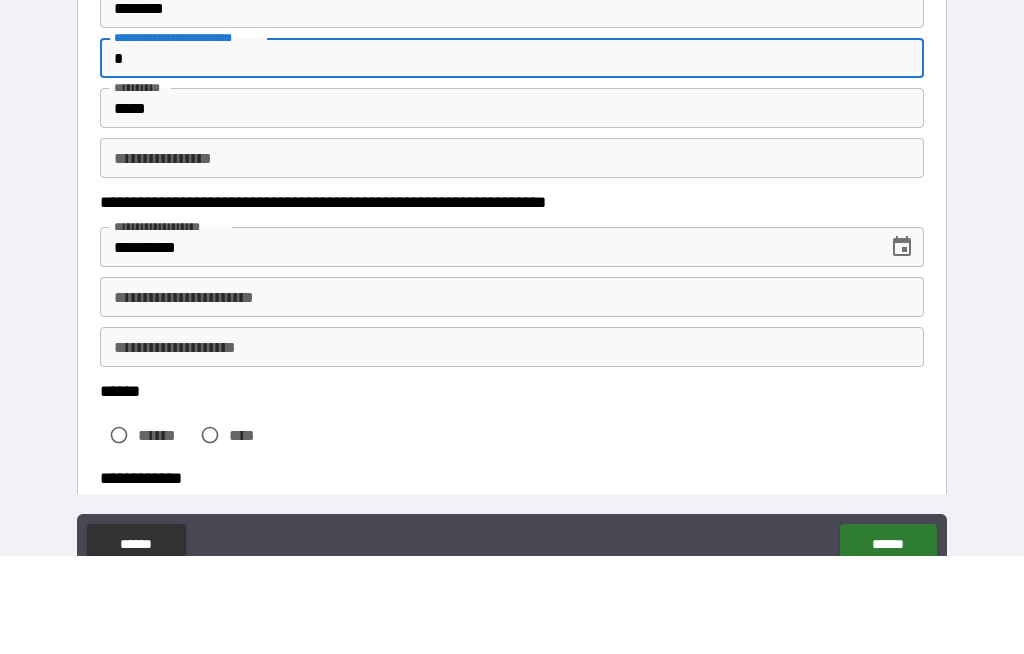 type on "*" 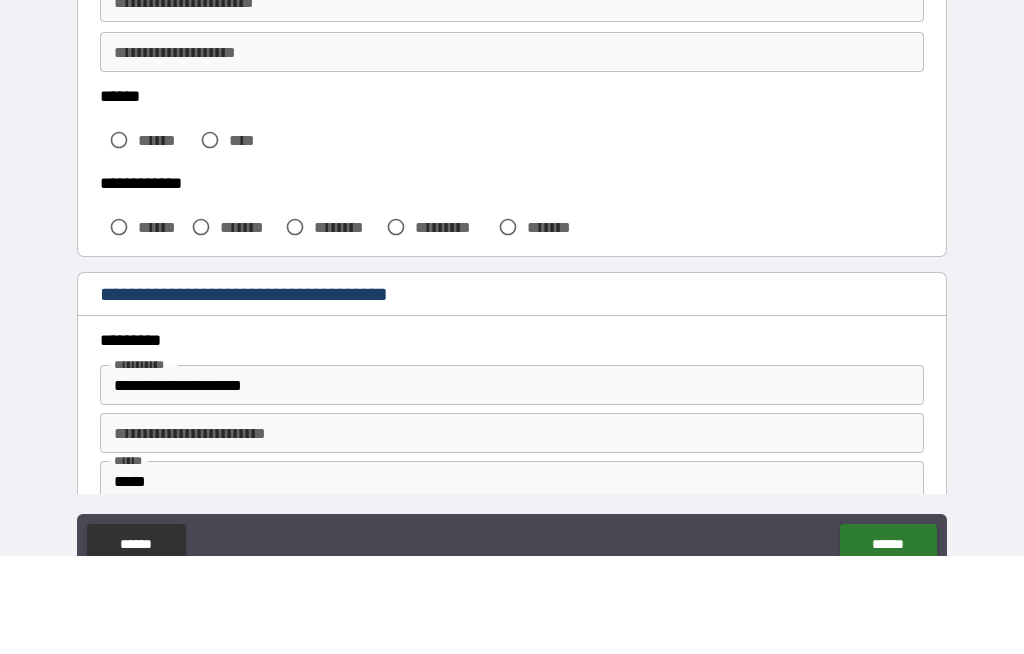 scroll, scrollTop: 412, scrollLeft: 0, axis: vertical 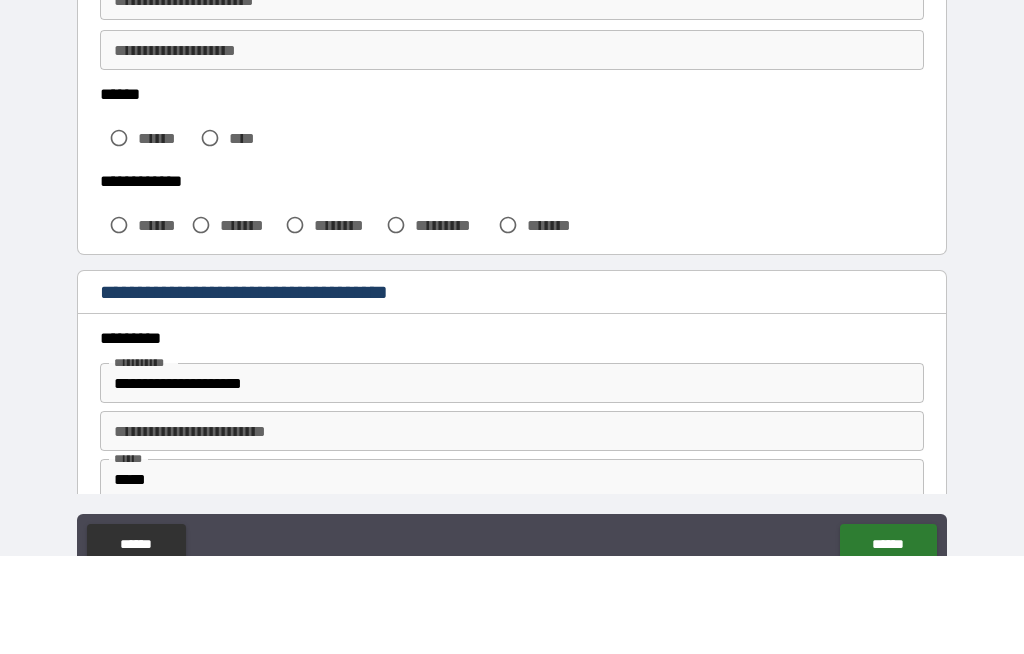 type on "********" 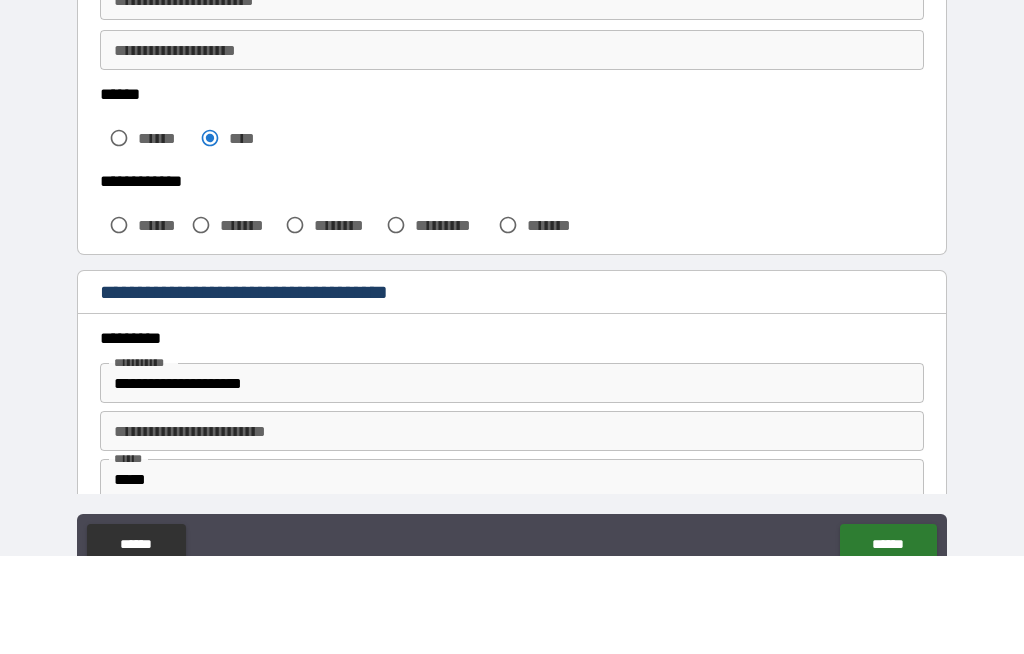 scroll, scrollTop: 69, scrollLeft: 0, axis: vertical 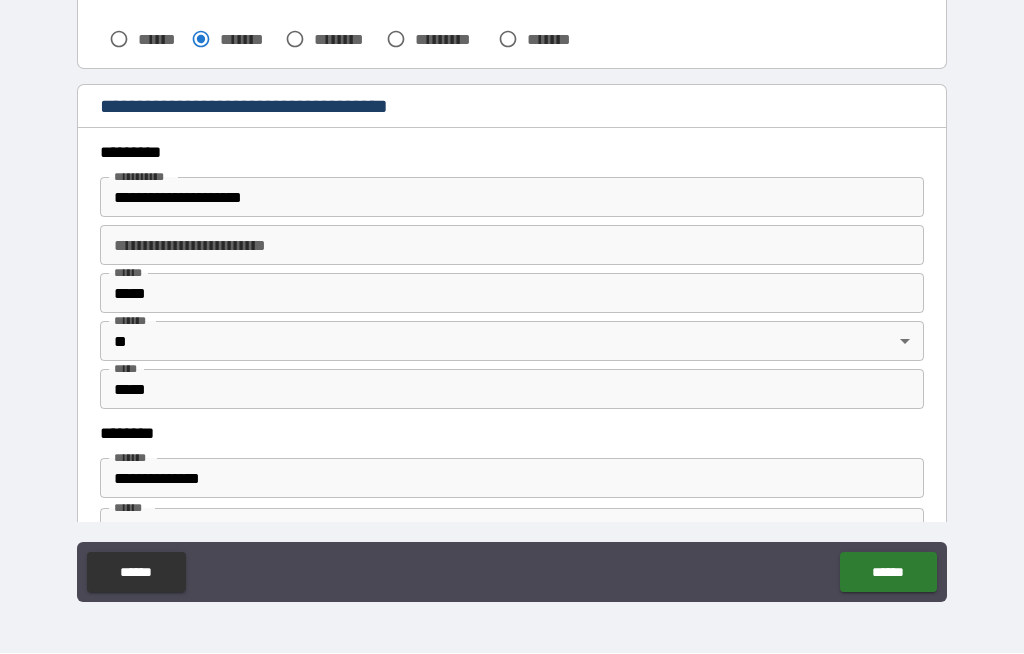 click on "**********" at bounding box center (512, 198) 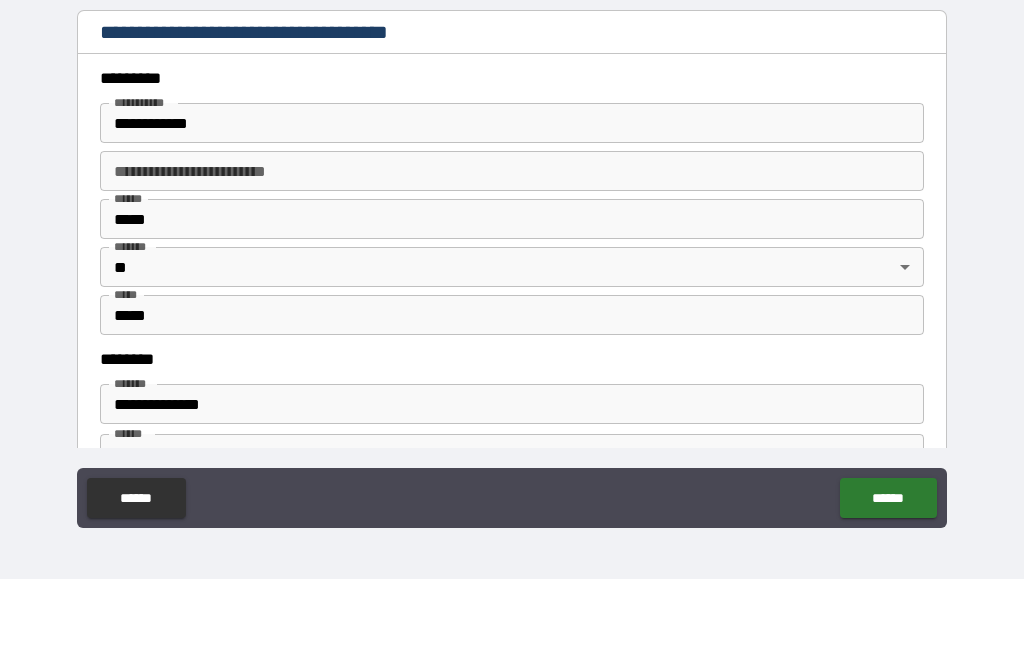 type on "**********" 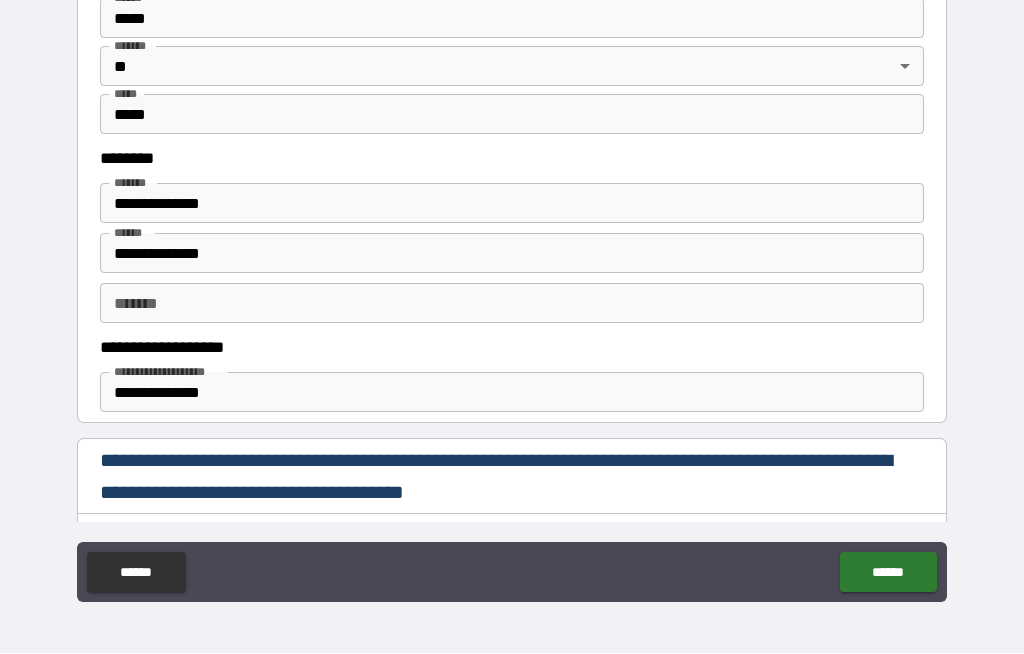 scroll, scrollTop: 912, scrollLeft: 0, axis: vertical 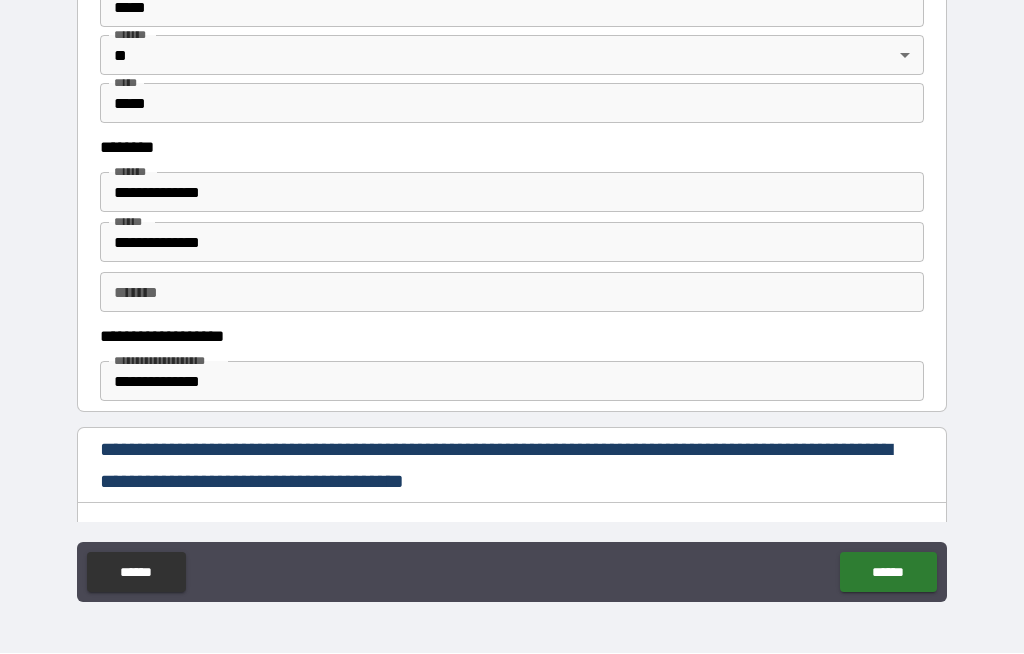click on "*******" at bounding box center [512, 293] 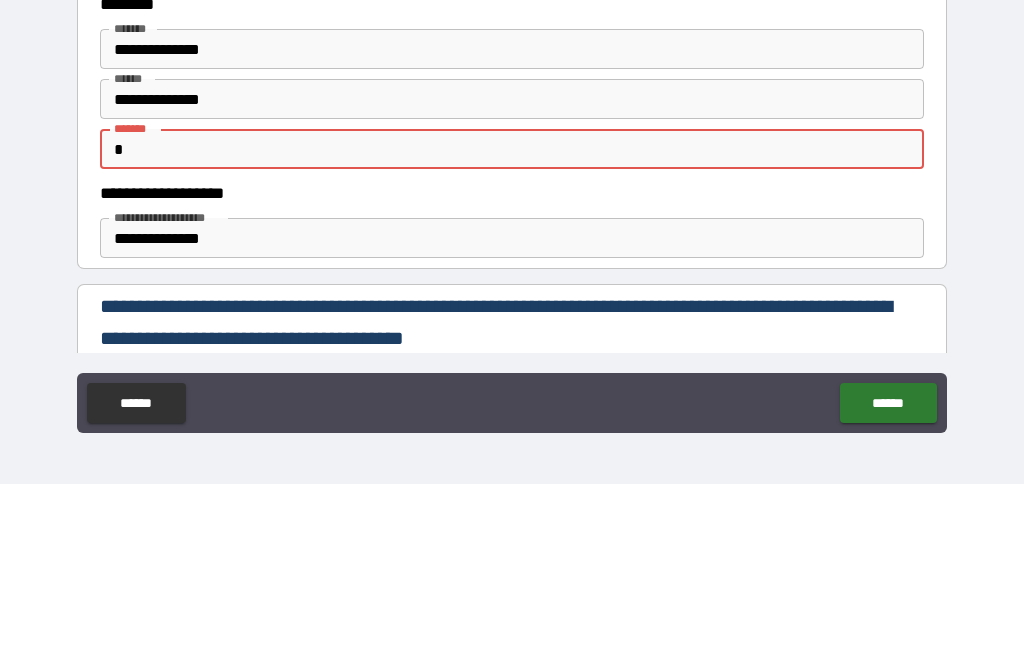 scroll, scrollTop: 887, scrollLeft: 0, axis: vertical 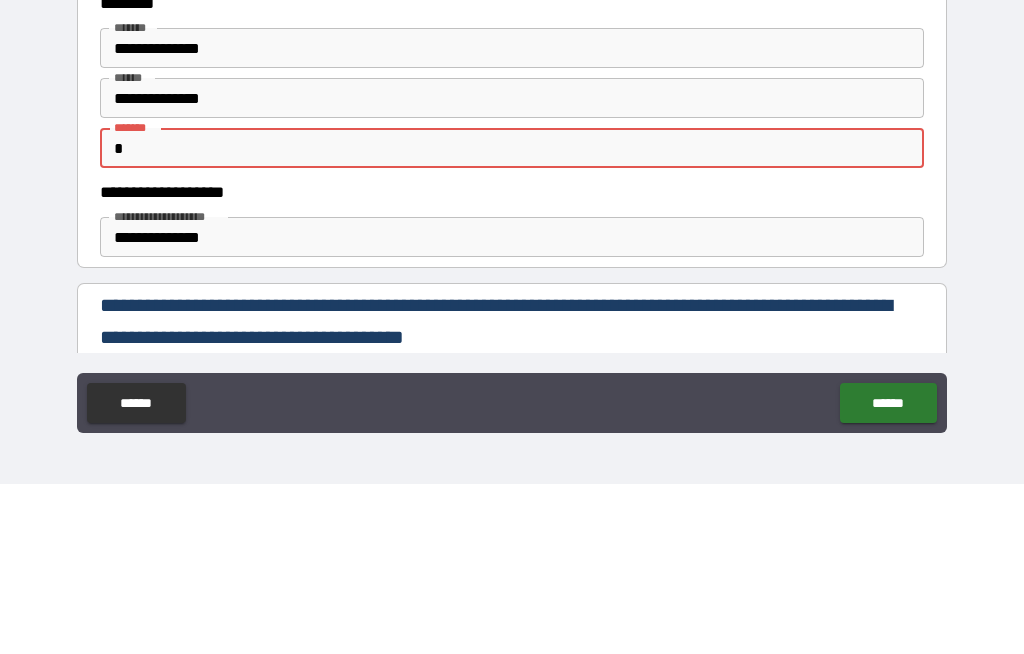 type on "*" 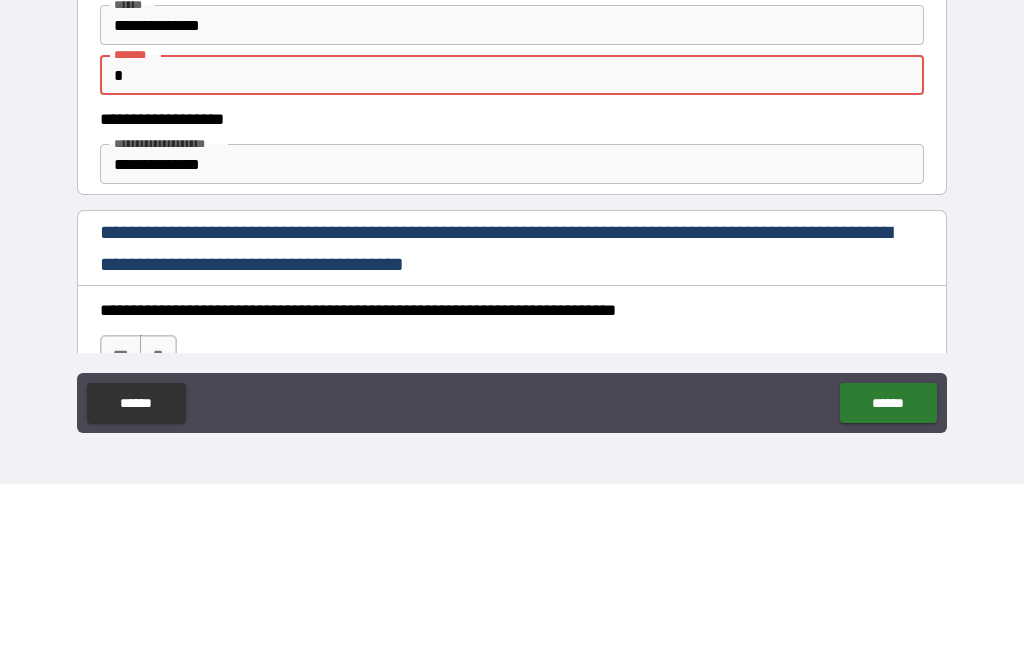 scroll, scrollTop: 964, scrollLeft: 0, axis: vertical 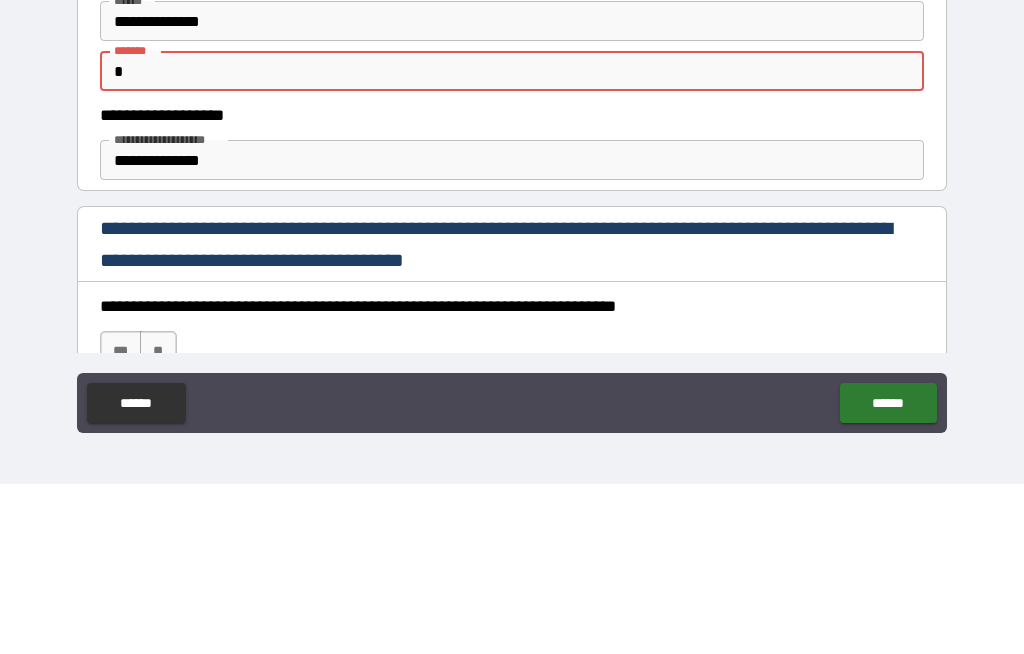 click on "**********" at bounding box center (512, 330) 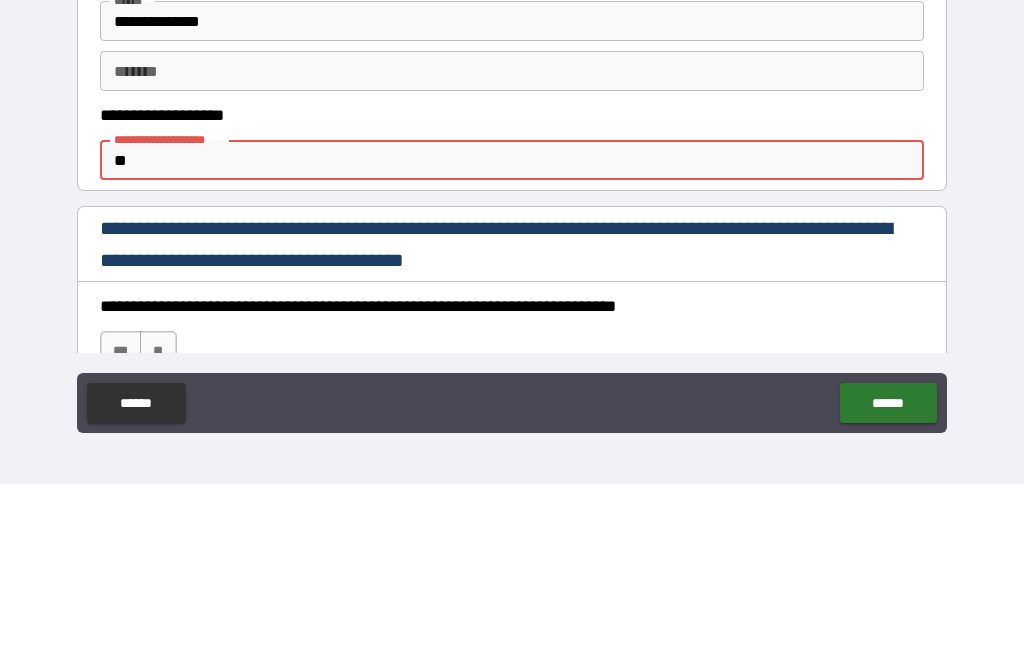 type on "*" 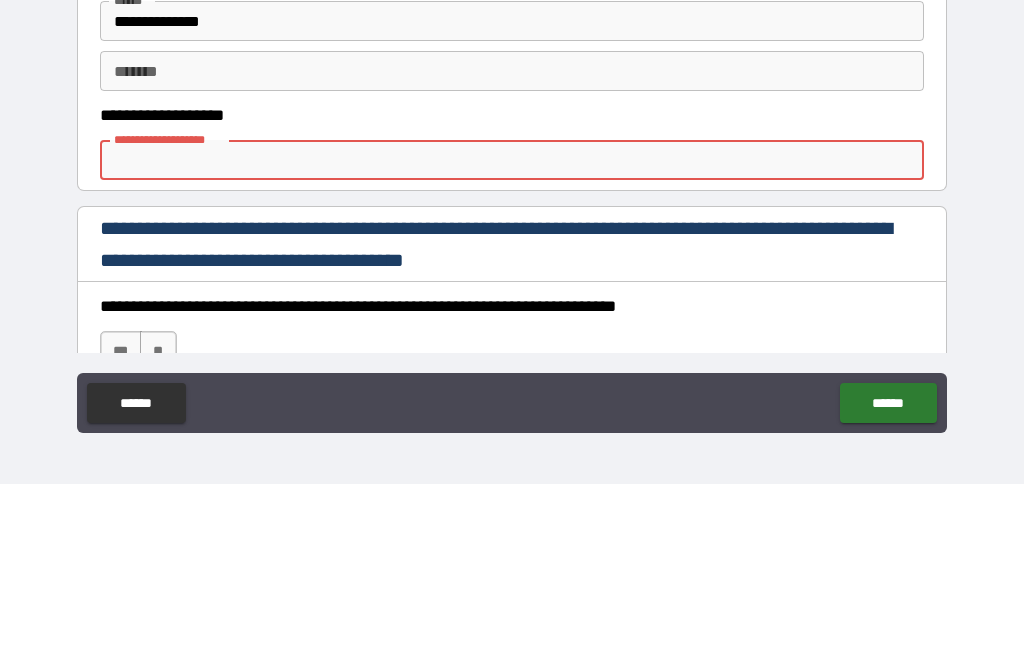type on "*" 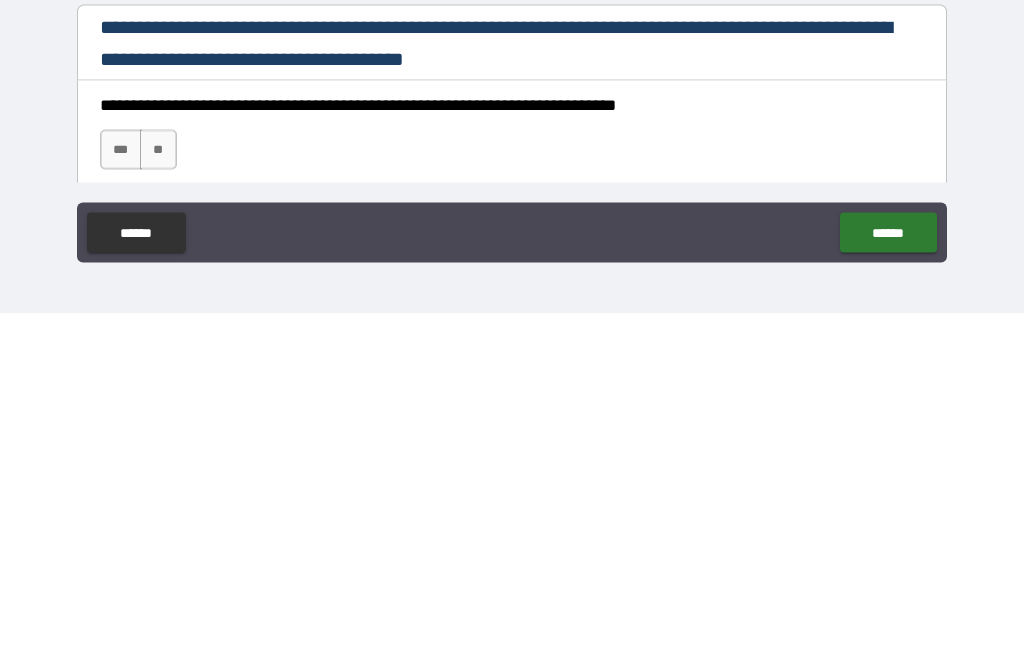 scroll, scrollTop: 1000, scrollLeft: 0, axis: vertical 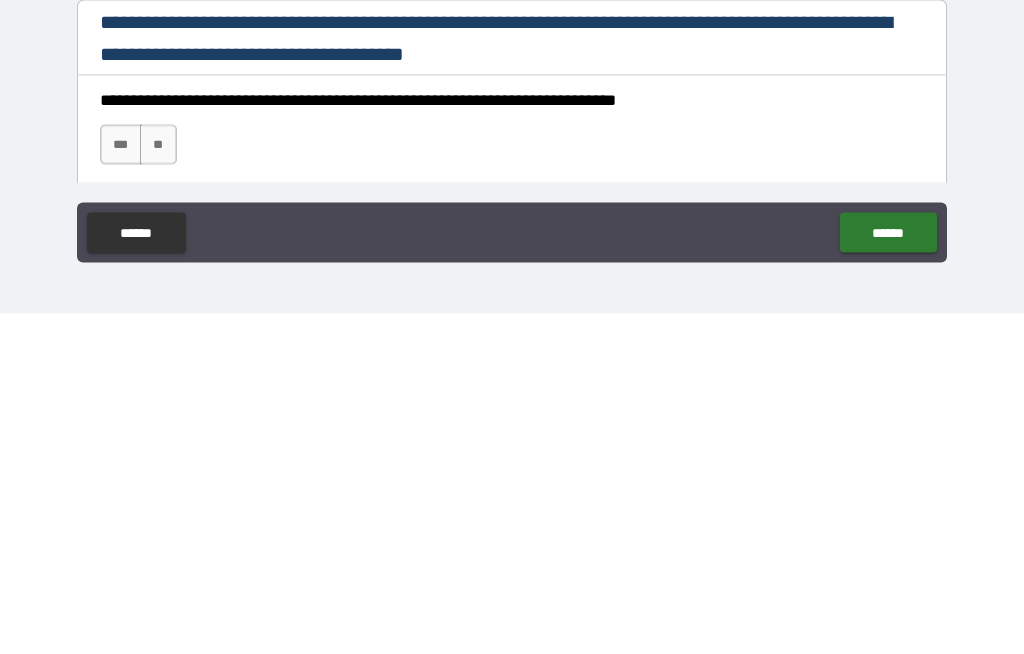 type on "**********" 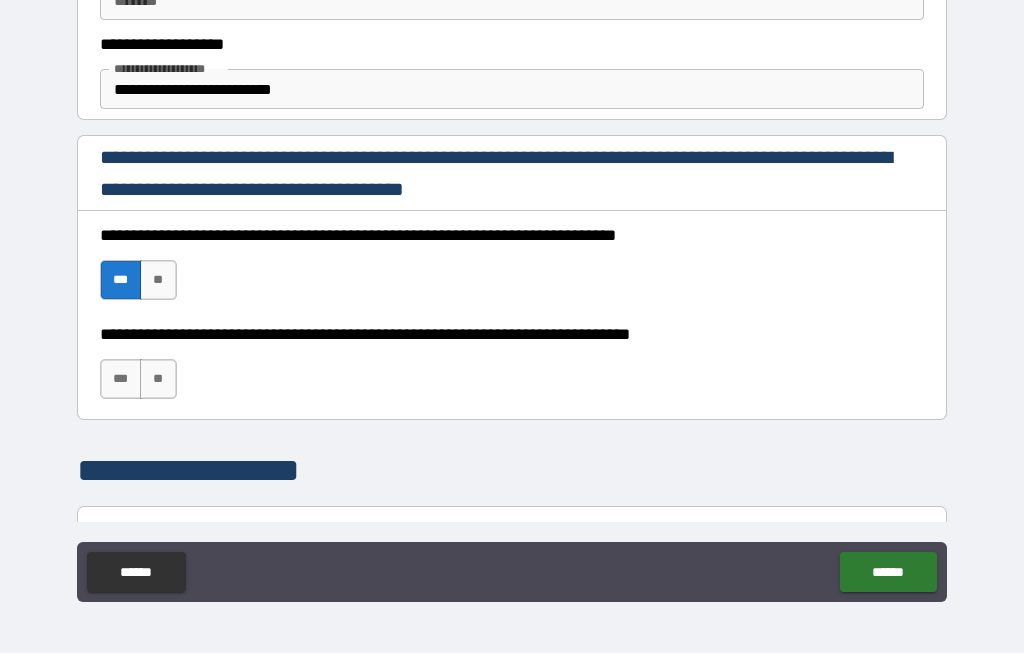 scroll, scrollTop: 1212, scrollLeft: 0, axis: vertical 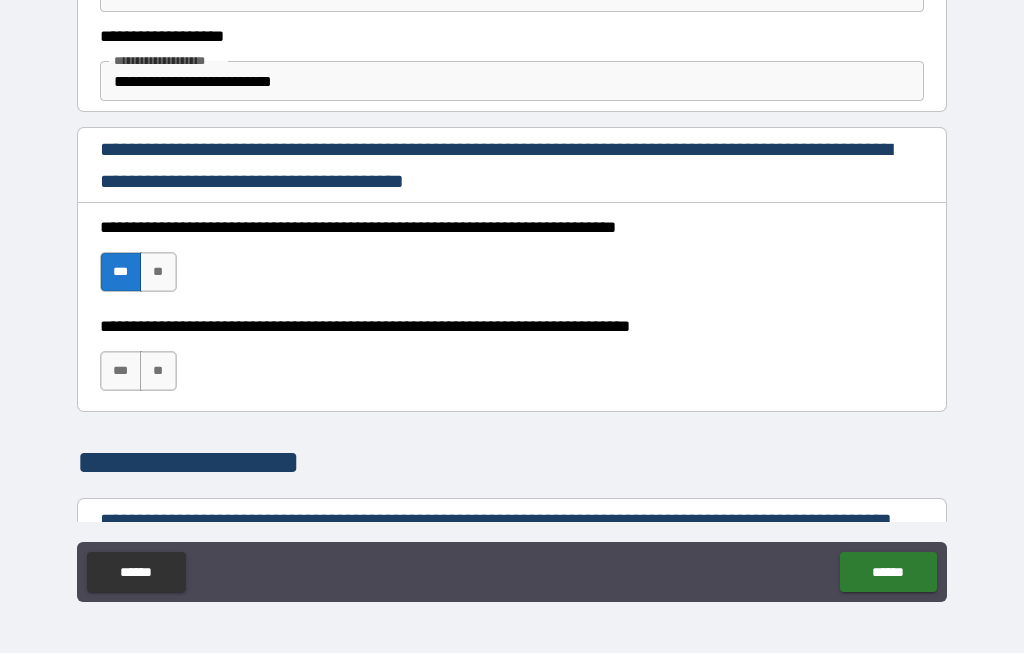click on "***" at bounding box center [121, 372] 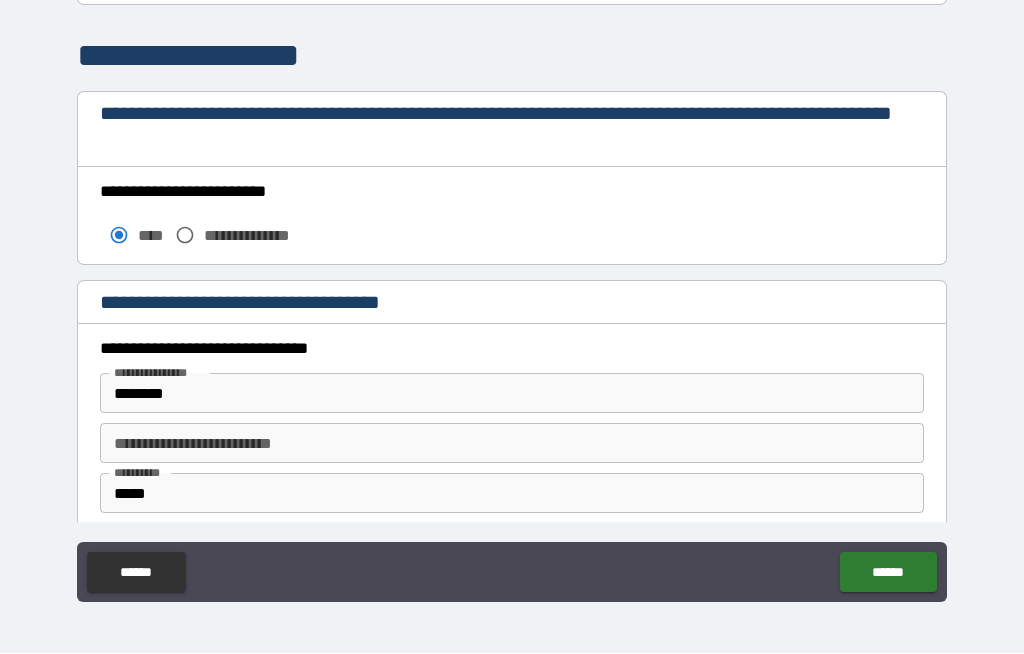 scroll, scrollTop: 1621, scrollLeft: 0, axis: vertical 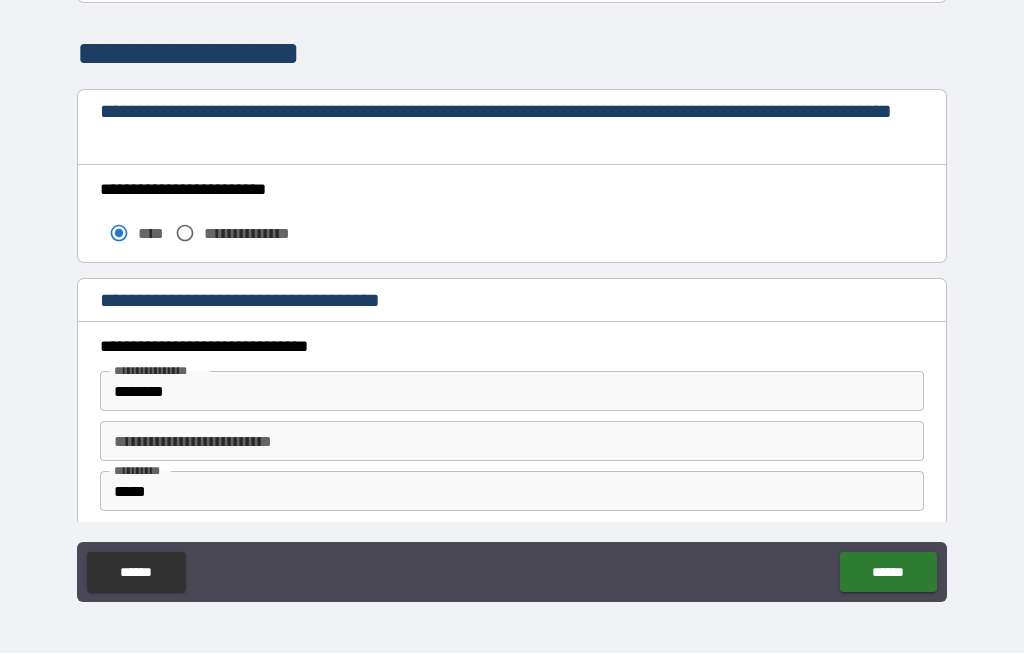 click on "********" at bounding box center [512, 392] 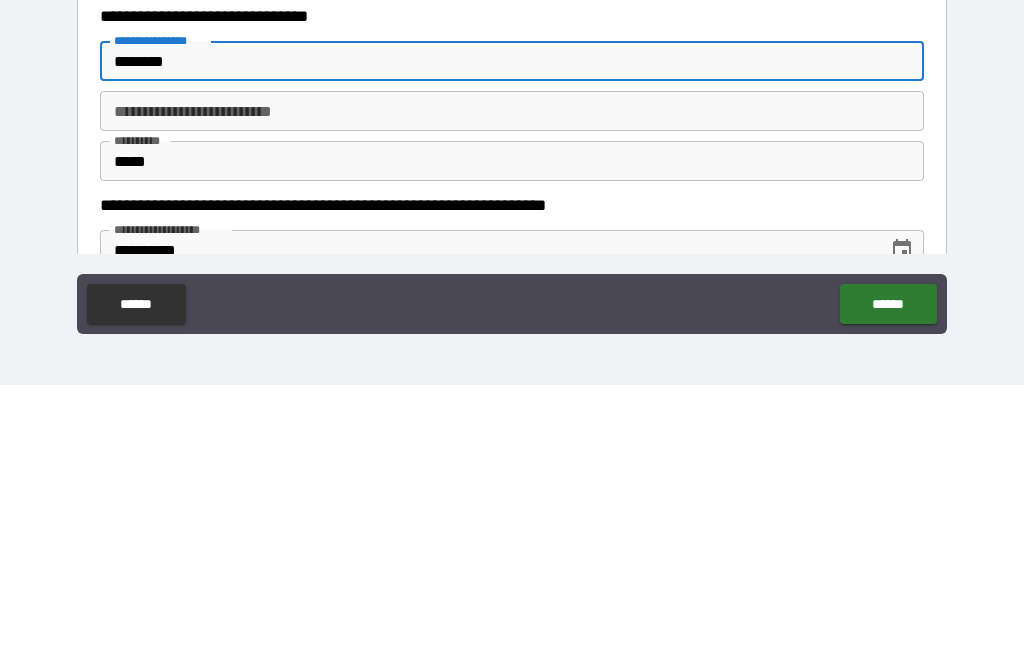 scroll, scrollTop: 1684, scrollLeft: 0, axis: vertical 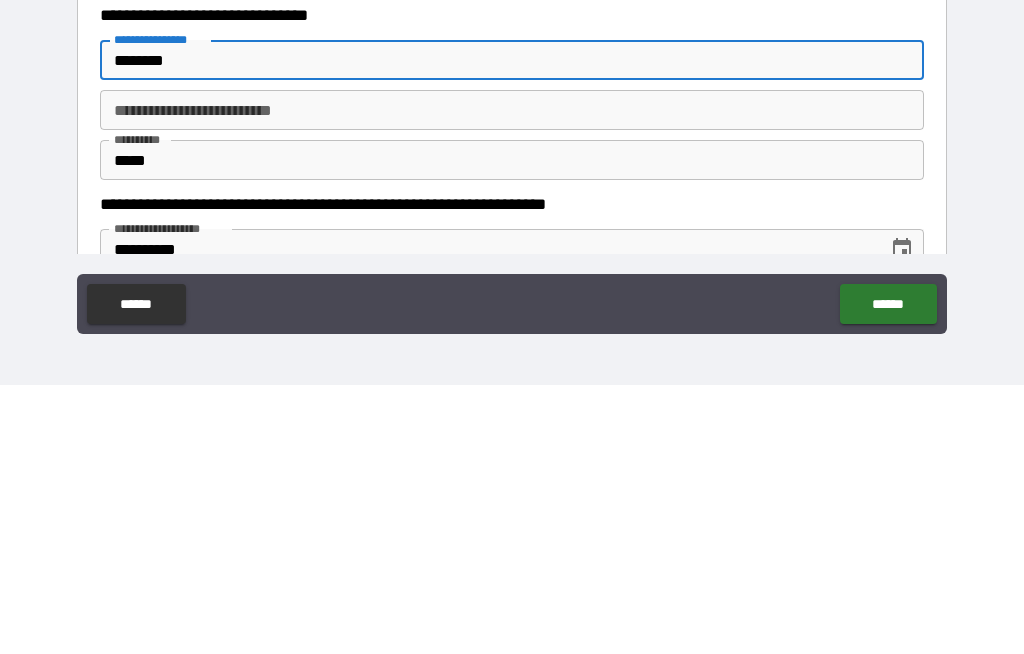 type on "********" 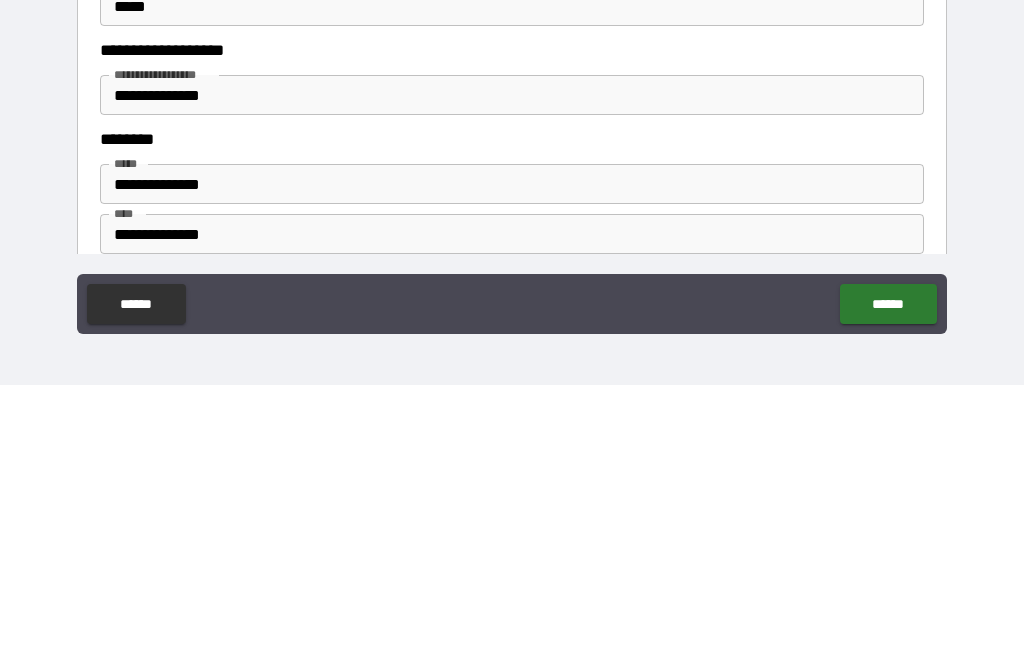 scroll, scrollTop: 2381, scrollLeft: 0, axis: vertical 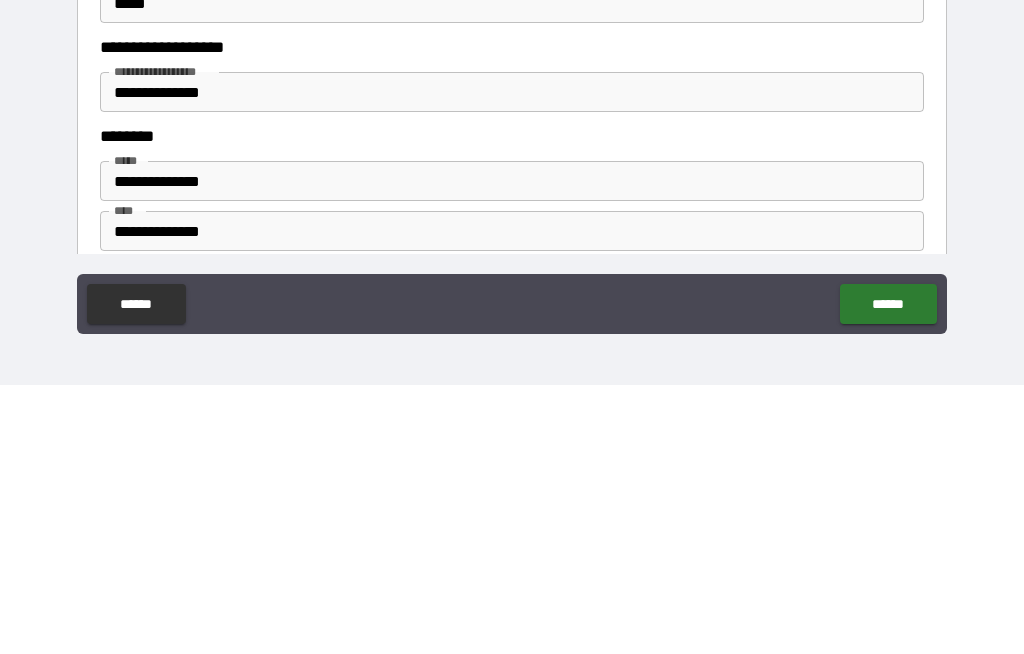 type on "*" 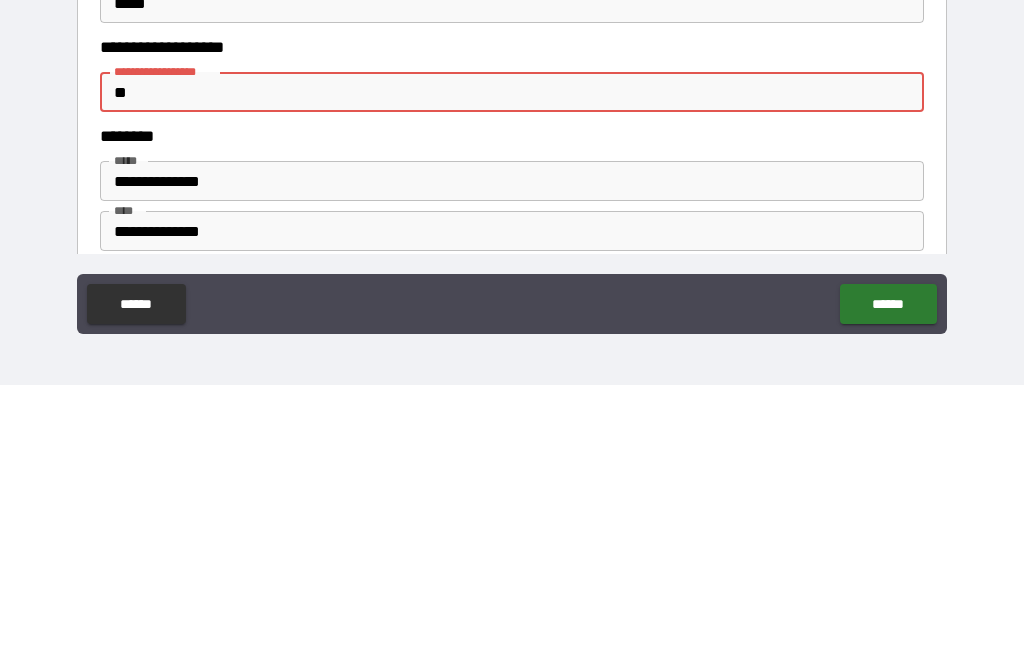 type on "*" 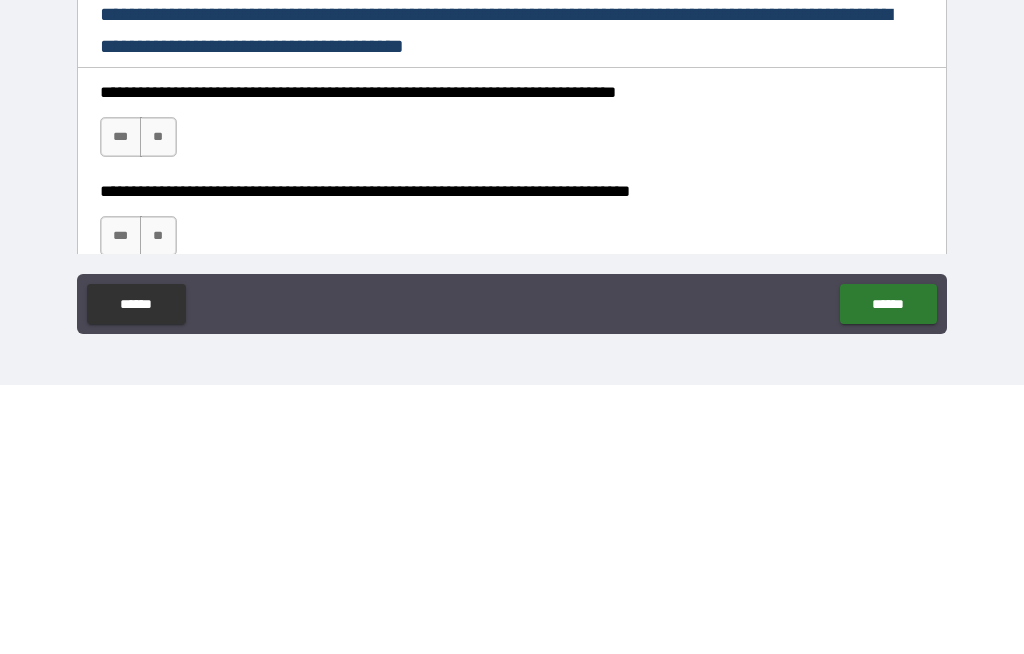 scroll, scrollTop: 2717, scrollLeft: 0, axis: vertical 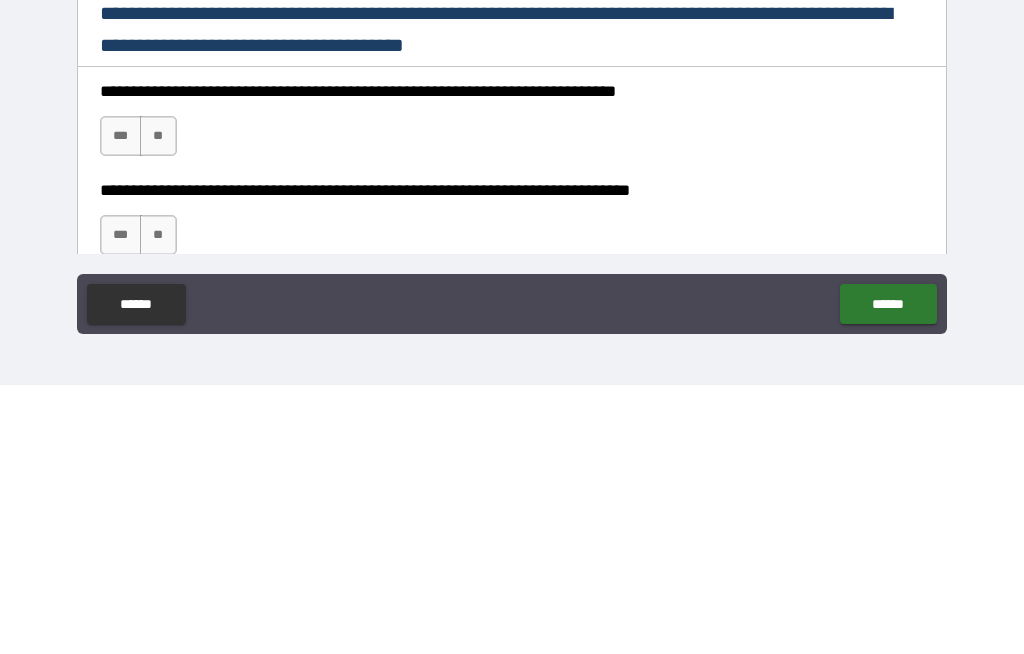 type on "**********" 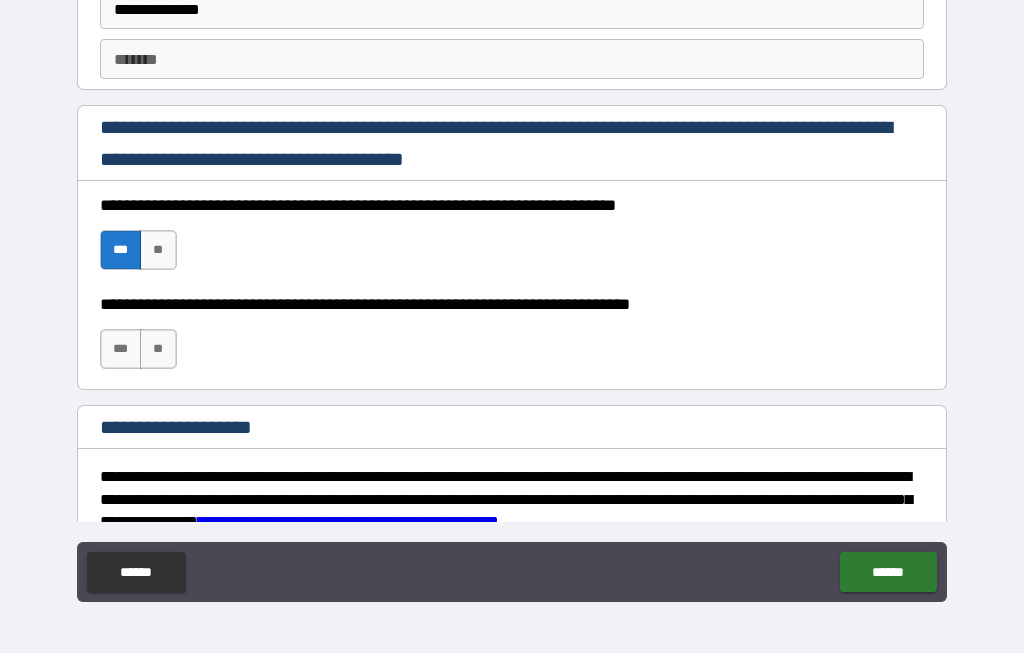 scroll, scrollTop: 2879, scrollLeft: 0, axis: vertical 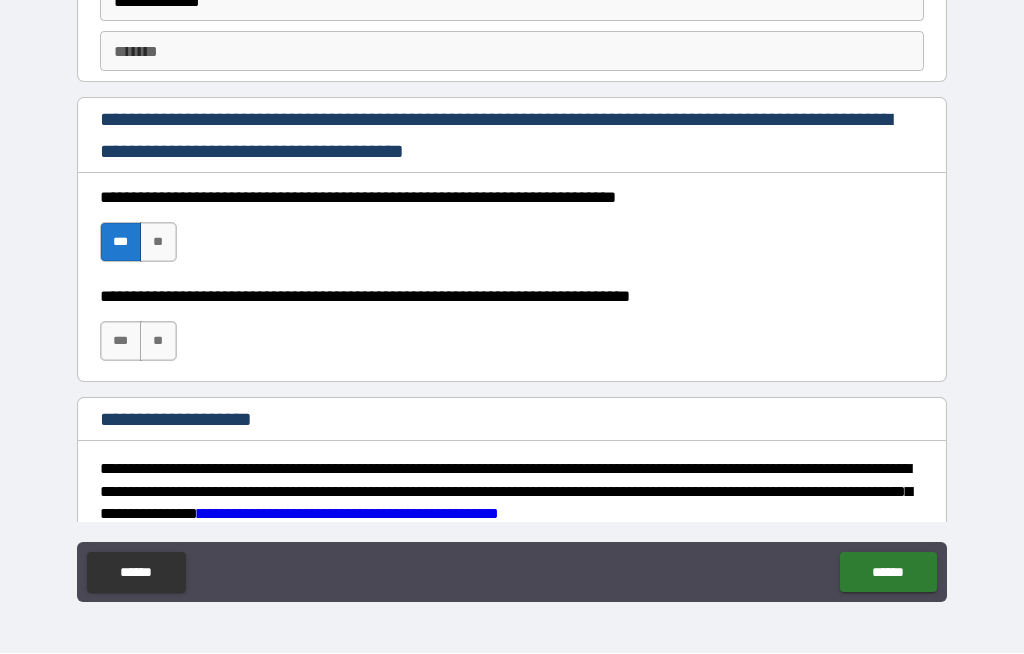 click on "***" at bounding box center [121, 342] 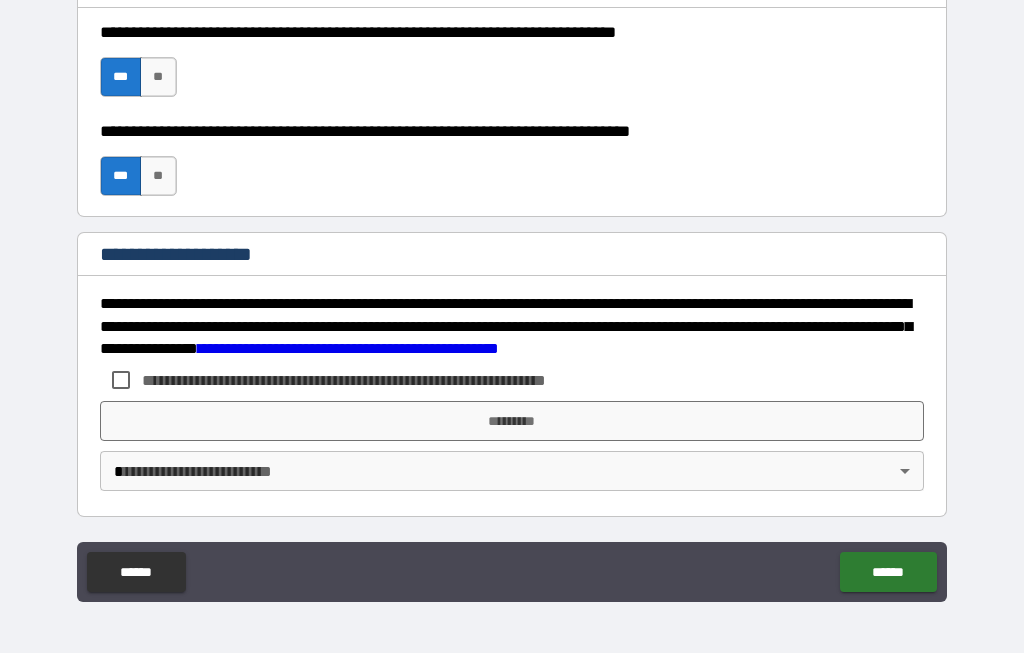 scroll, scrollTop: 3044, scrollLeft: 0, axis: vertical 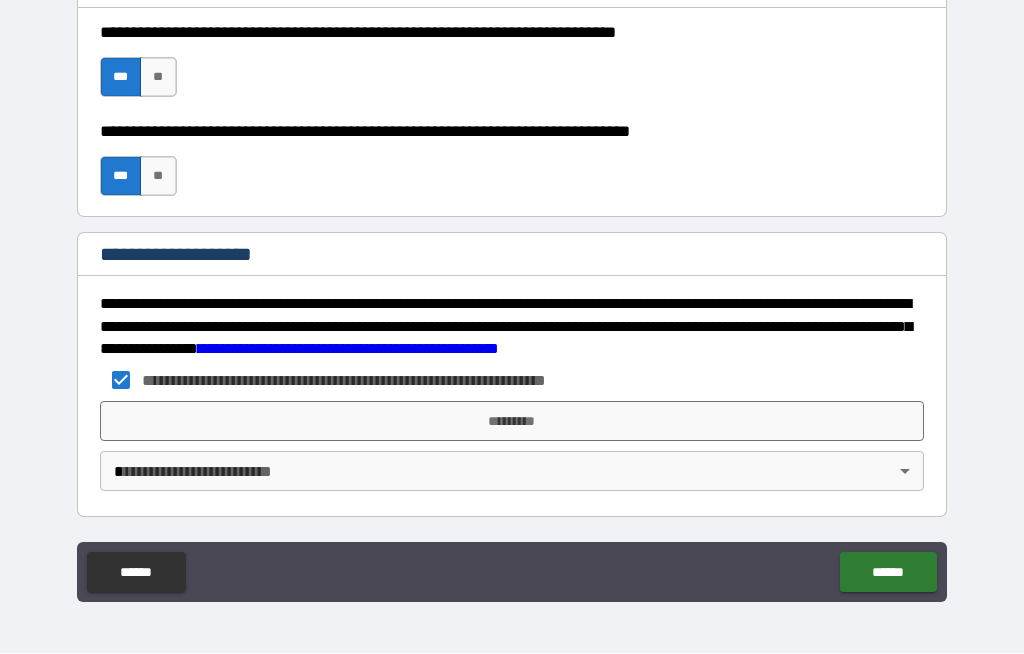 click on "**********" at bounding box center (512, 292) 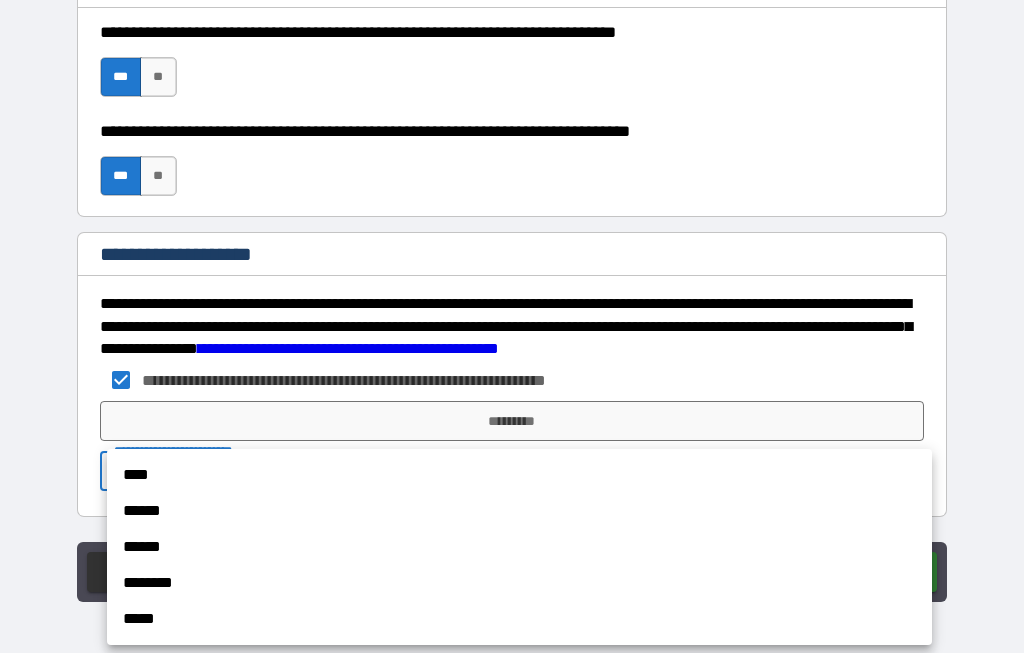 click at bounding box center (512, 327) 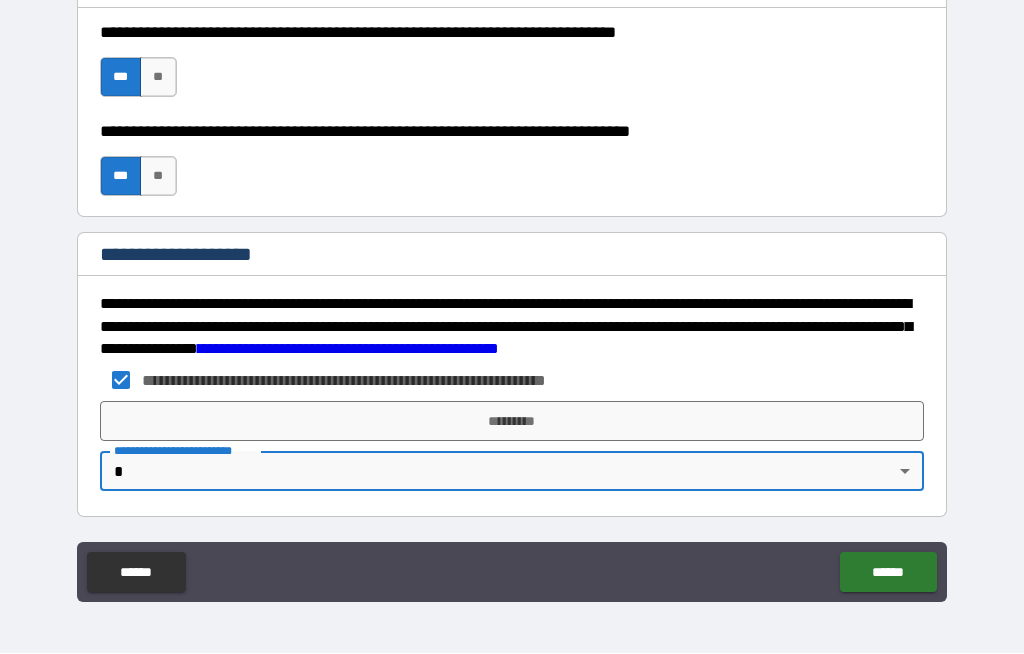 click on "*********" at bounding box center [512, 422] 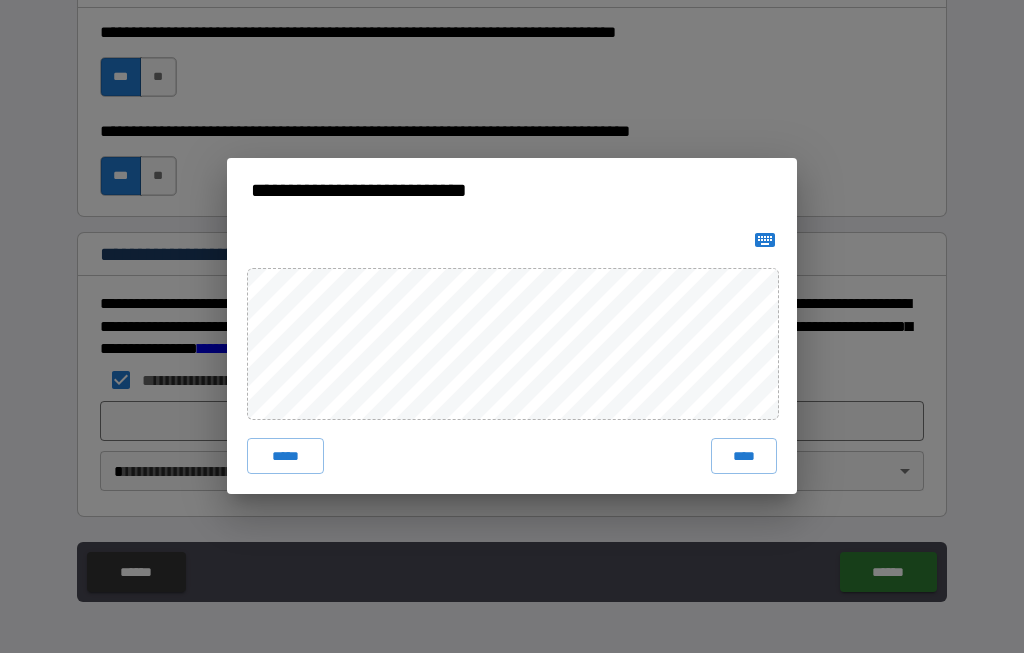 click on "****" at bounding box center (744, 457) 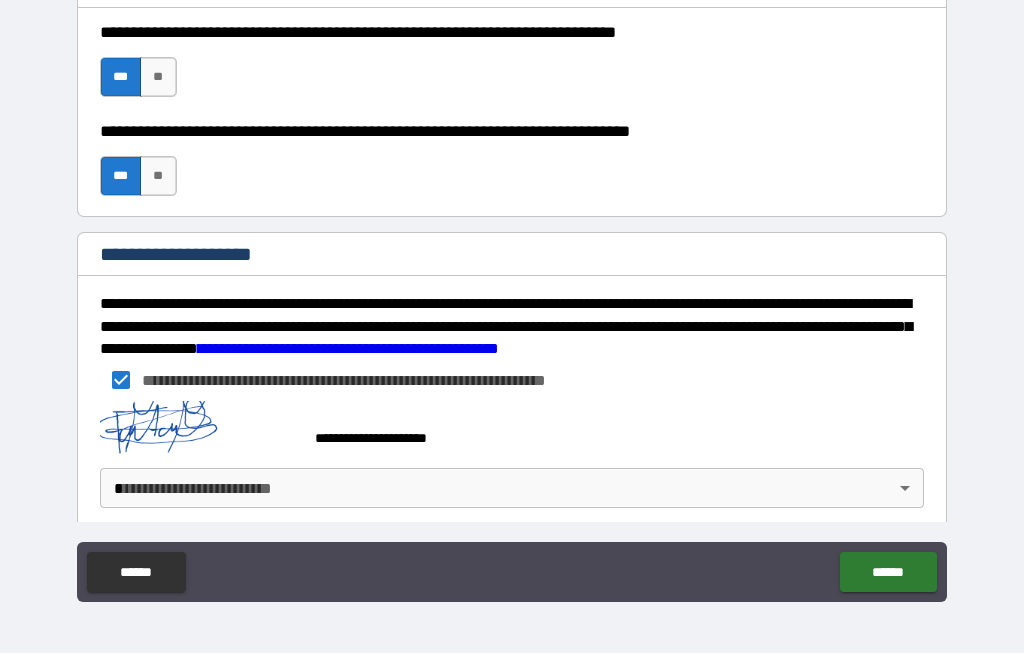 click on "**********" at bounding box center [512, 292] 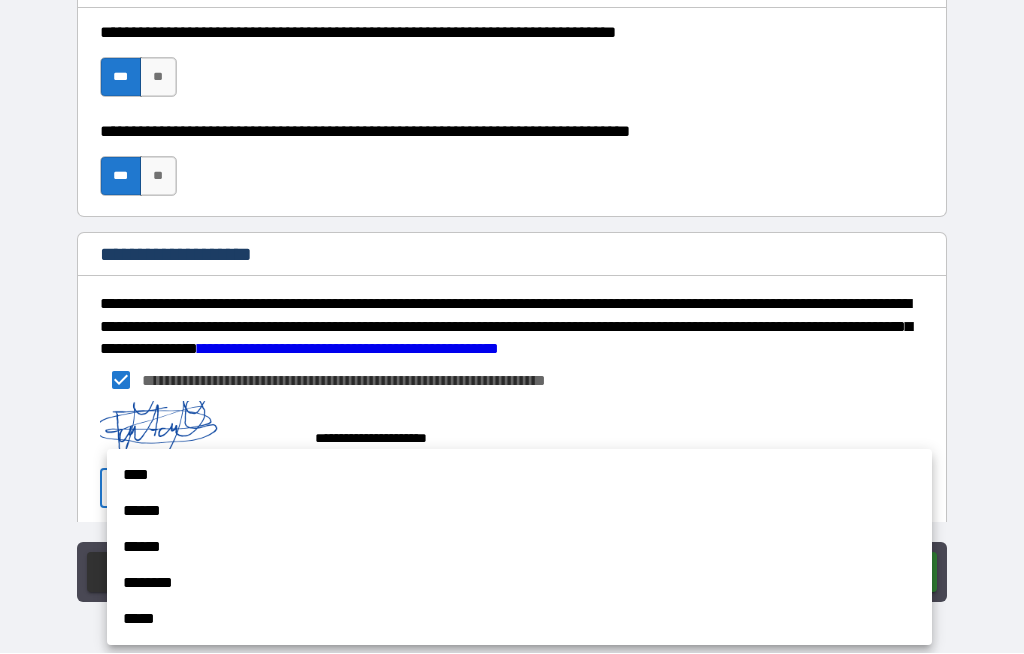 click at bounding box center (512, 327) 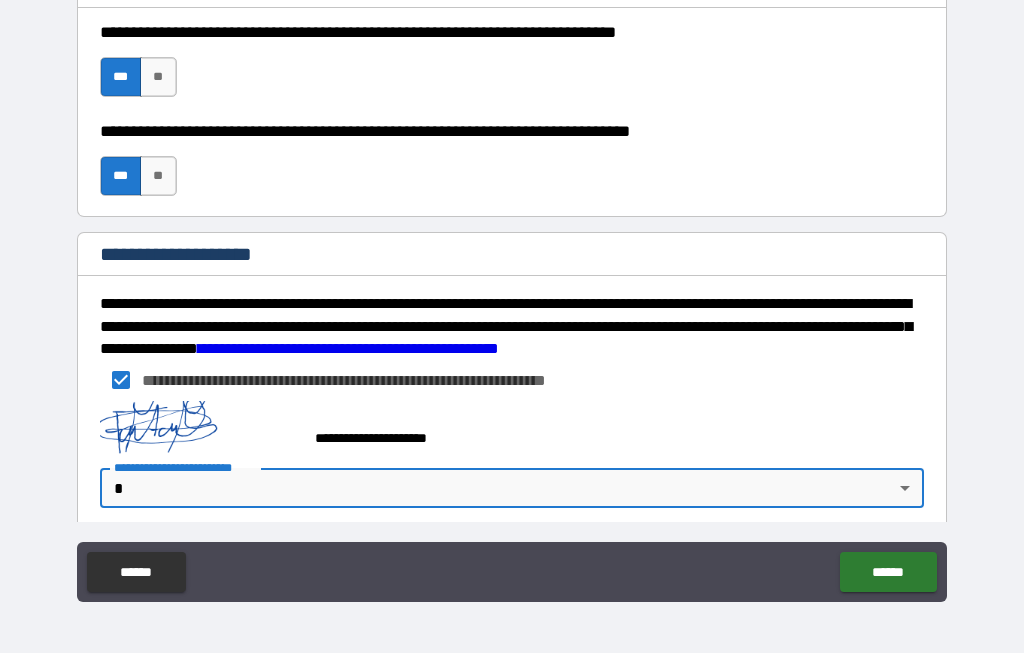 click on "******" at bounding box center (888, 573) 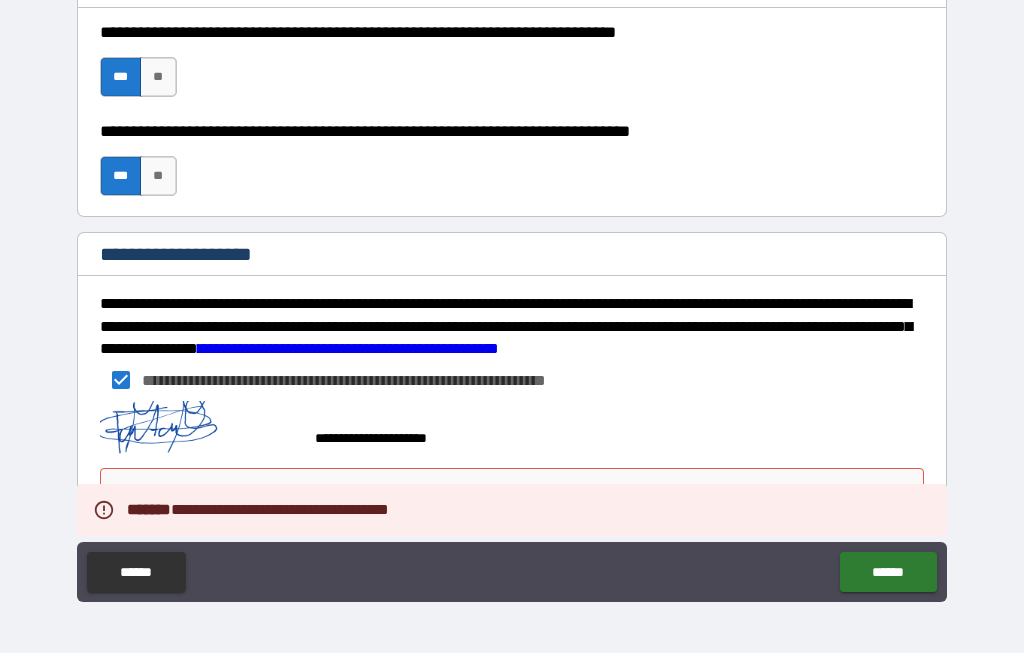 click on "**********" at bounding box center [512, 295] 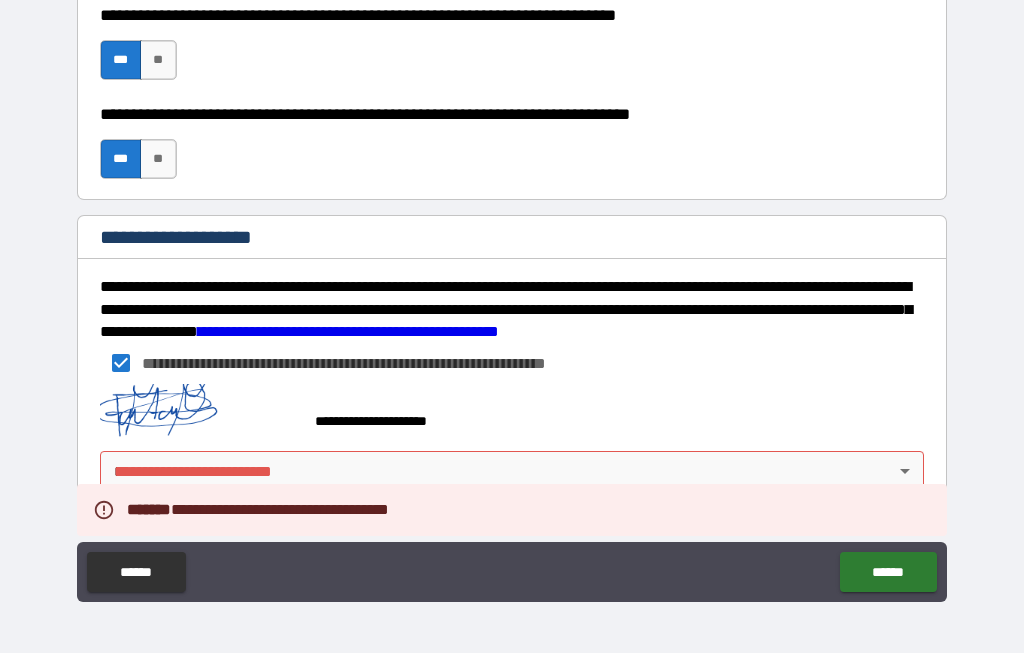 scroll, scrollTop: 3061, scrollLeft: 0, axis: vertical 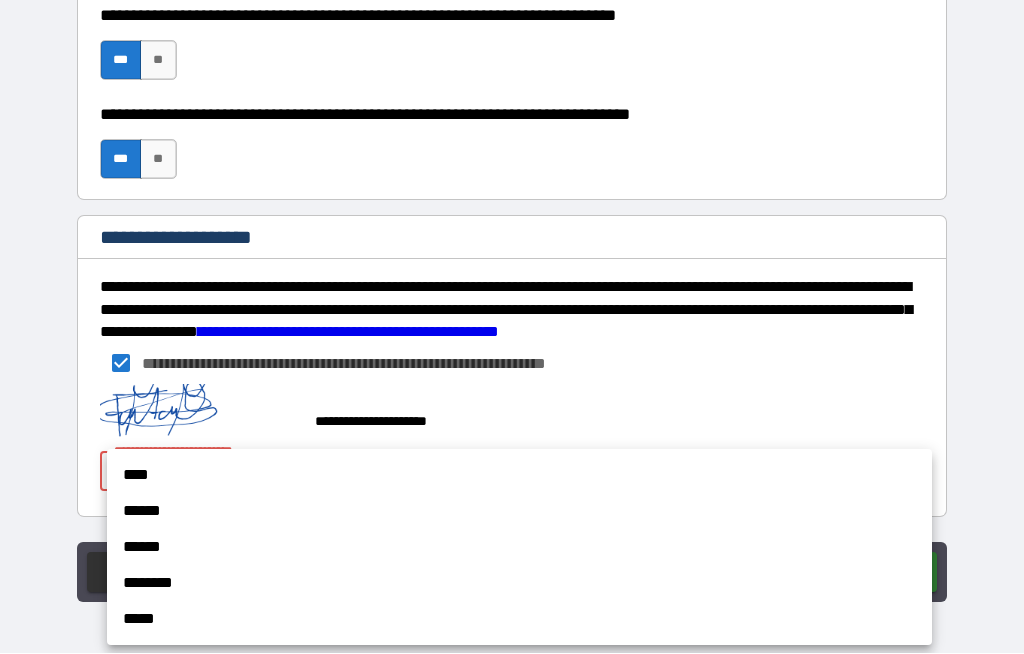 click on "****" at bounding box center [519, 476] 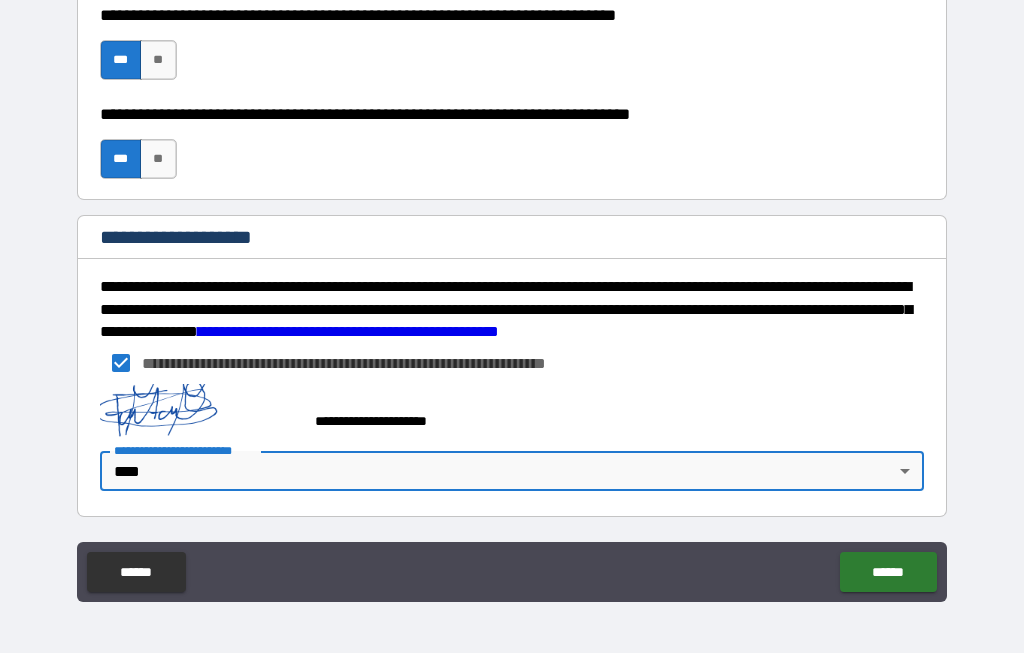 click on "**********" at bounding box center (512, 292) 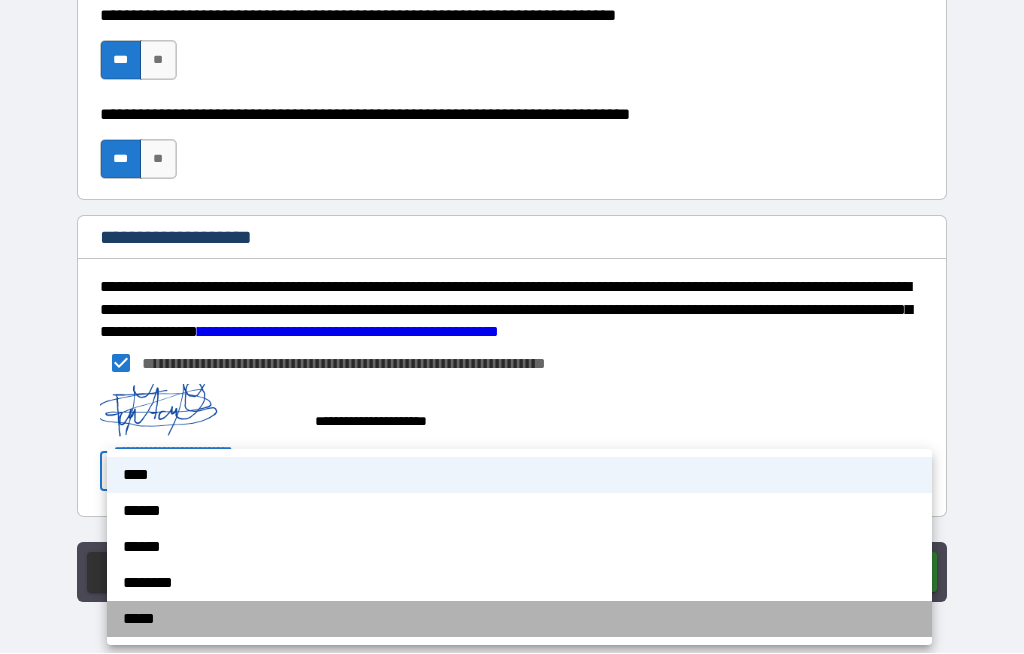click on "*****" at bounding box center (519, 620) 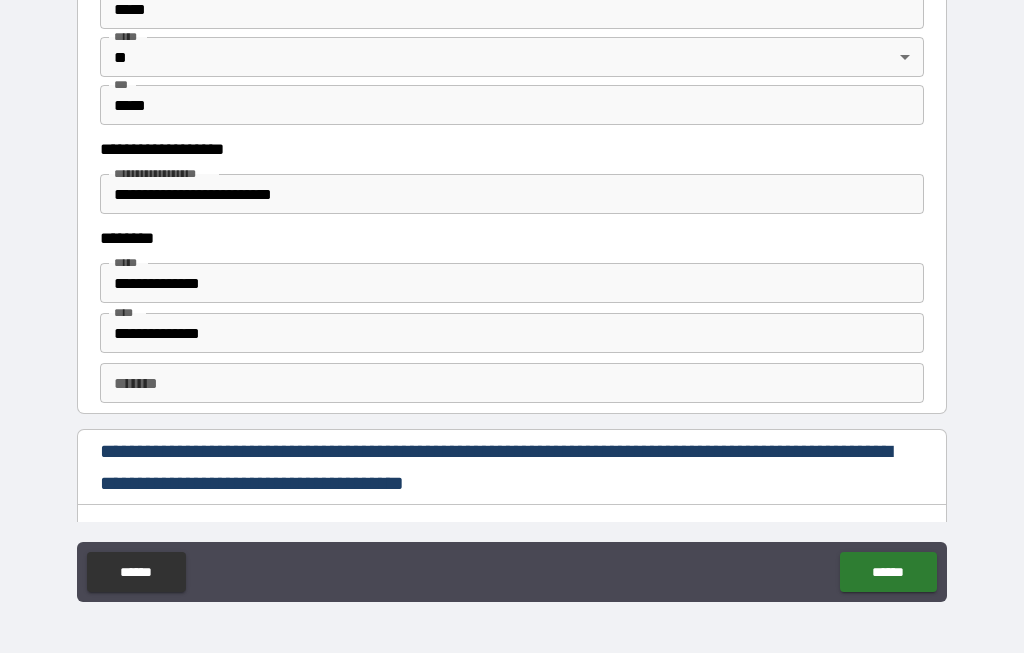 scroll, scrollTop: 2545, scrollLeft: 0, axis: vertical 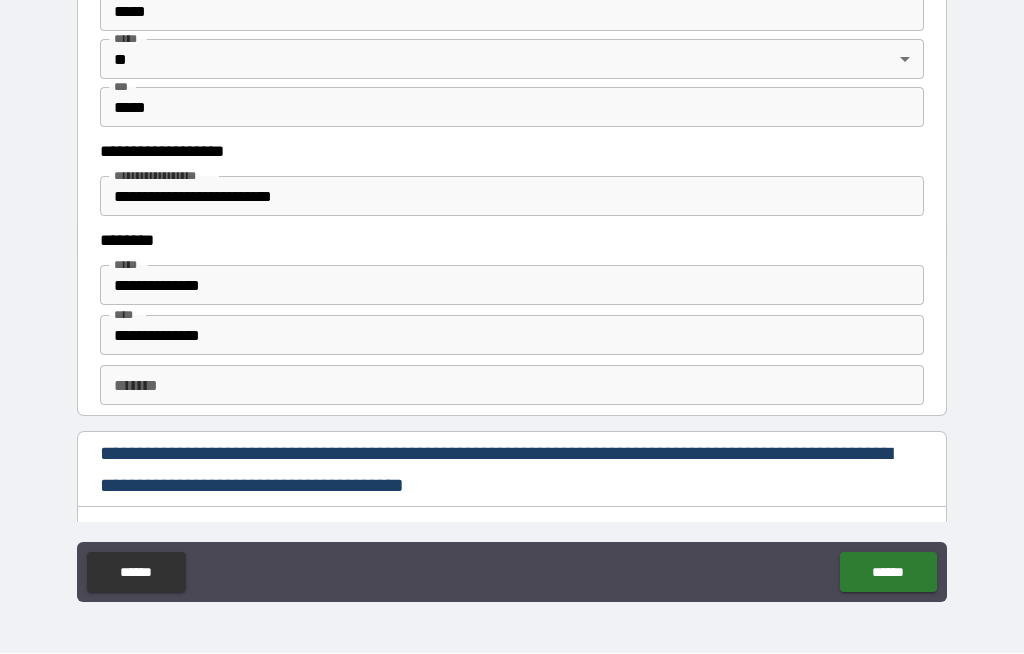 click on "*******" at bounding box center (512, 386) 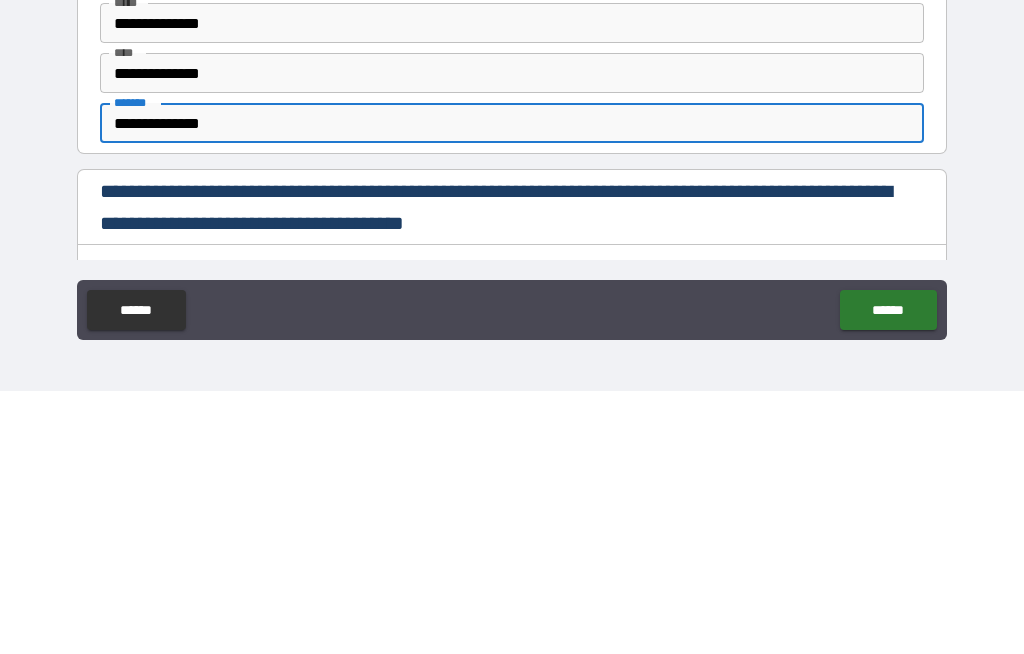 type on "**********" 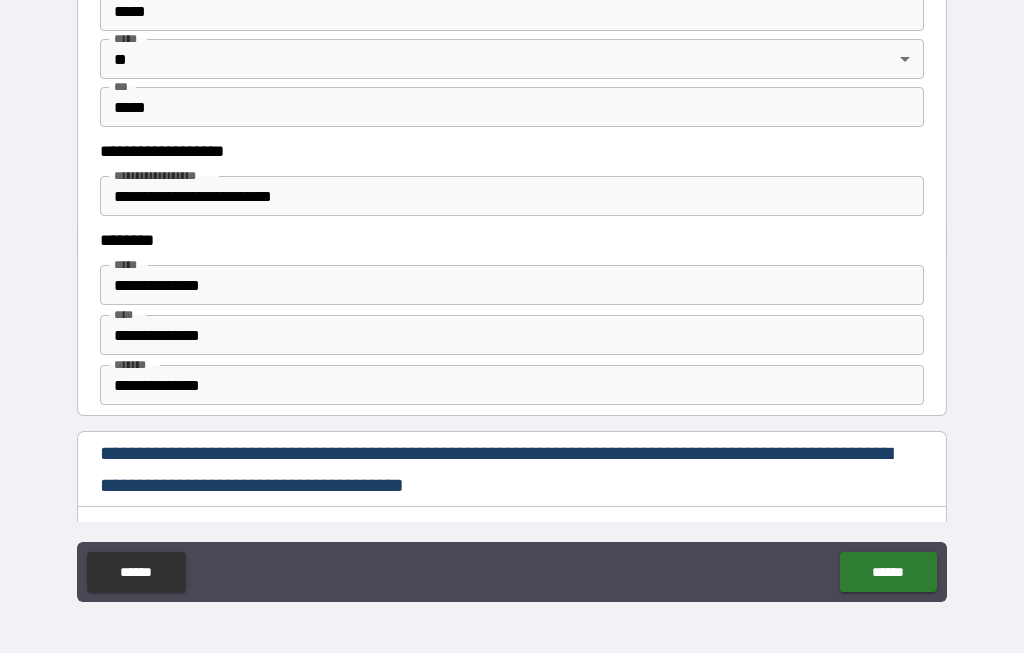 click on "******" at bounding box center (888, 573) 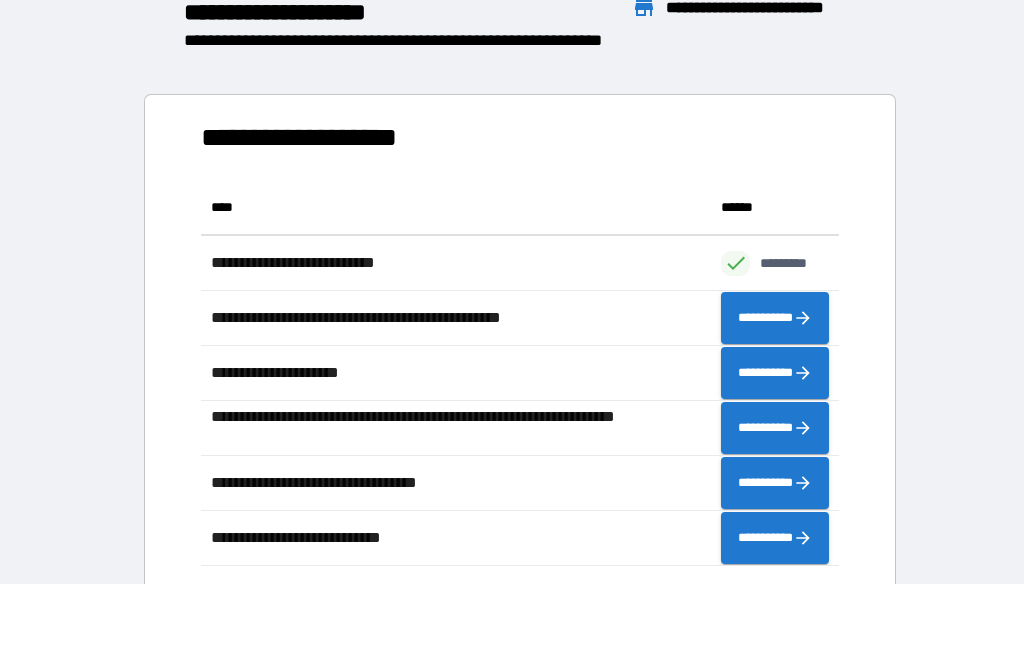 scroll, scrollTop: 386, scrollLeft: 638, axis: both 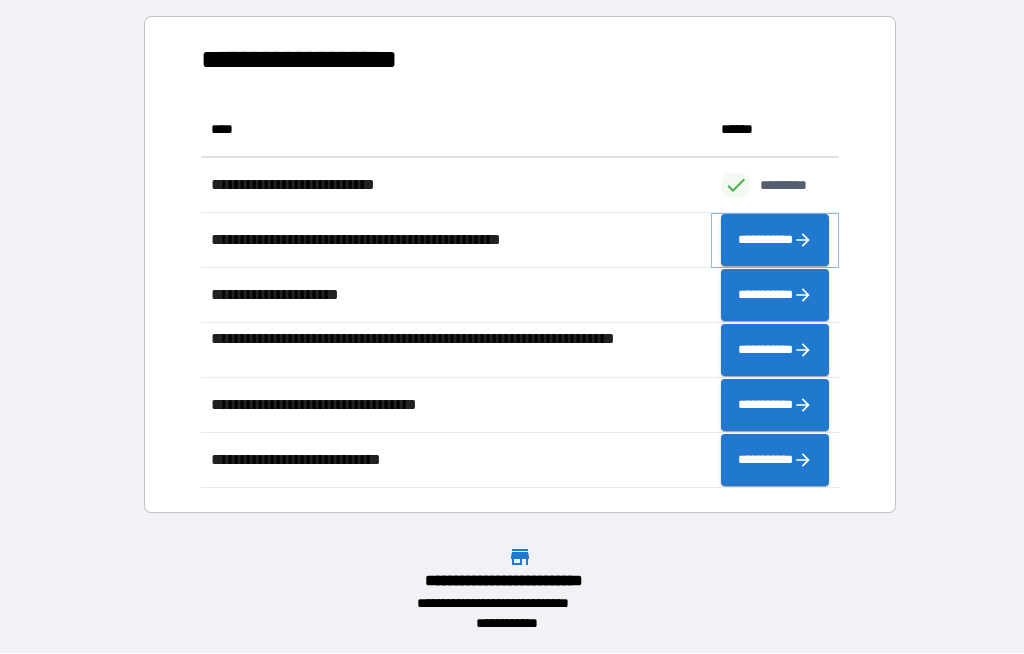 click on "**********" at bounding box center (775, 241) 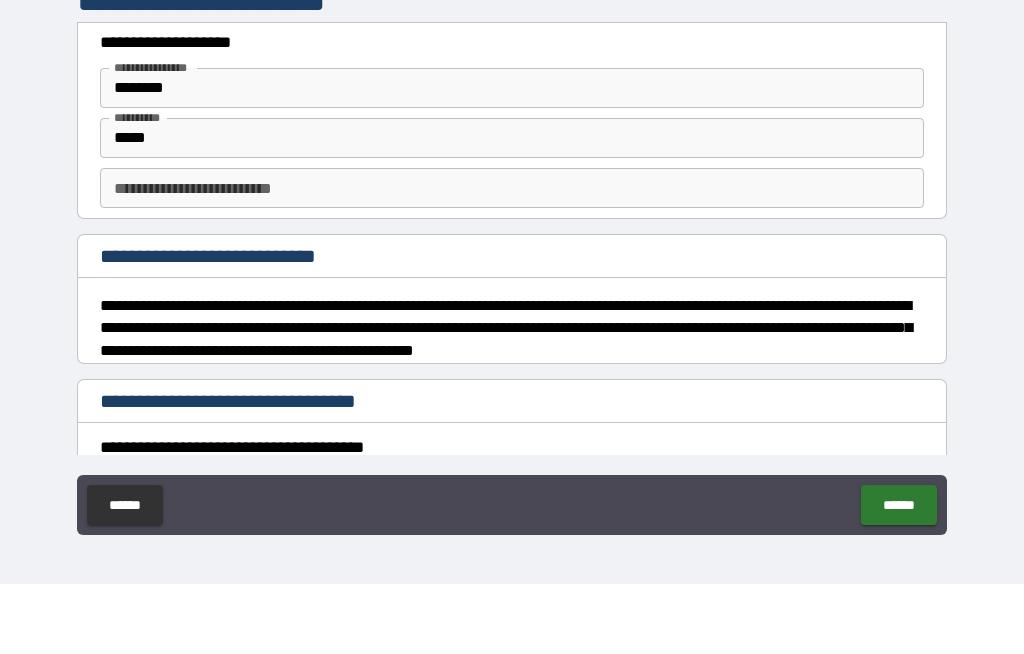 type on "*" 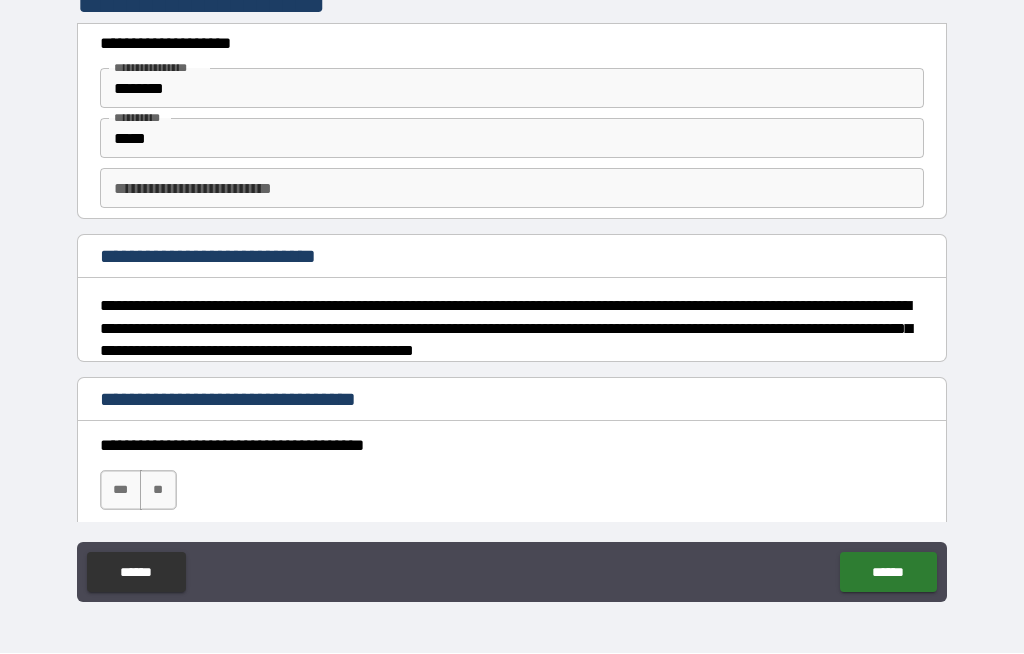 scroll, scrollTop: 0, scrollLeft: 0, axis: both 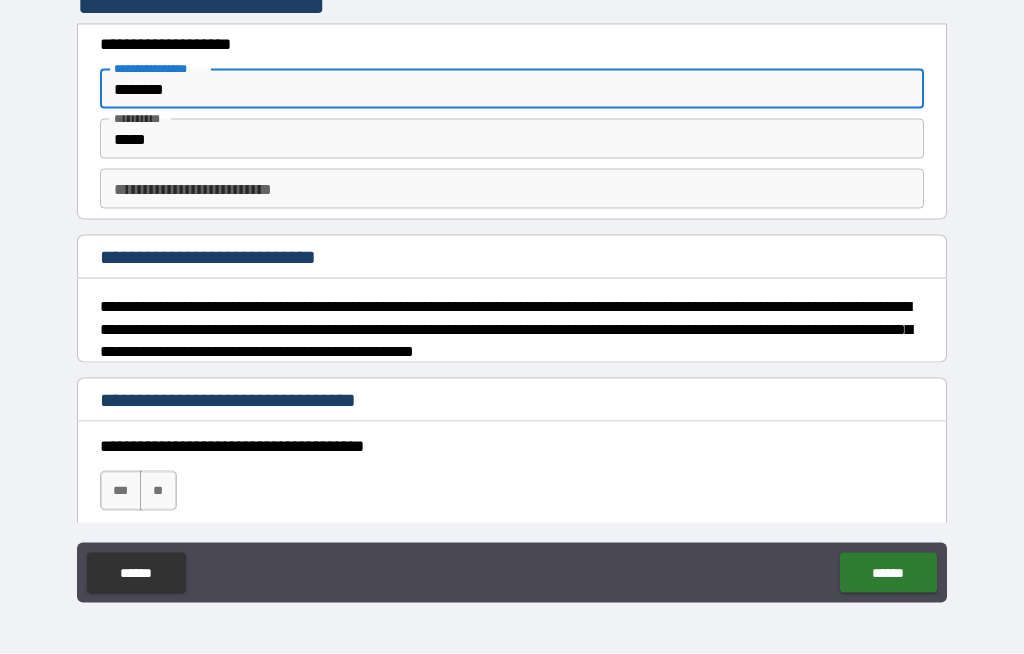 type on "*******" 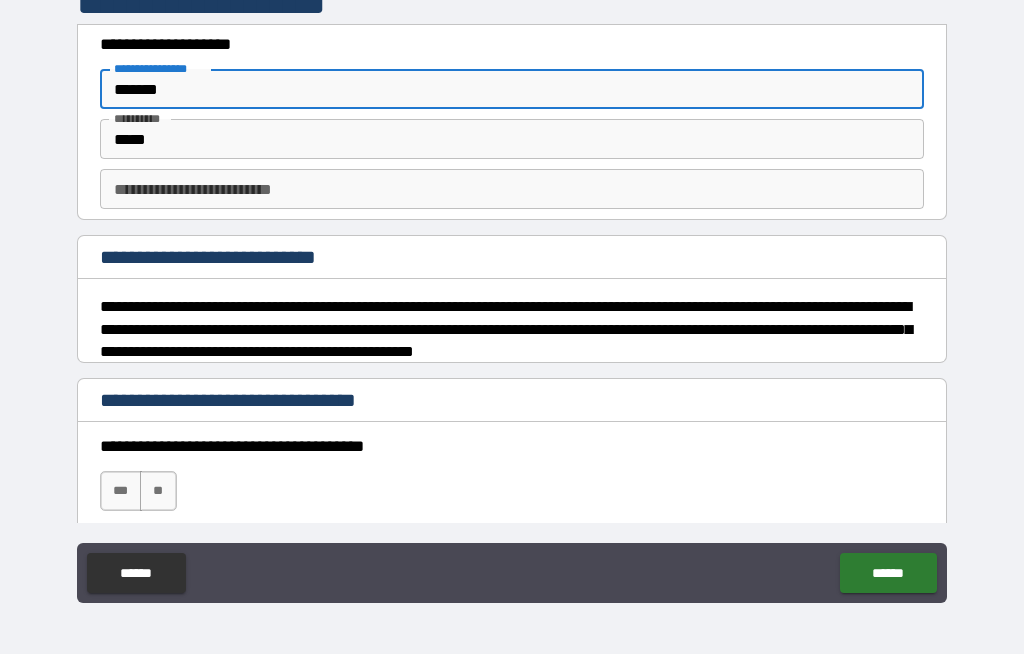 type on "******" 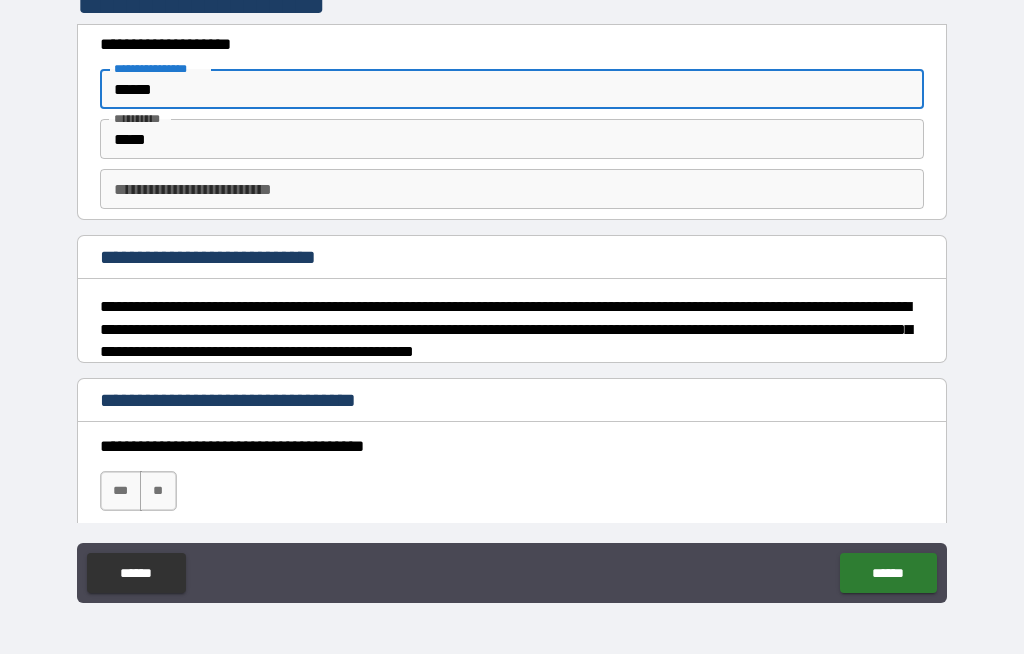 type on "*" 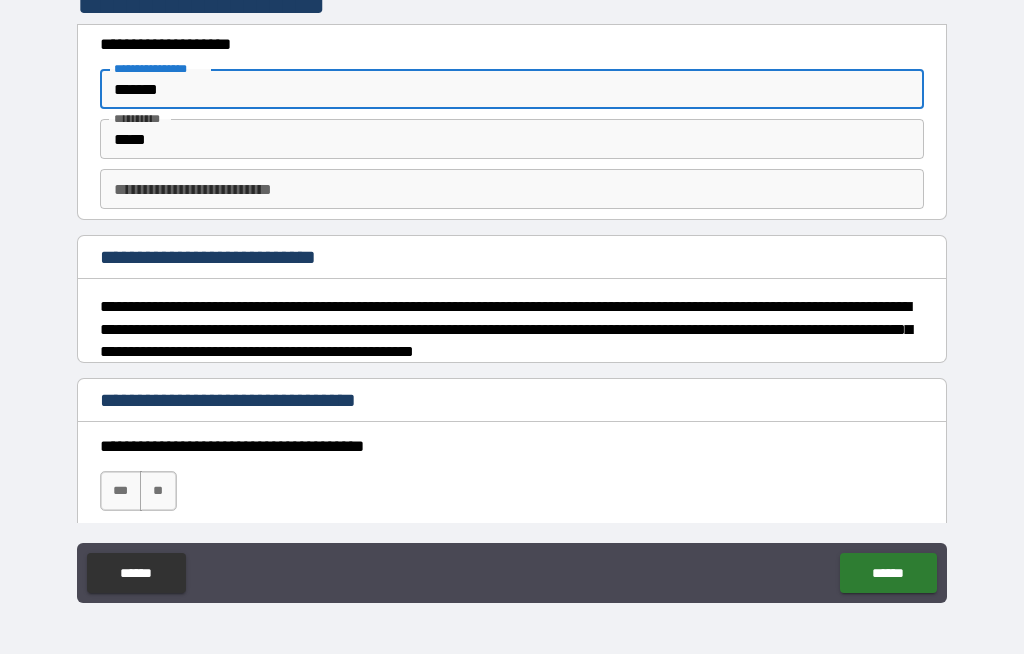 type on "*" 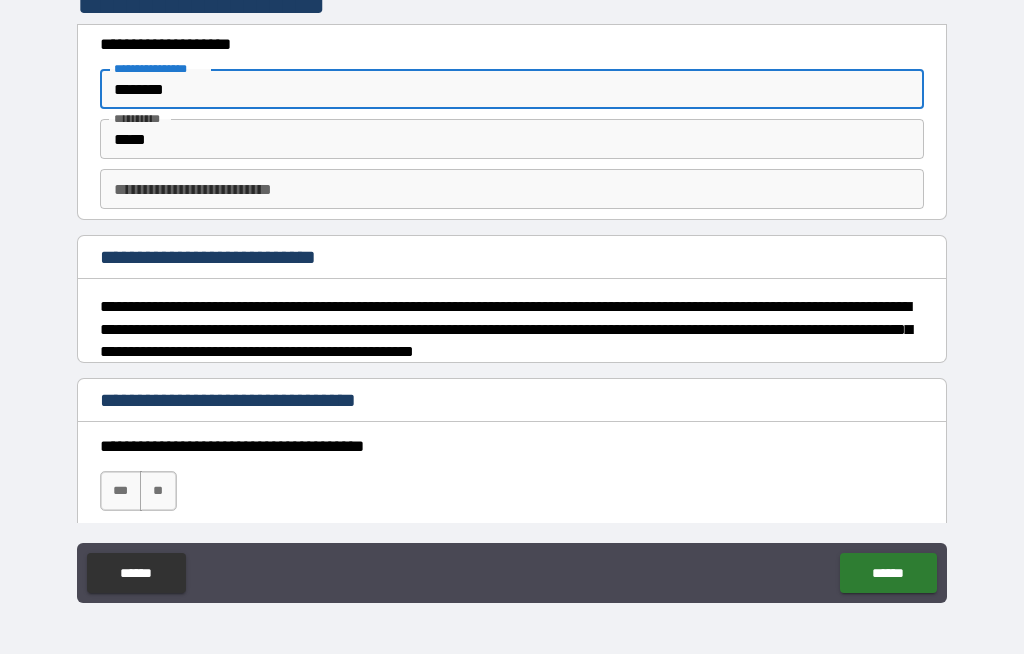 type on "*" 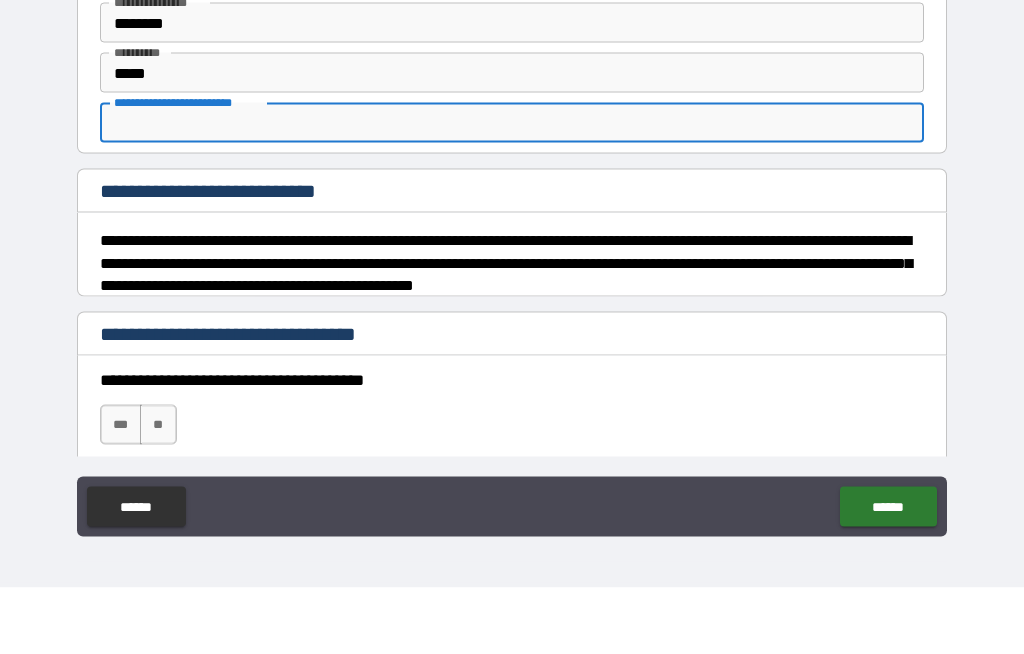 type on "*" 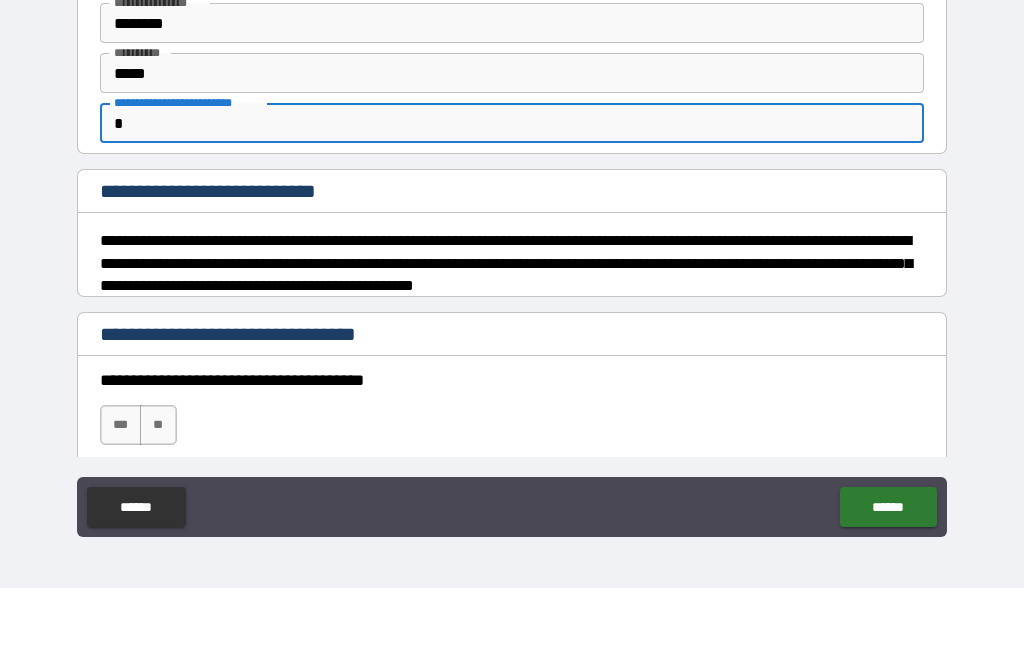 type on "*" 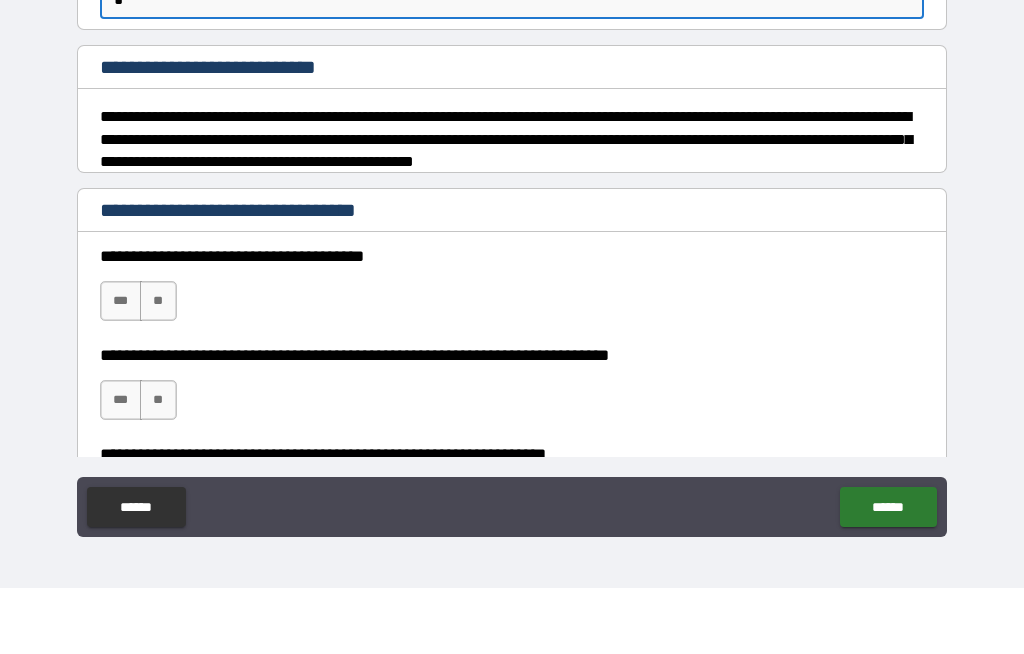 scroll, scrollTop: 153, scrollLeft: 0, axis: vertical 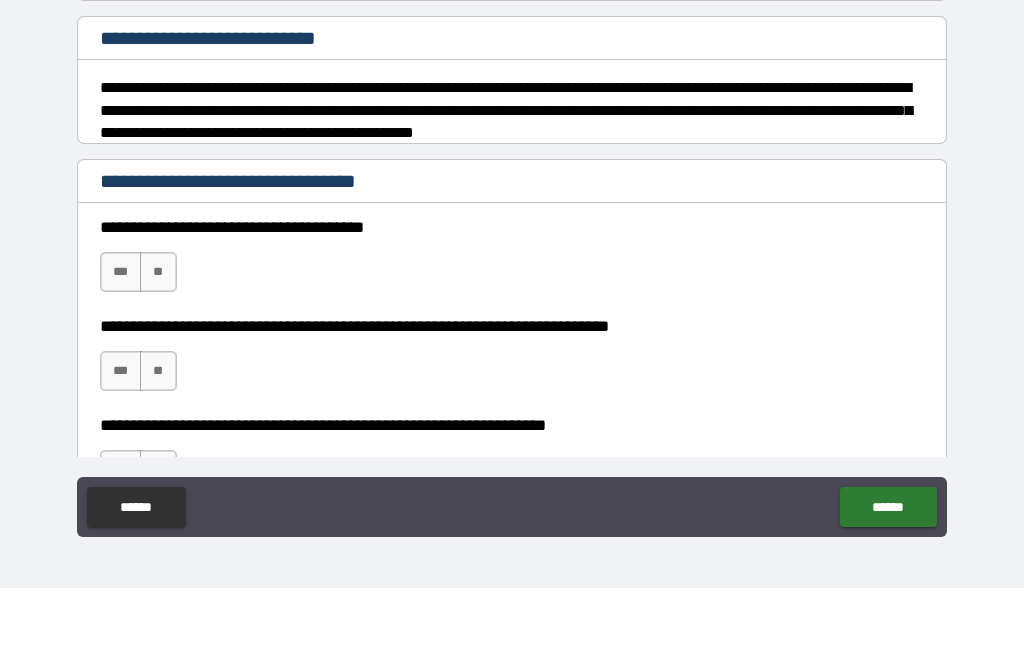 type on "*" 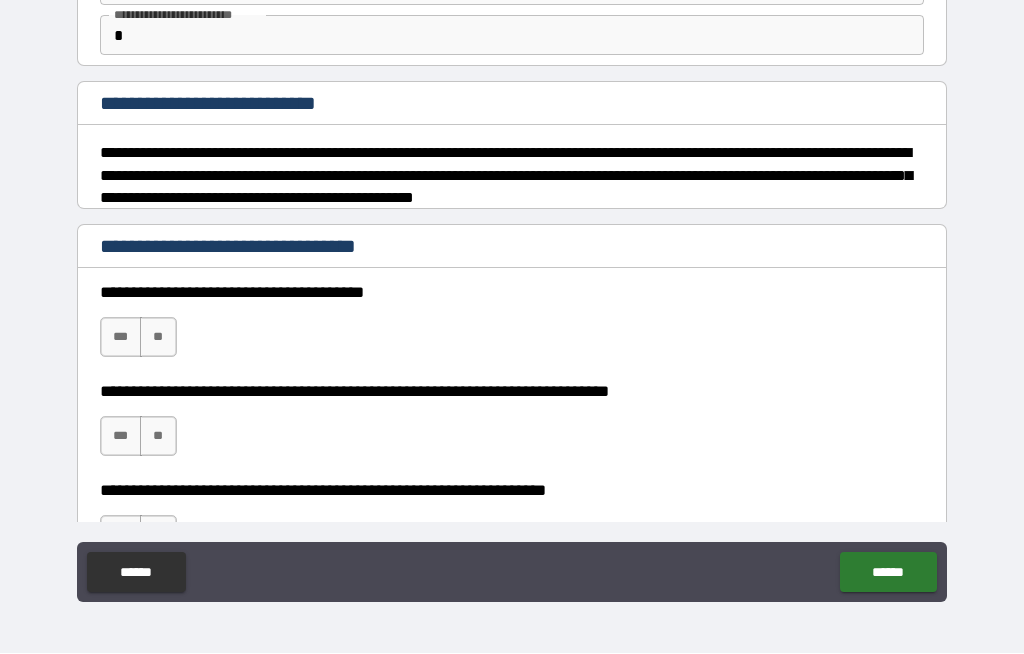 click on "**" at bounding box center (158, 338) 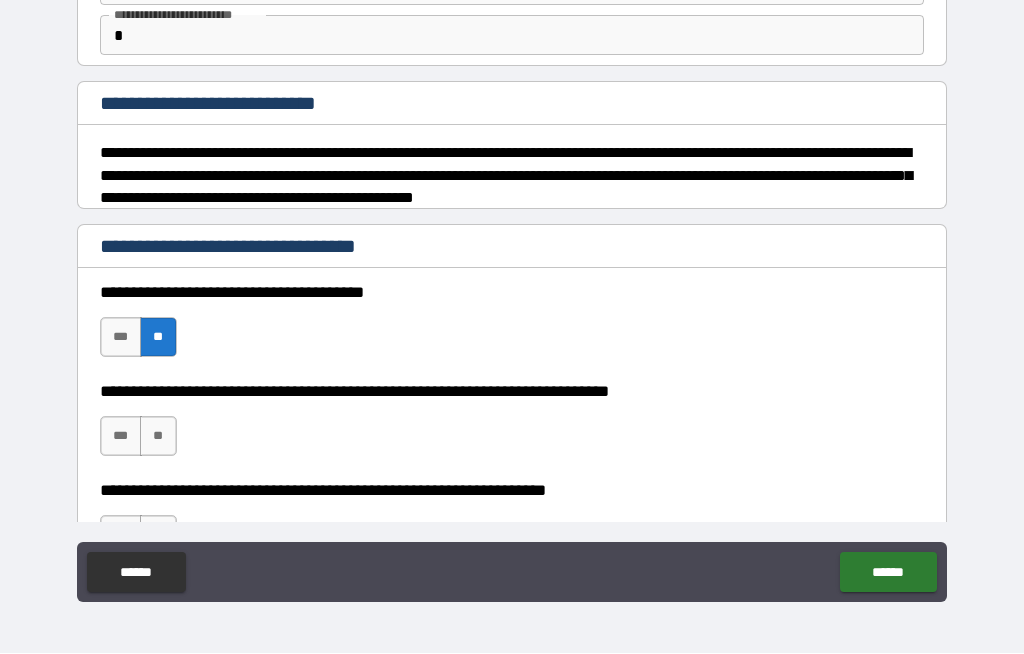 click on "**" at bounding box center (158, 437) 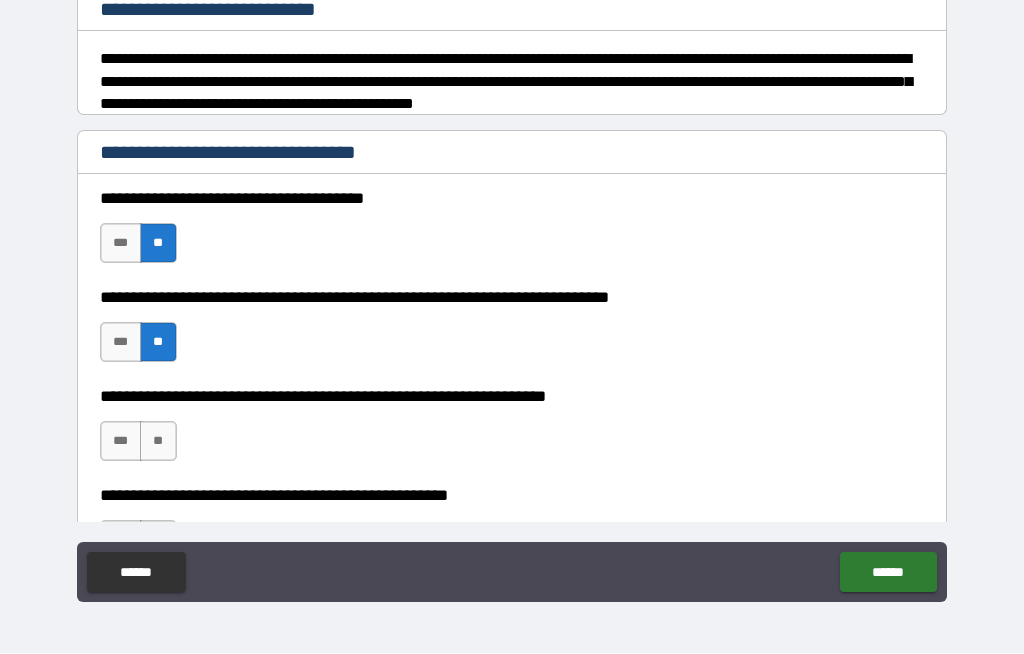 scroll, scrollTop: 256, scrollLeft: 0, axis: vertical 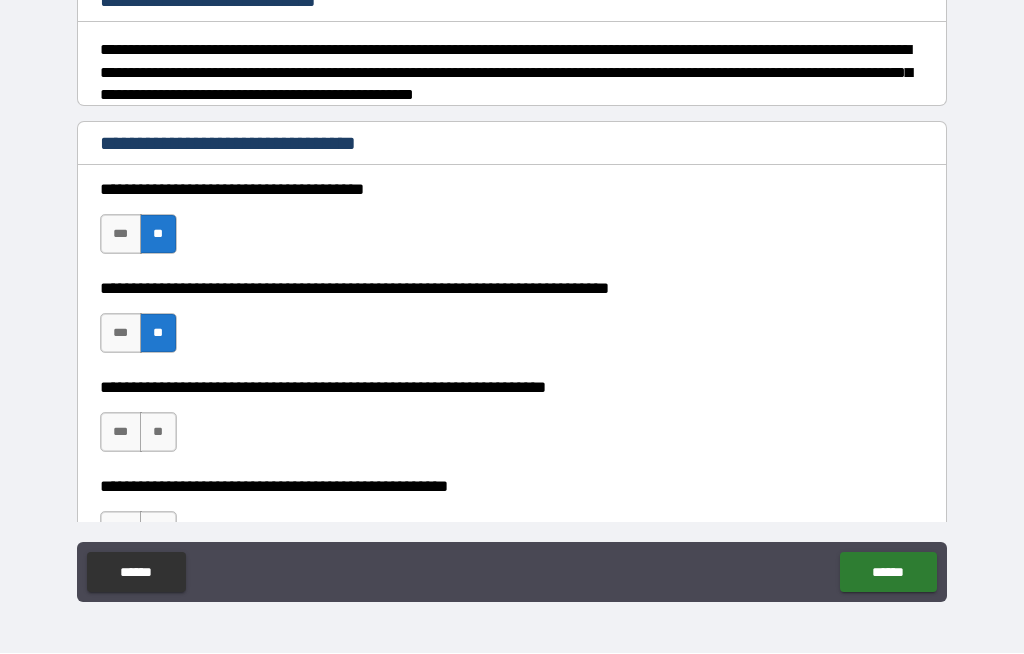 click on "**" at bounding box center (158, 433) 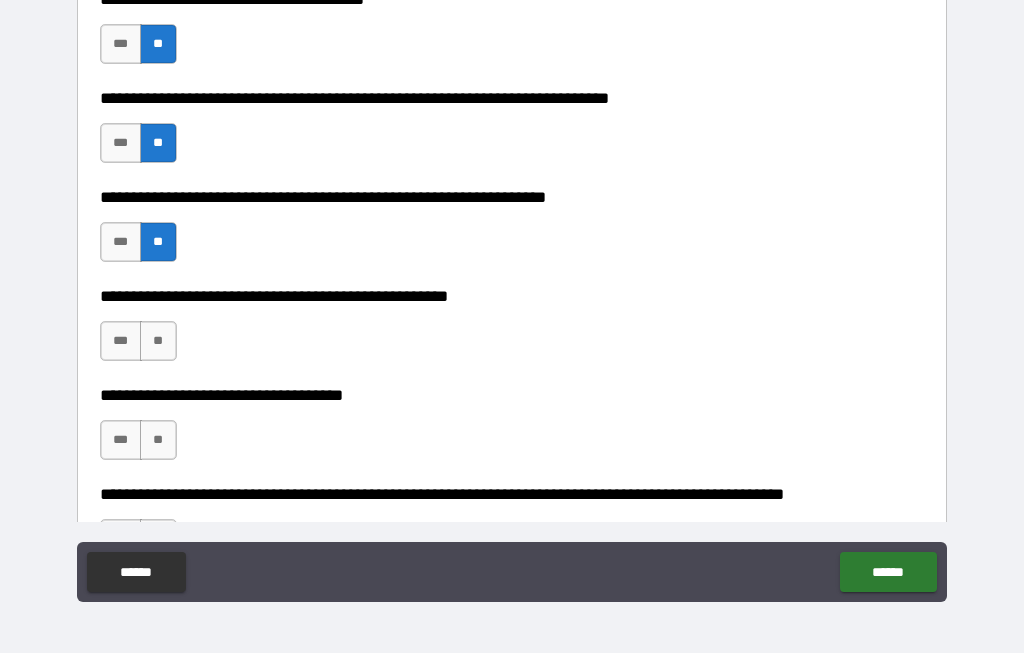 scroll, scrollTop: 447, scrollLeft: 0, axis: vertical 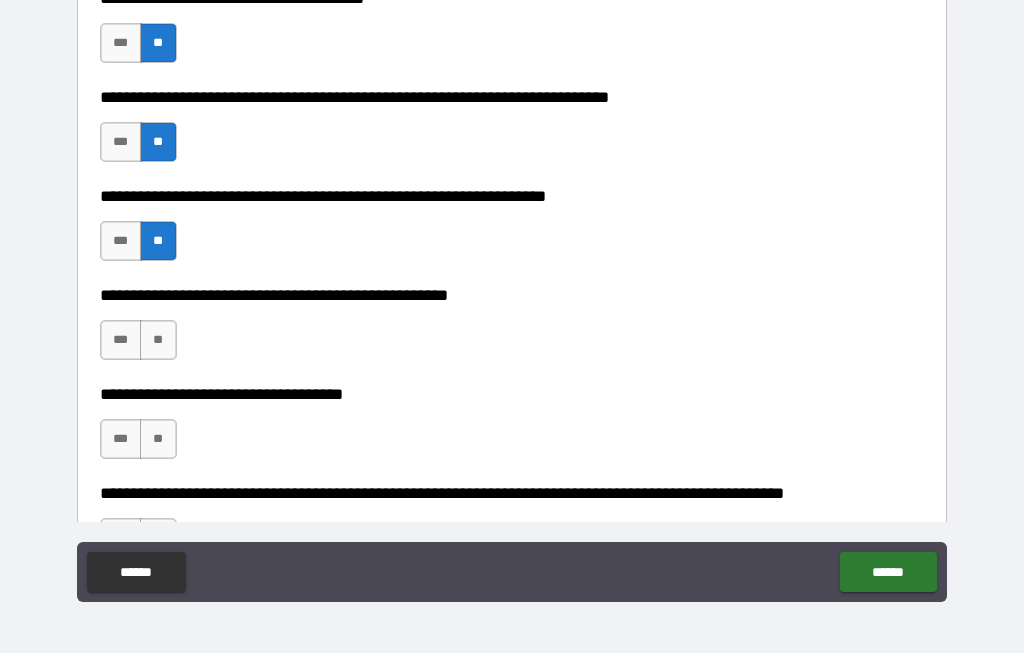 click on "**" at bounding box center (158, 341) 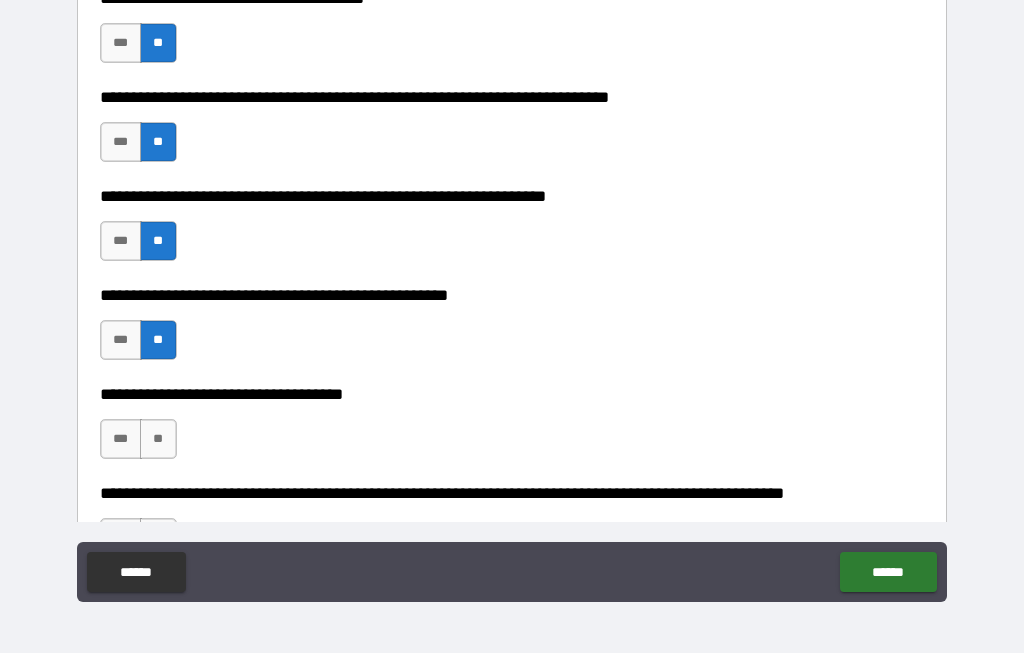 click on "**" at bounding box center (158, 440) 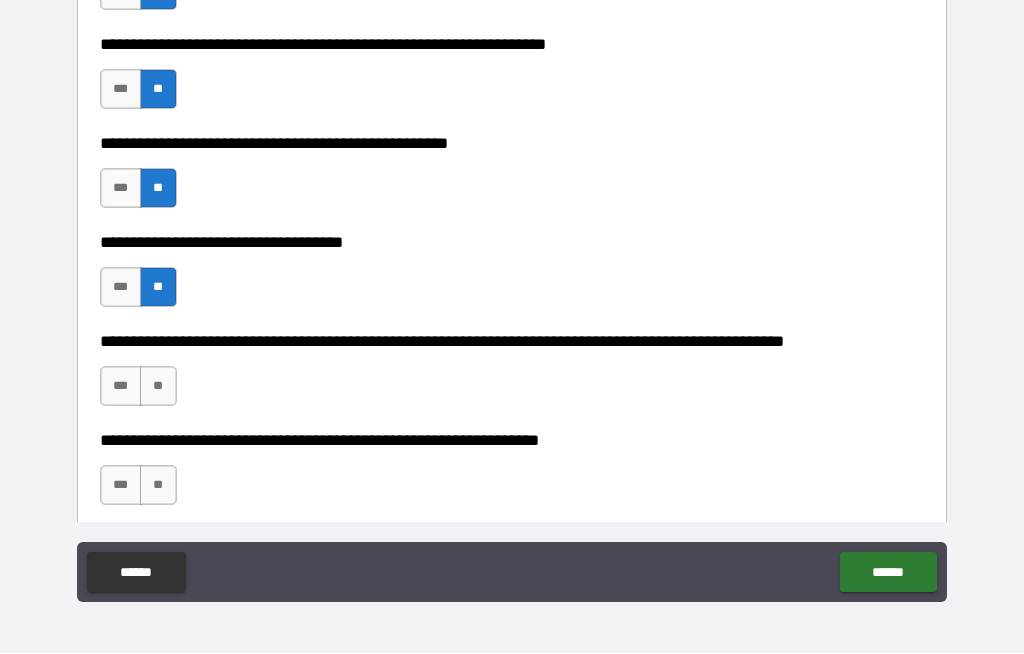 scroll, scrollTop: 601, scrollLeft: 0, axis: vertical 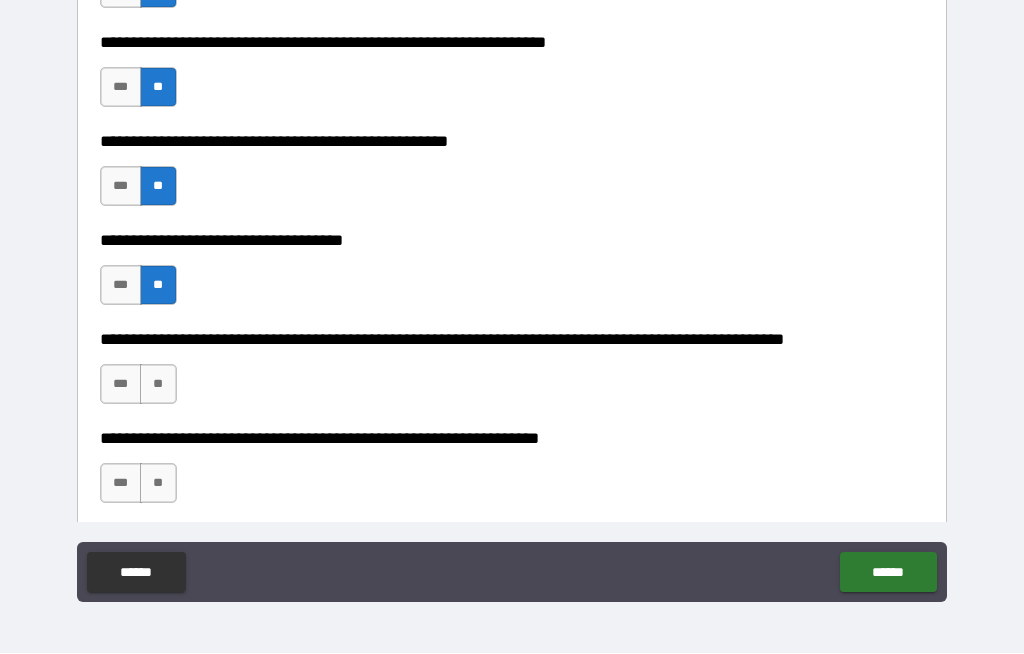 click on "**" at bounding box center [158, 385] 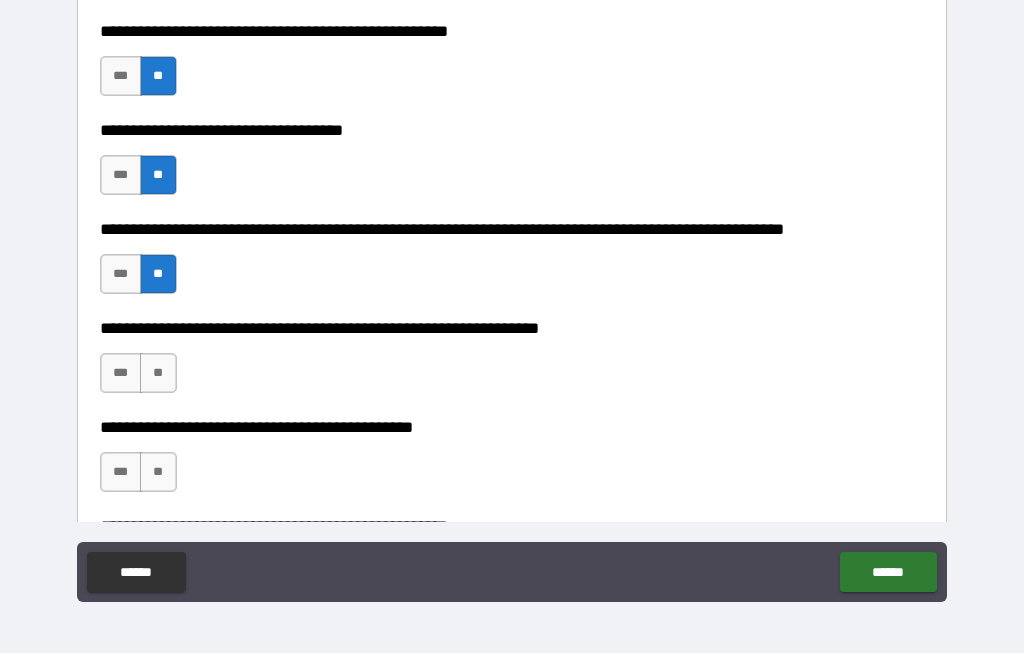 scroll, scrollTop: 713, scrollLeft: 0, axis: vertical 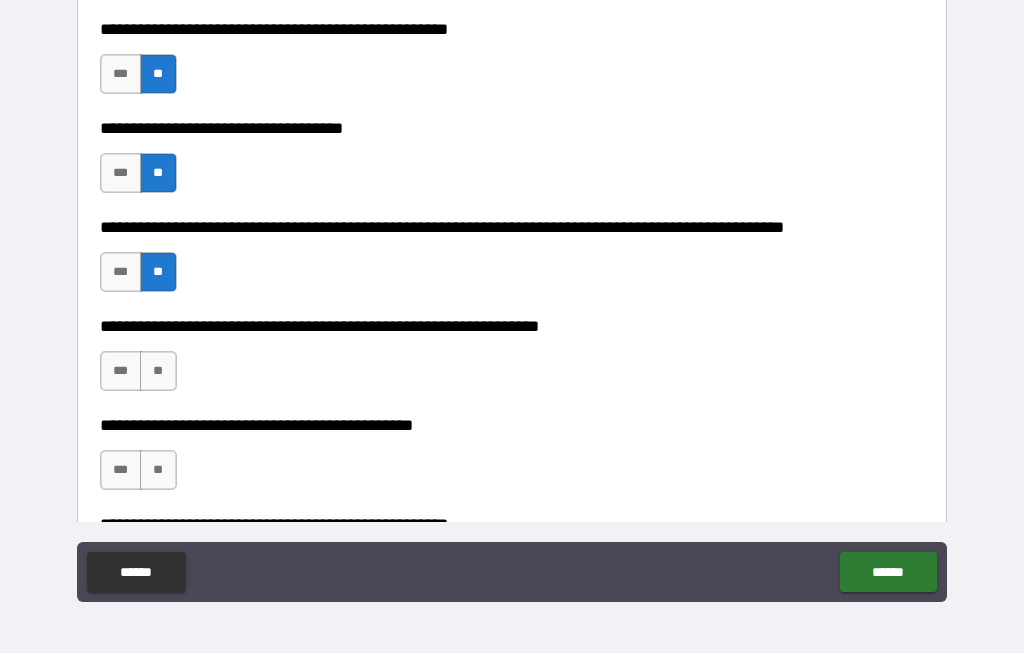 click on "**" at bounding box center [158, 372] 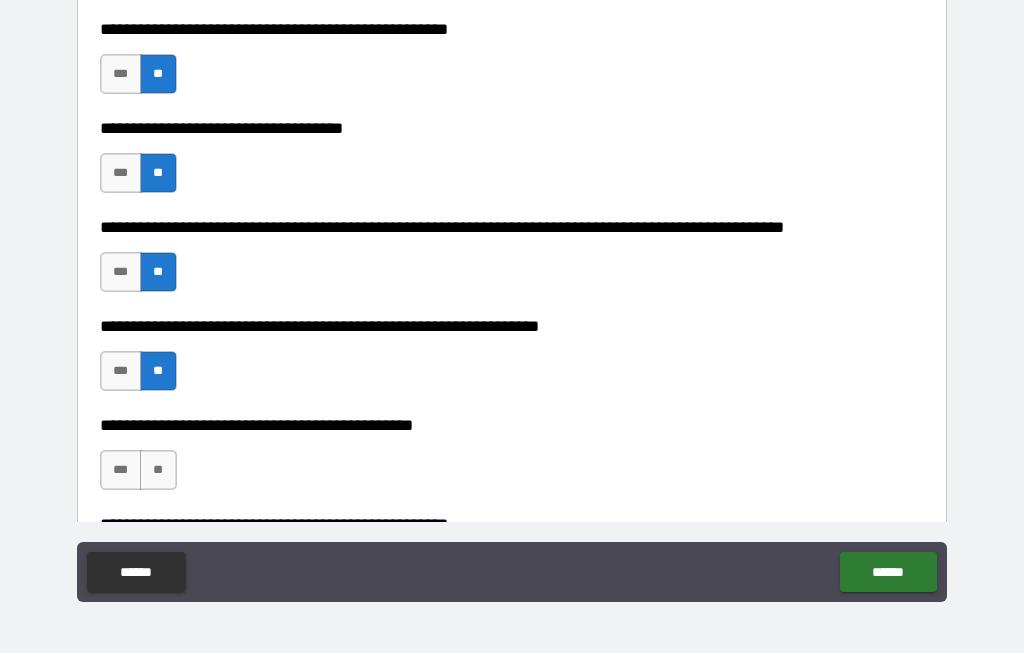 click on "**" at bounding box center [158, 471] 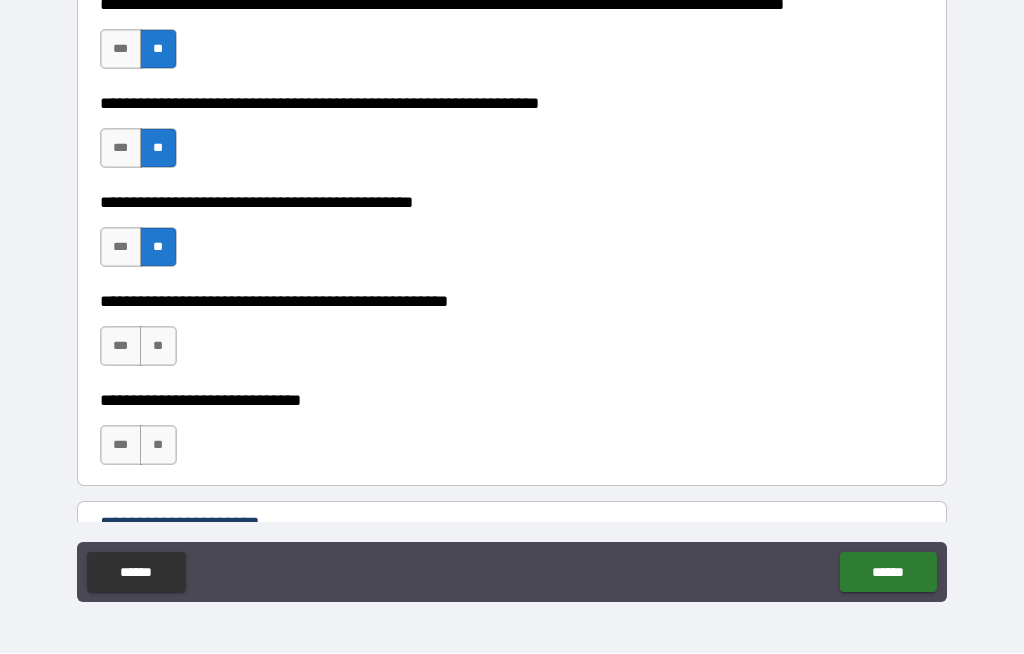 scroll, scrollTop: 964, scrollLeft: 0, axis: vertical 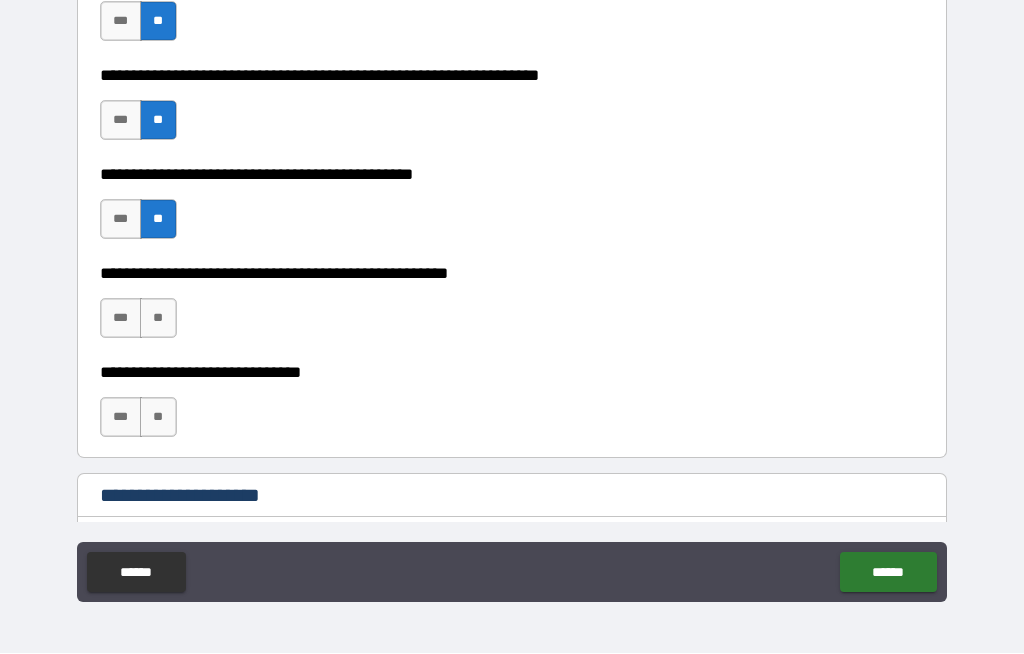 click on "**" at bounding box center [158, 319] 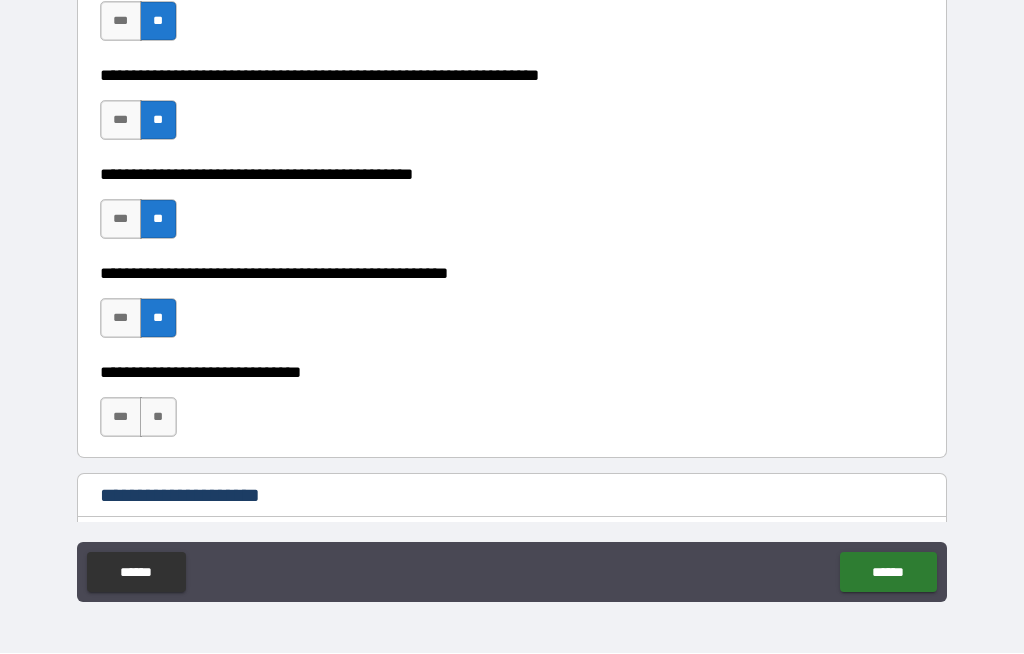click on "**" at bounding box center (158, 418) 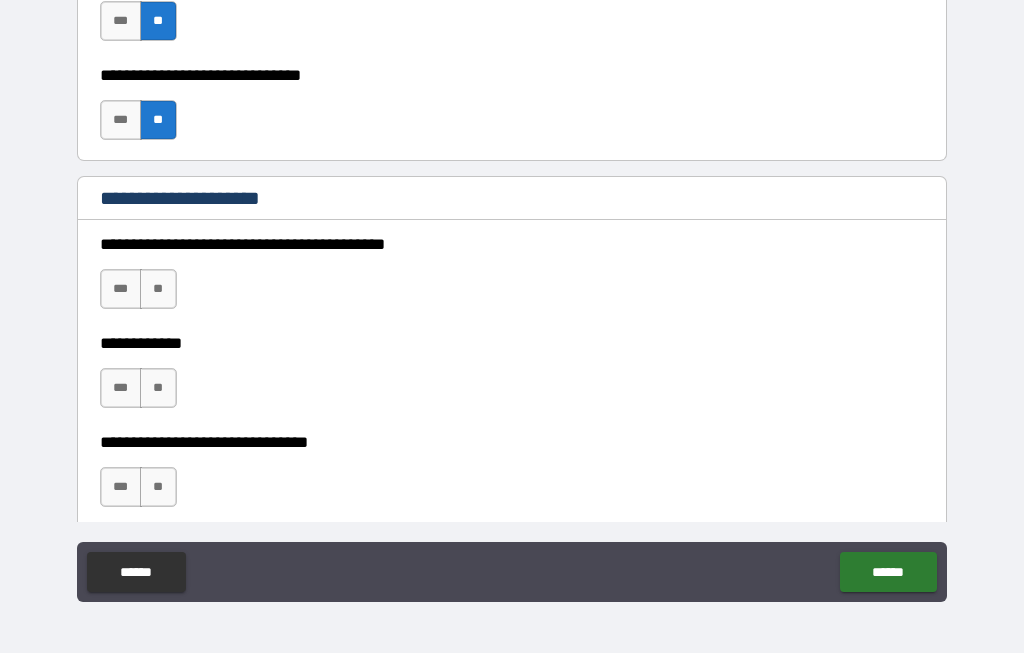 scroll, scrollTop: 1263, scrollLeft: 0, axis: vertical 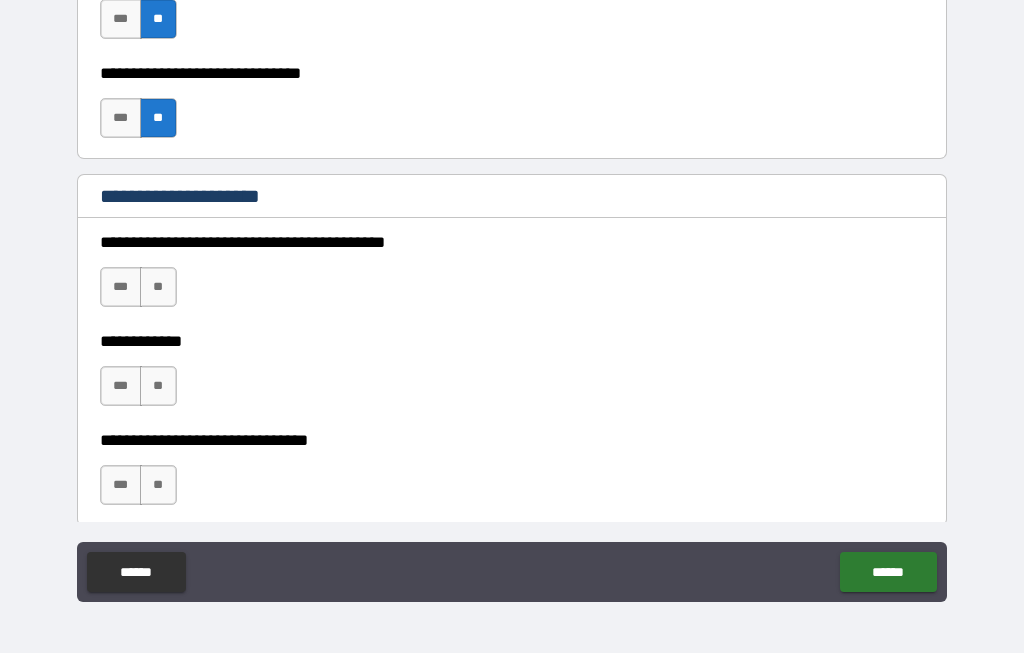 click on "**" at bounding box center (158, 288) 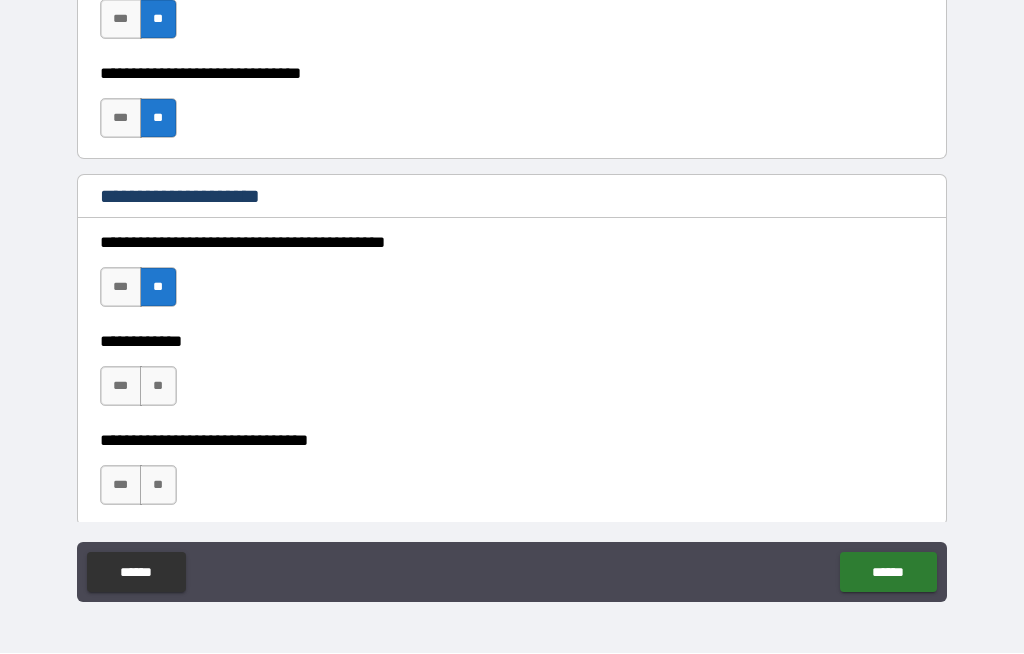 click on "**" at bounding box center [158, 387] 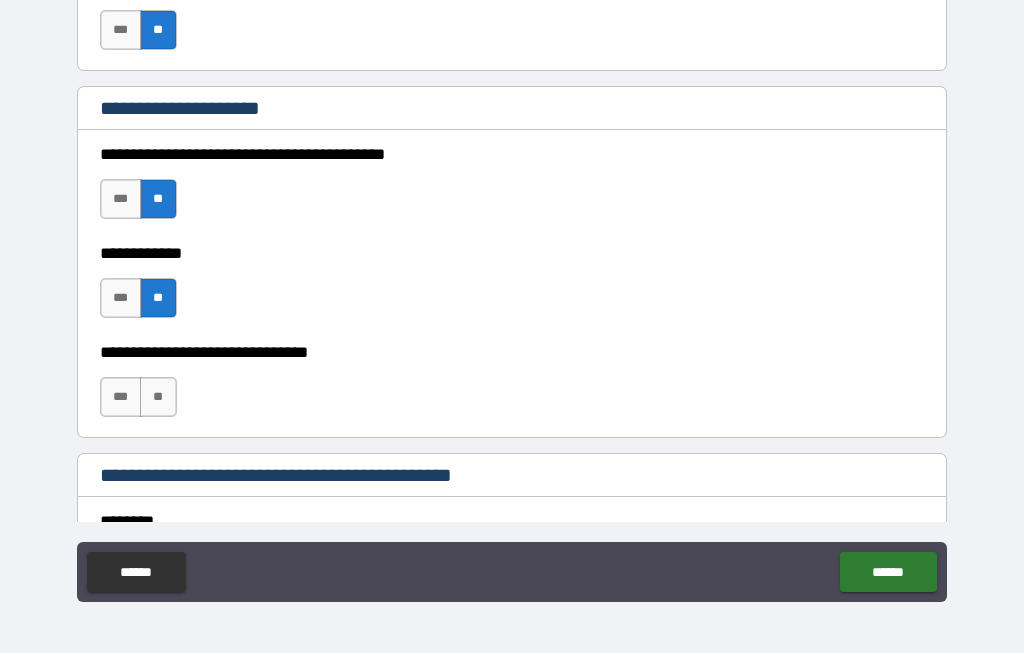 scroll, scrollTop: 1353, scrollLeft: 0, axis: vertical 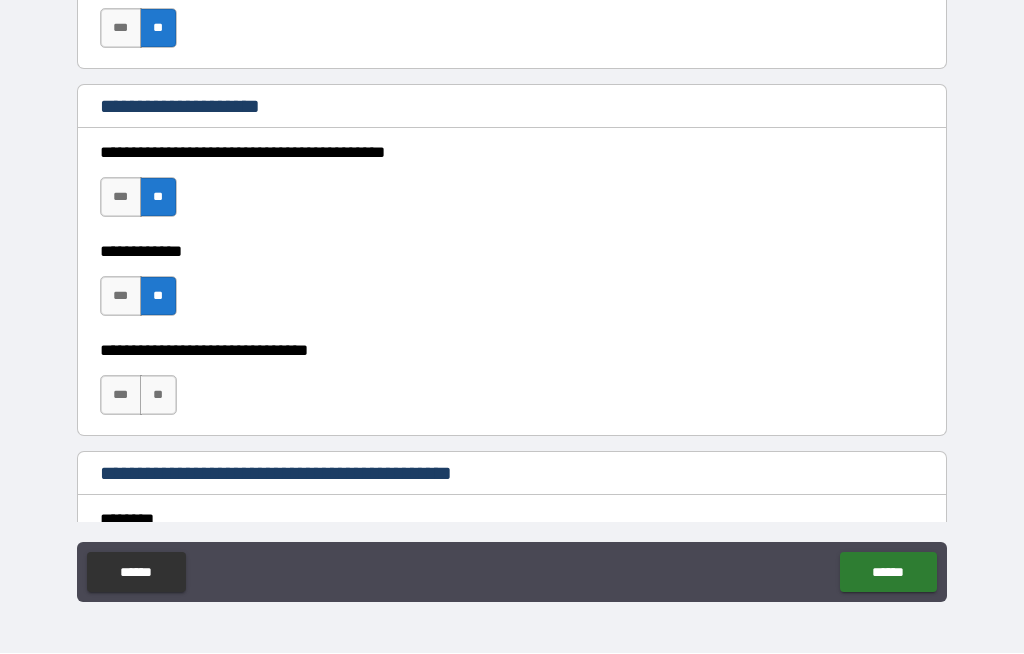 click on "**" at bounding box center [158, 396] 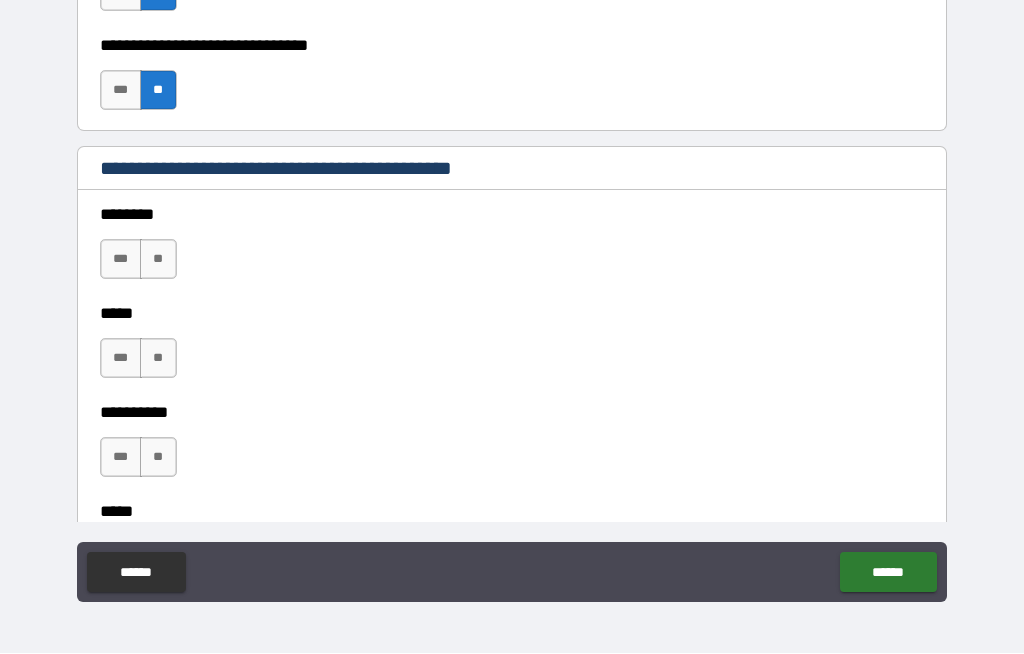 scroll, scrollTop: 1661, scrollLeft: 0, axis: vertical 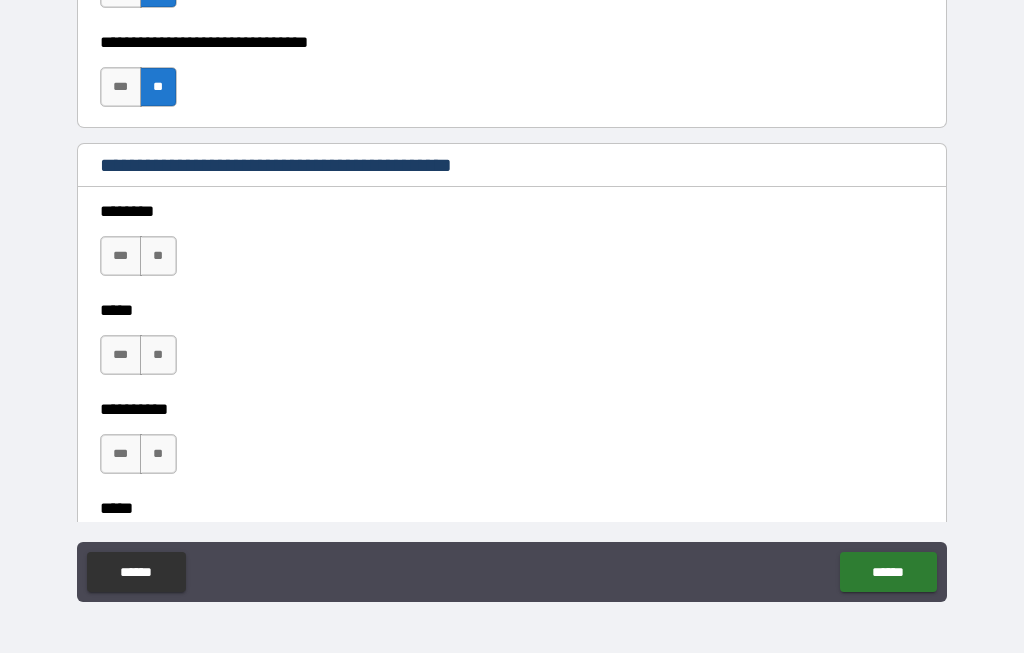 click on "**" at bounding box center (158, 257) 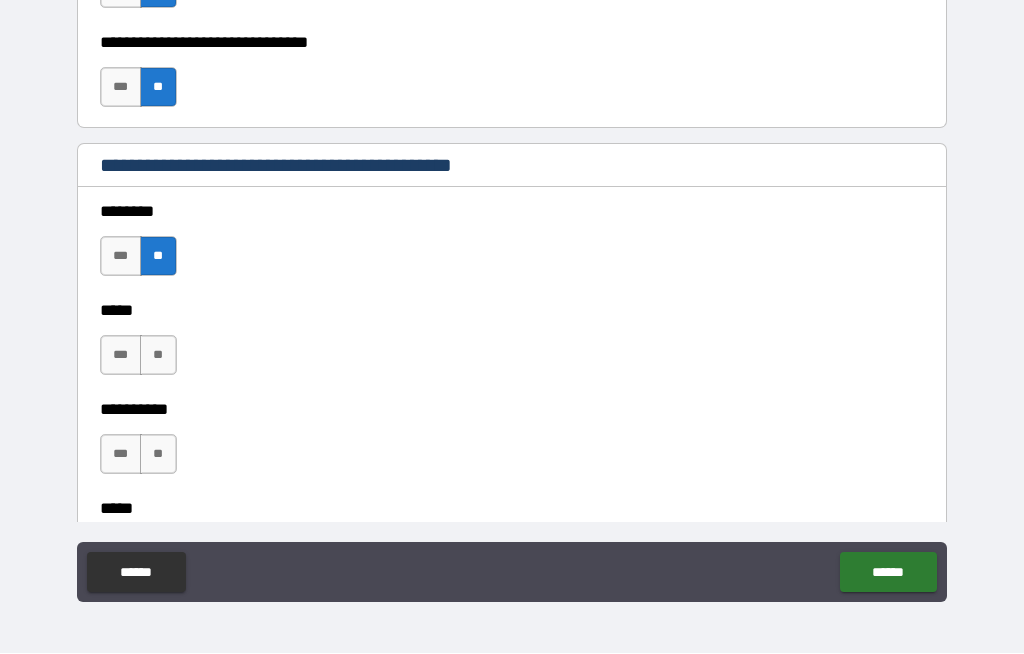 click on "**" at bounding box center [158, 356] 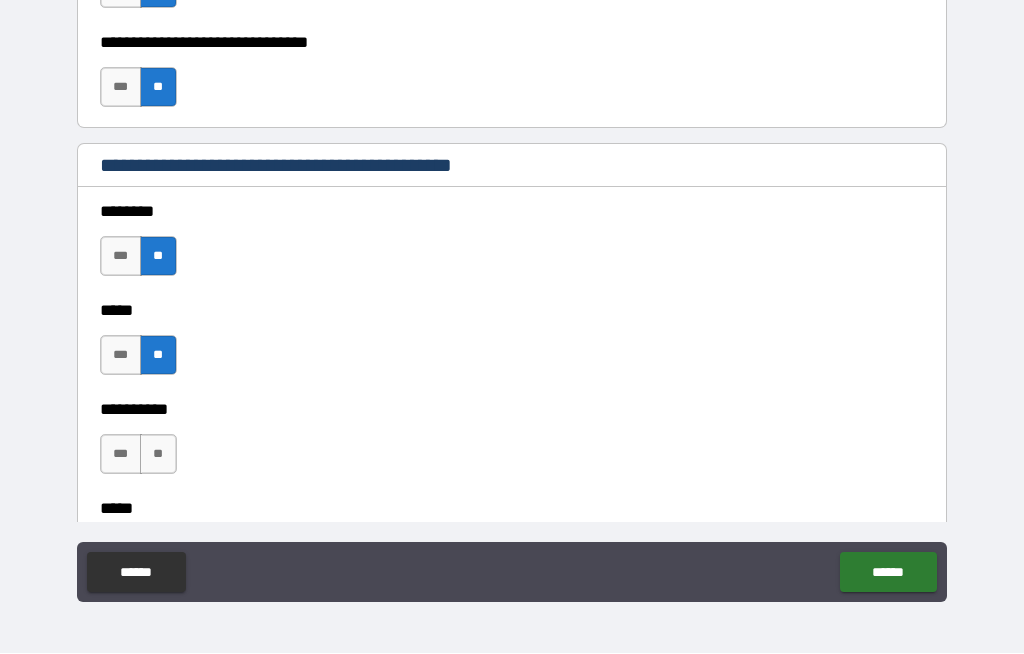click on "**" at bounding box center [158, 455] 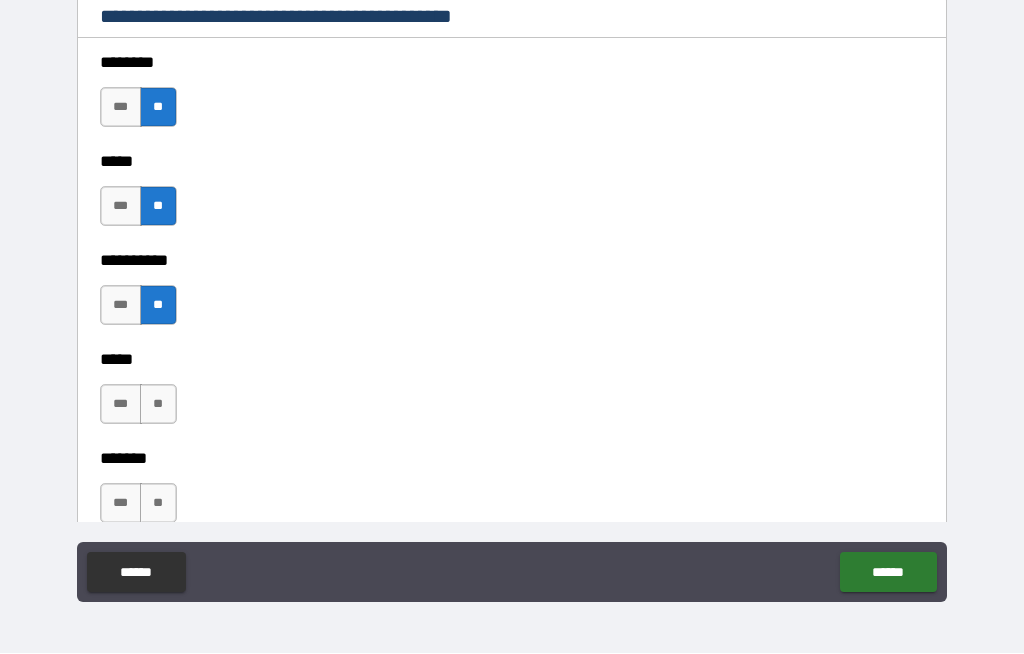 scroll, scrollTop: 1829, scrollLeft: 0, axis: vertical 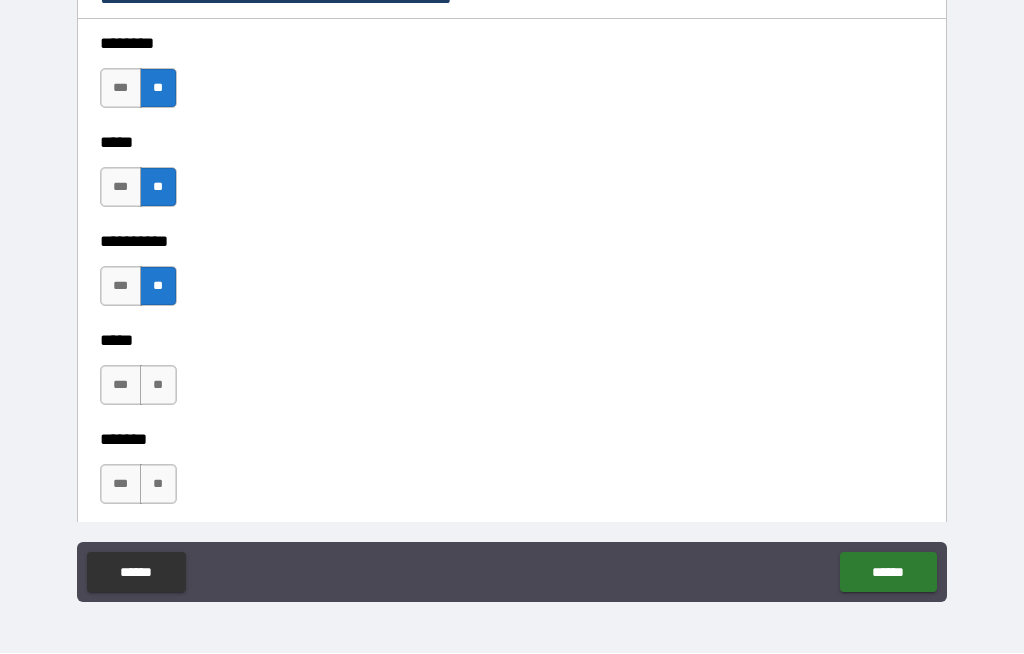 click on "**" at bounding box center (158, 386) 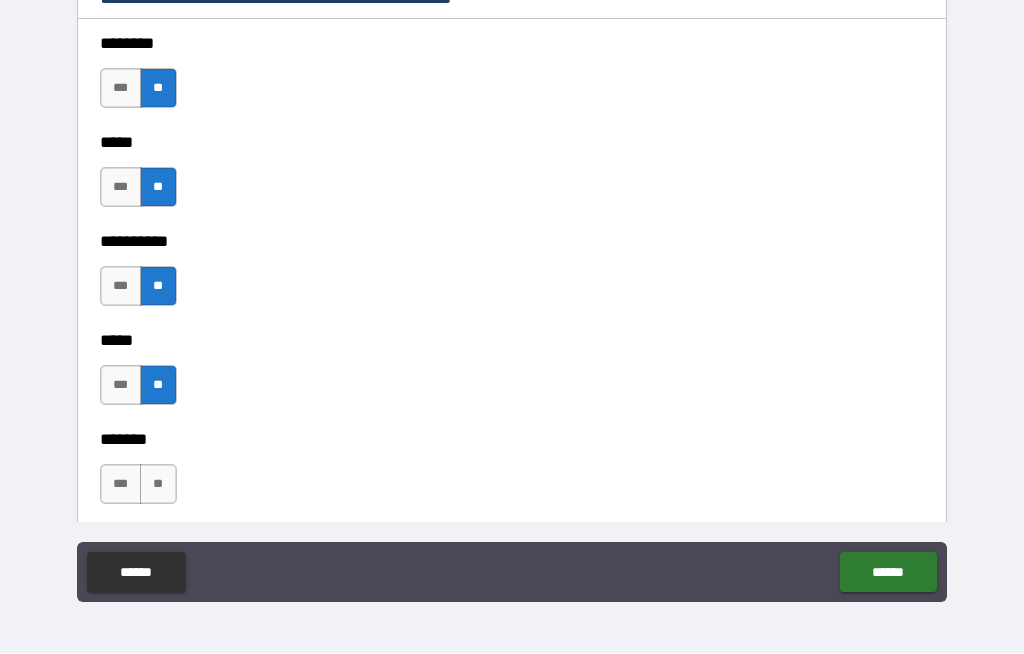 click on "**" at bounding box center [158, 485] 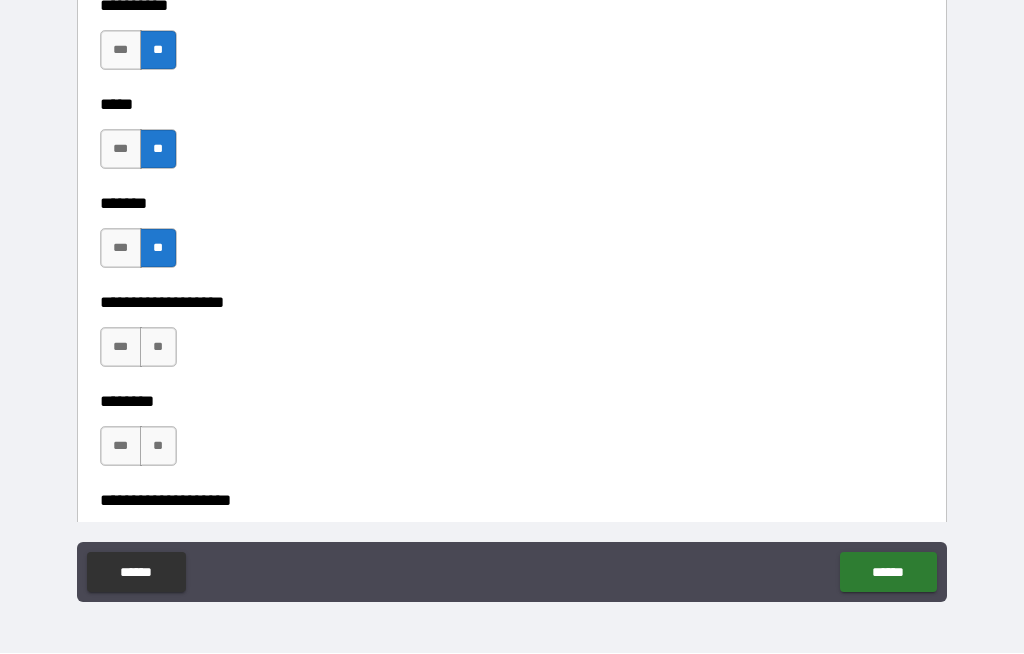 scroll, scrollTop: 2066, scrollLeft: 0, axis: vertical 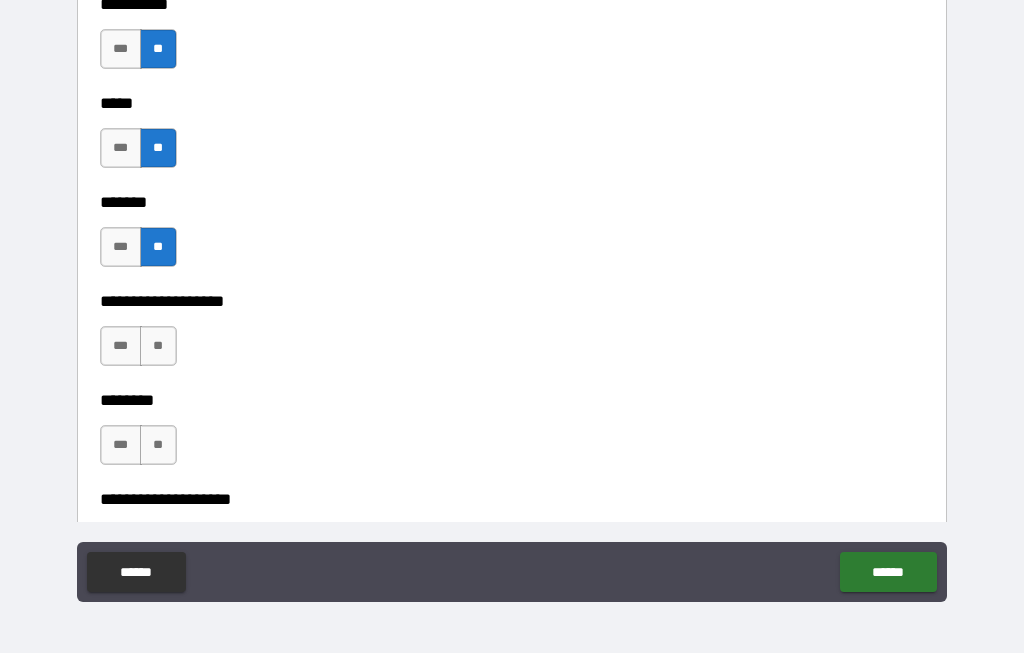 click on "**" at bounding box center [158, 347] 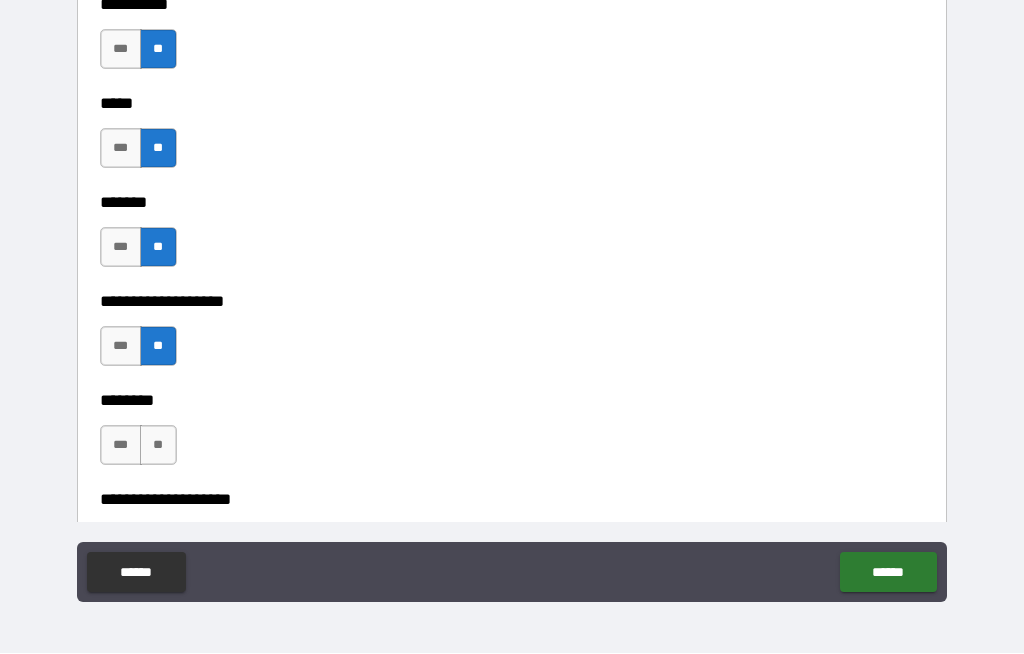click on "**" at bounding box center [158, 446] 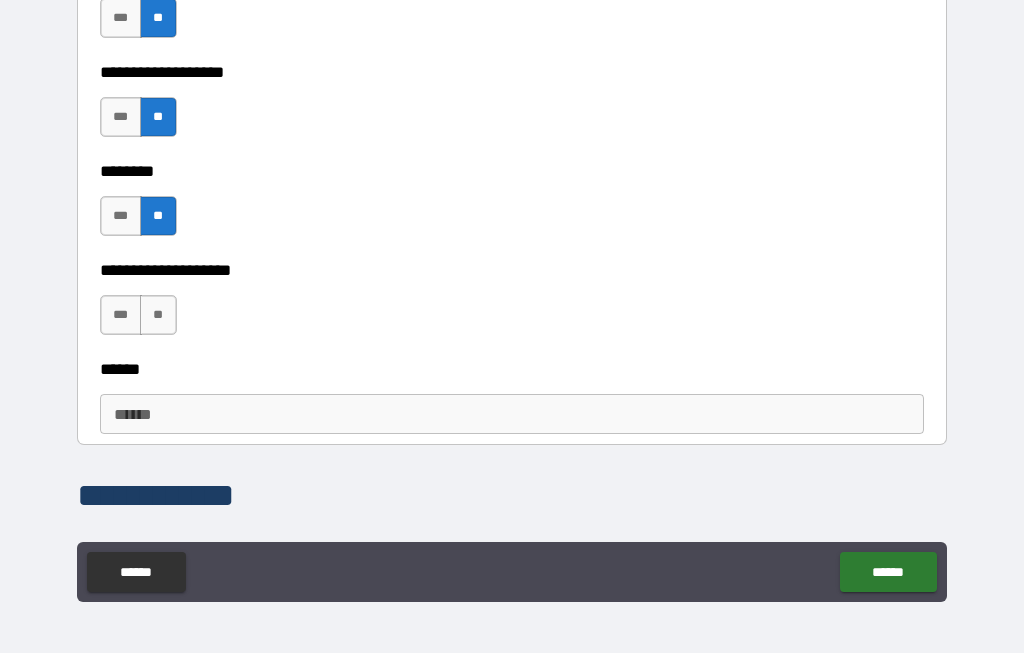 scroll, scrollTop: 2342, scrollLeft: 0, axis: vertical 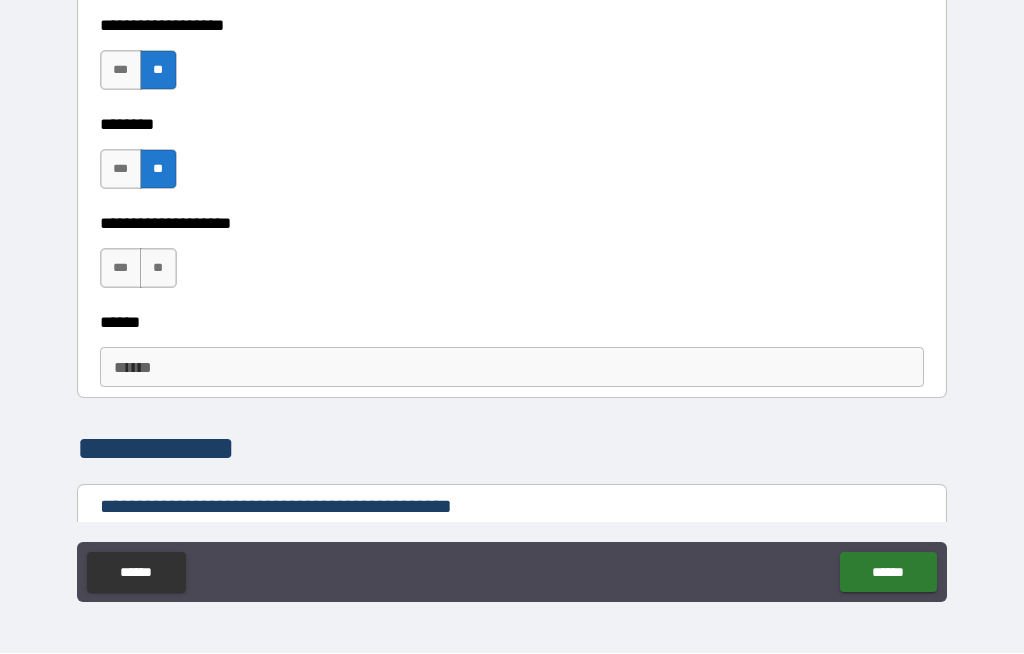 click on "**" at bounding box center (158, 269) 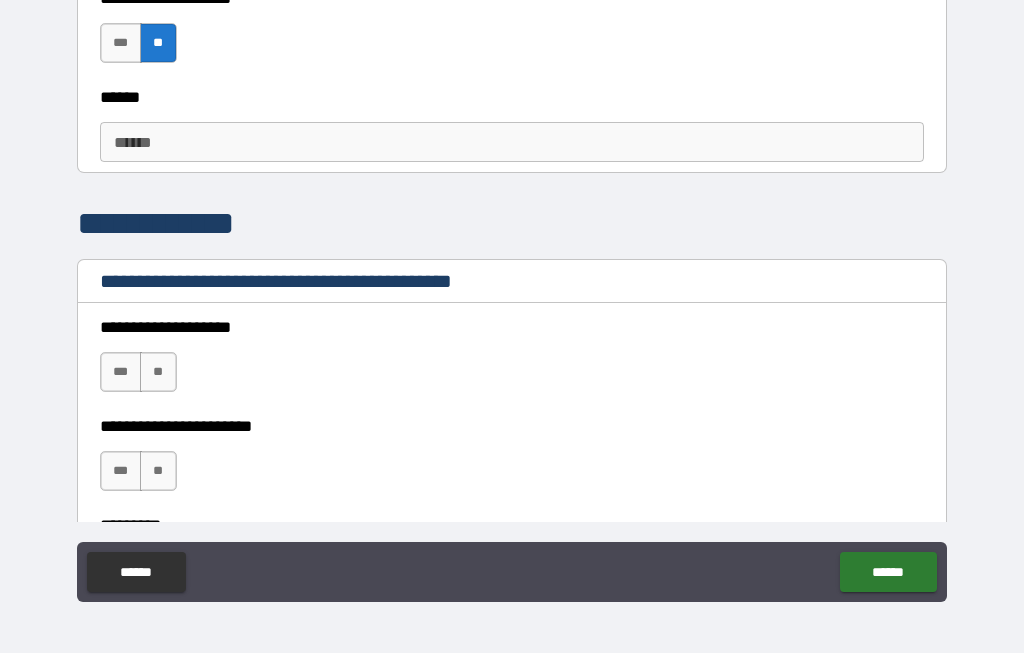 scroll, scrollTop: 2580, scrollLeft: 0, axis: vertical 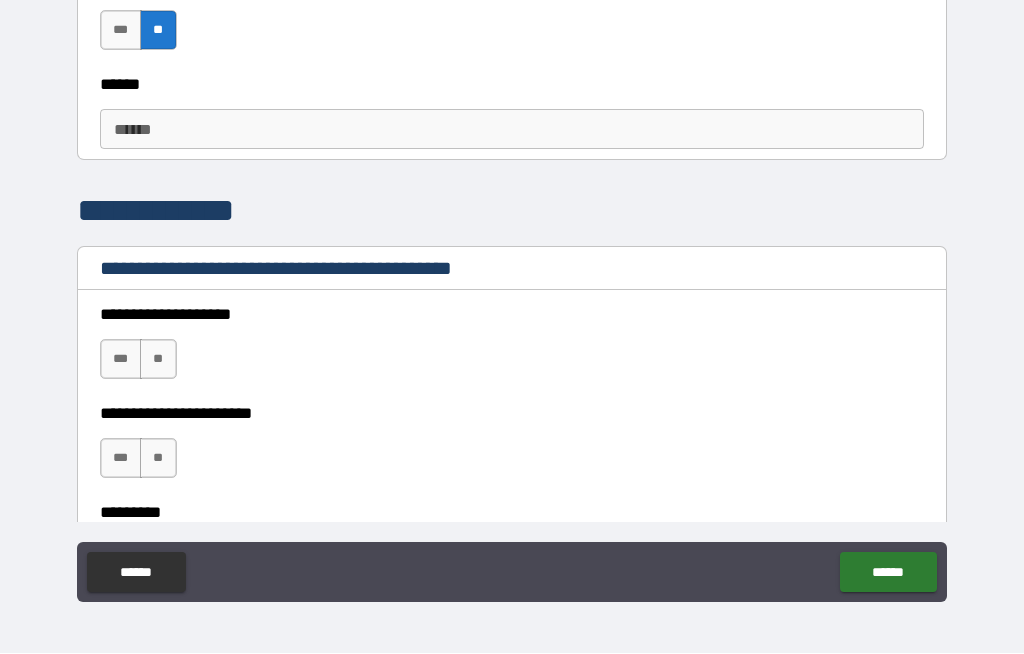 click on "**********" at bounding box center [512, 449] 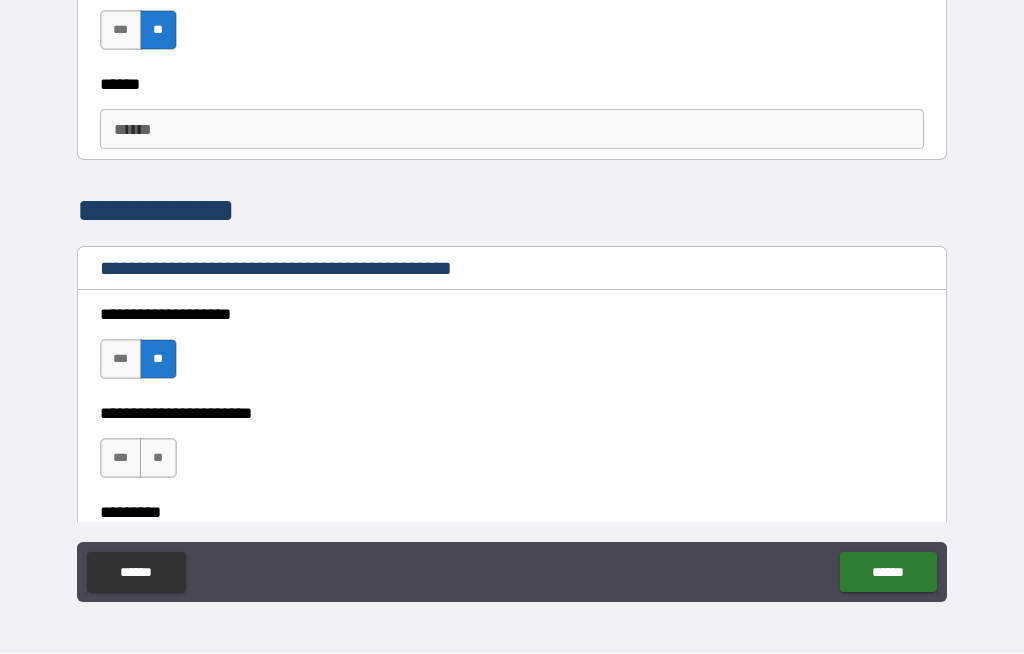 click on "**" at bounding box center [158, 459] 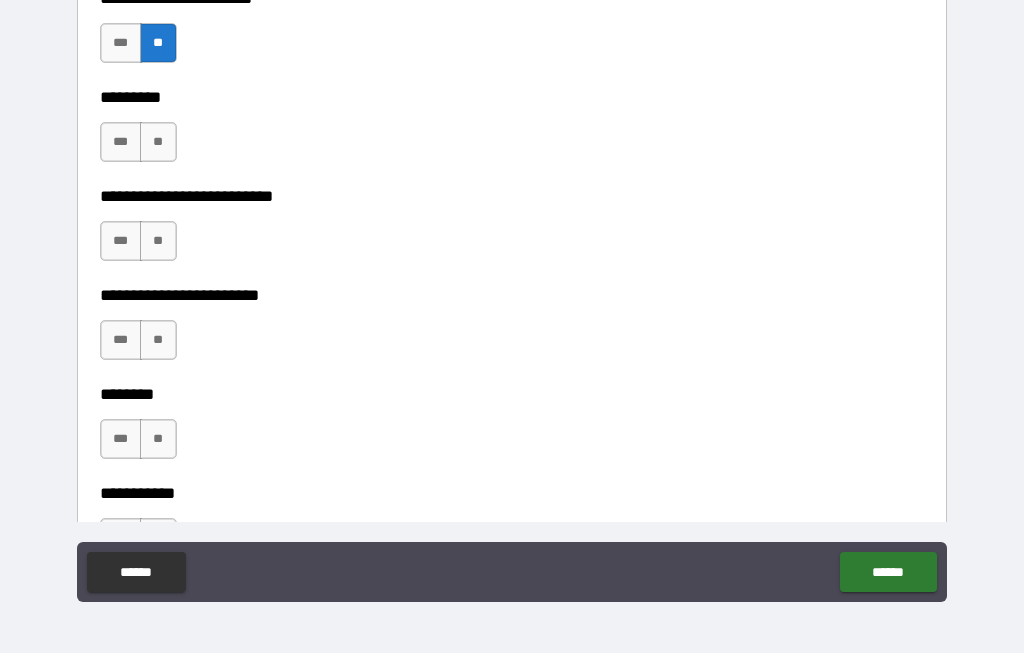 scroll, scrollTop: 2995, scrollLeft: 0, axis: vertical 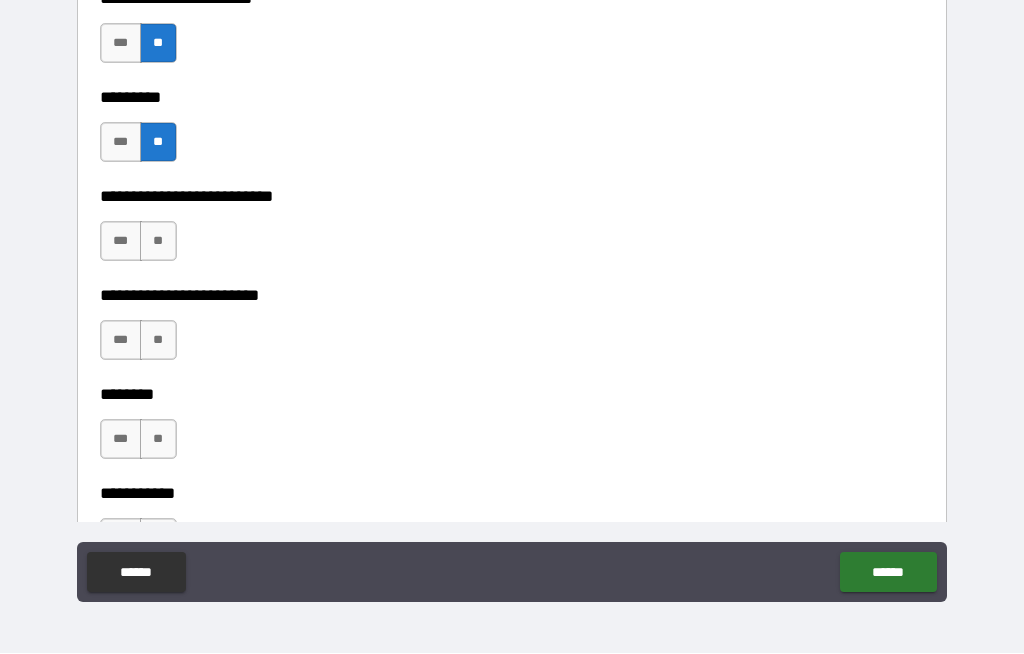 click on "**" at bounding box center [158, 242] 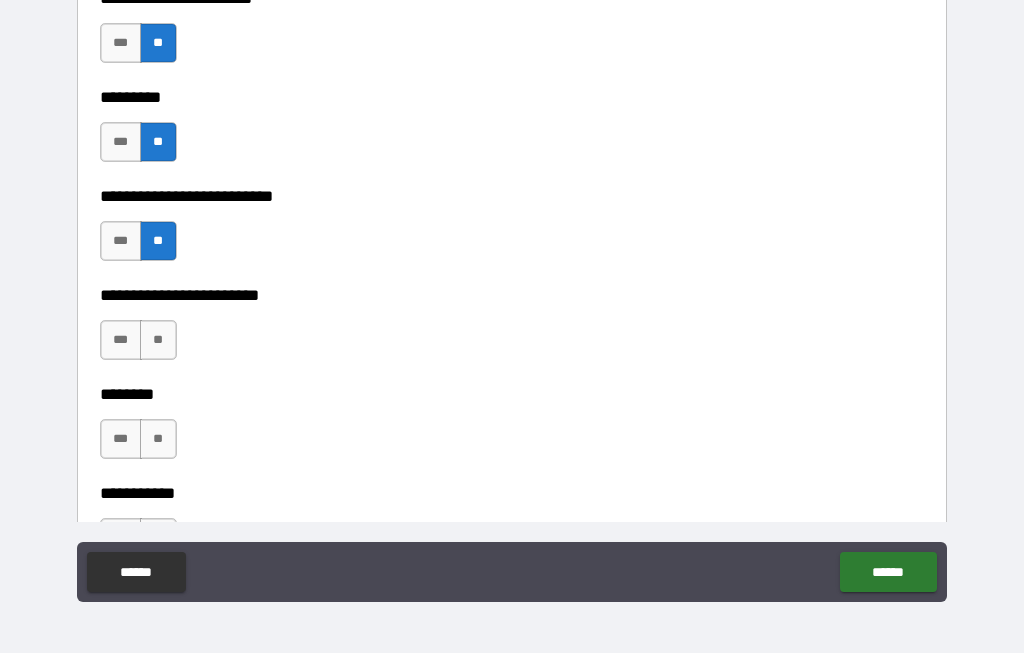 click on "**" at bounding box center [158, 341] 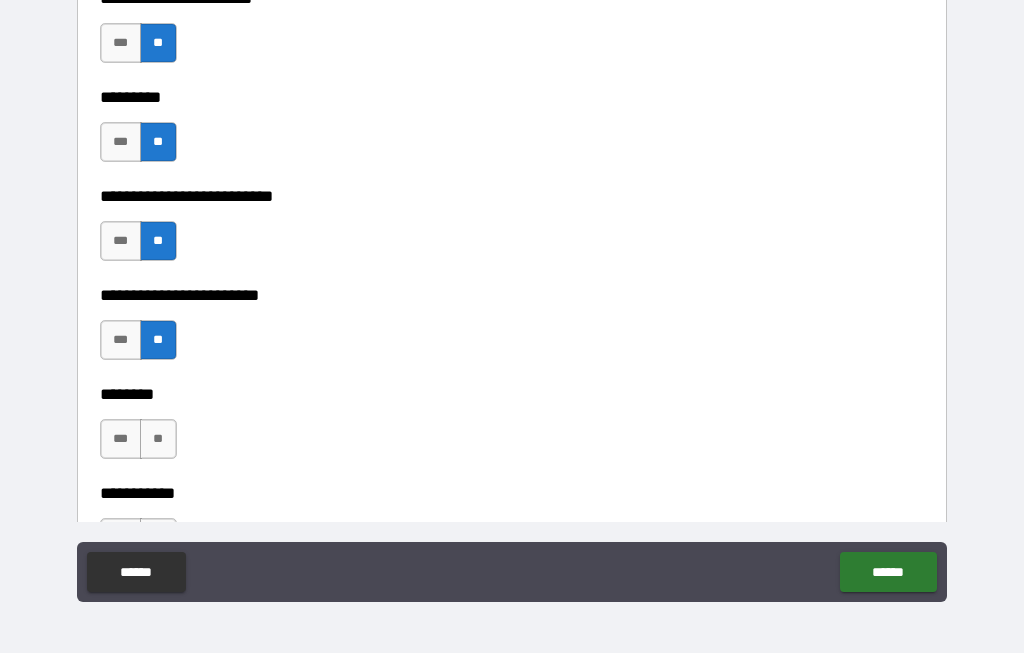 click on "**" at bounding box center [158, 440] 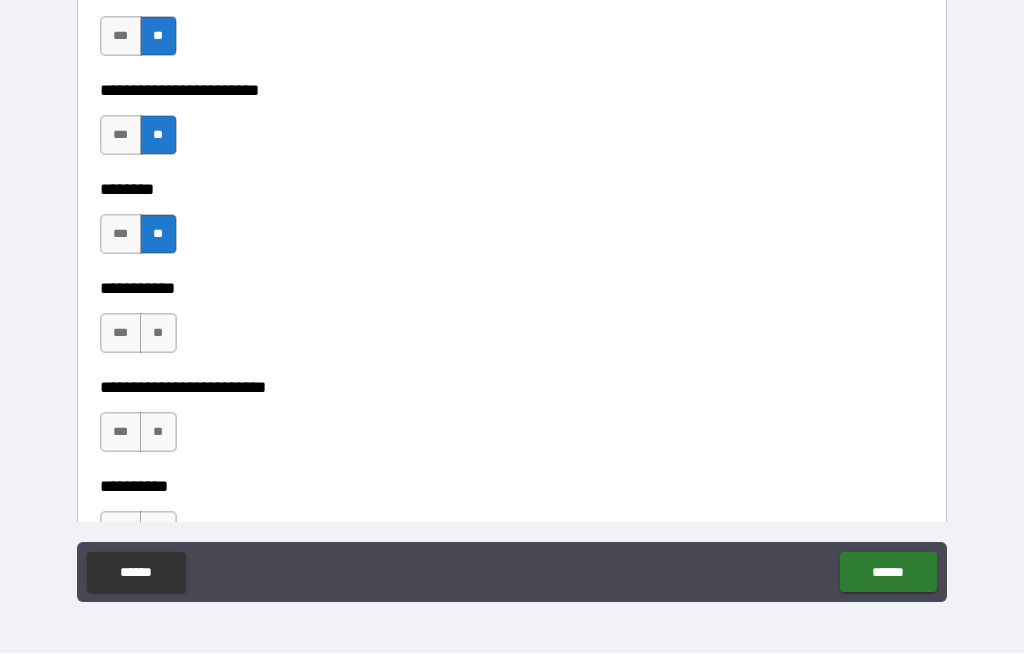 scroll, scrollTop: 3203, scrollLeft: 0, axis: vertical 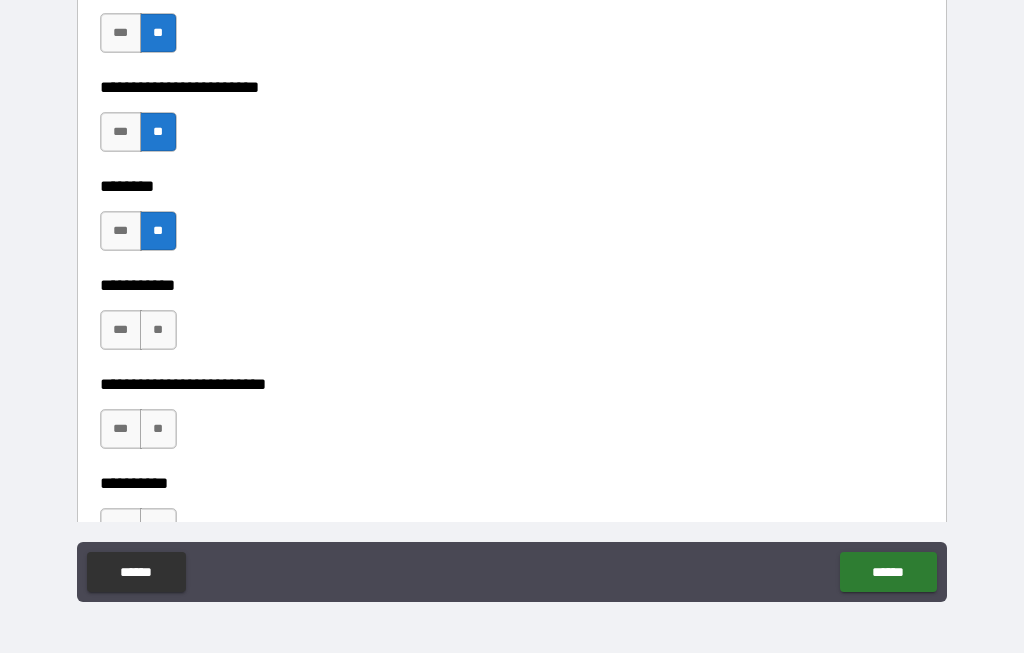 click on "**" at bounding box center (158, 331) 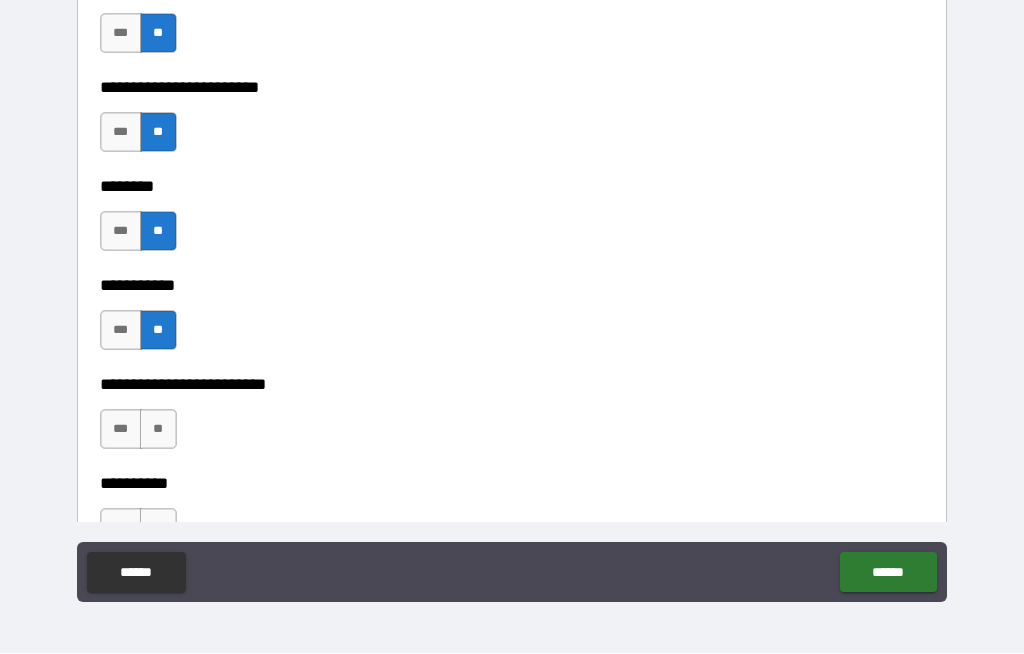 click on "**" at bounding box center (158, 430) 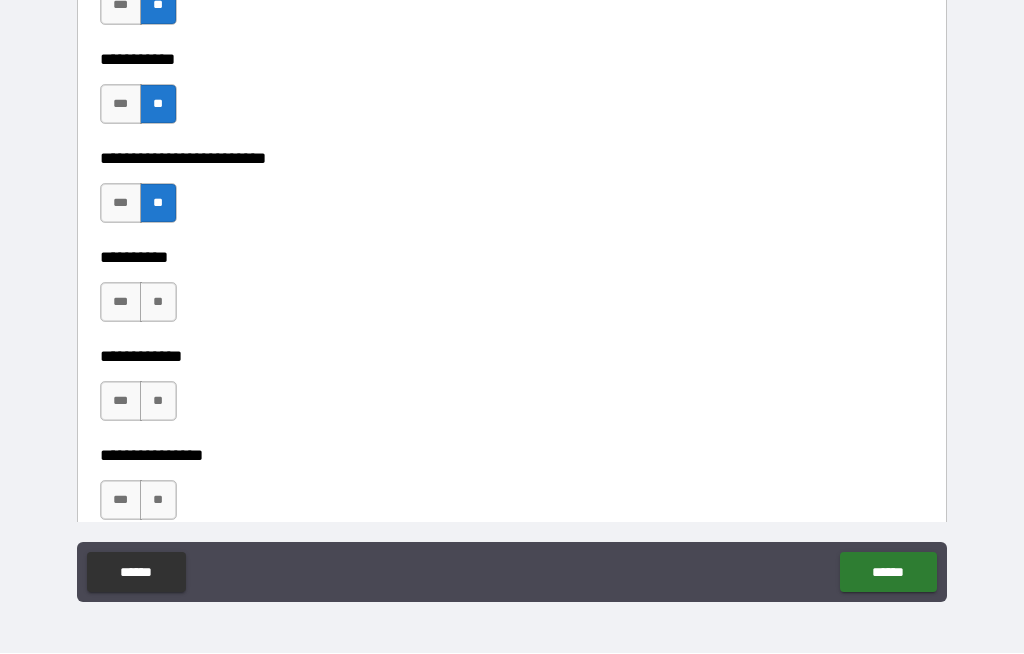 scroll, scrollTop: 3429, scrollLeft: 0, axis: vertical 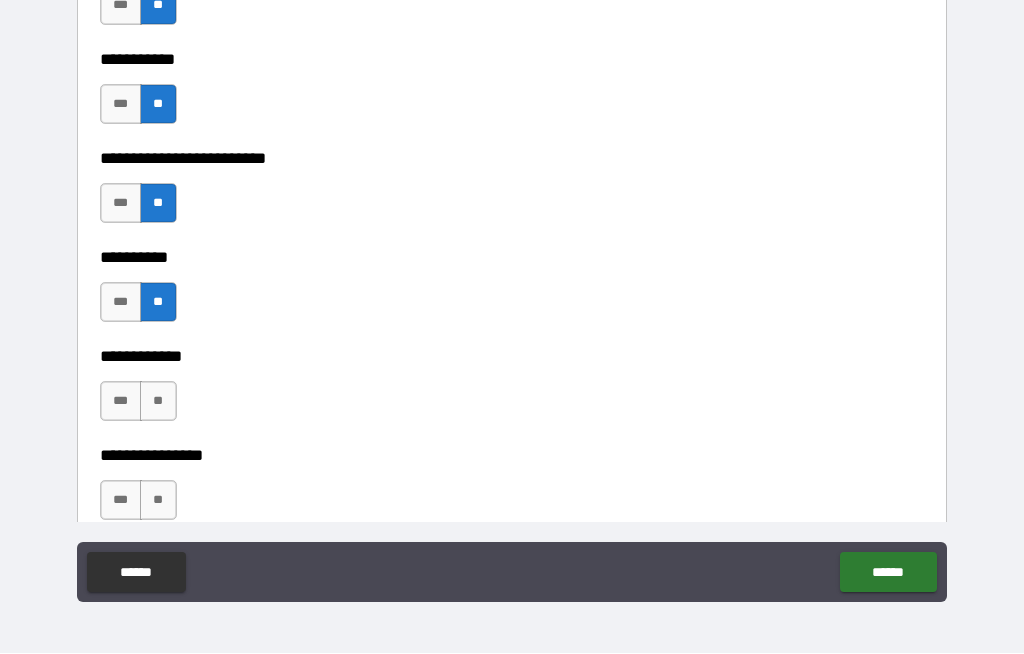 click on "**" at bounding box center (158, 402) 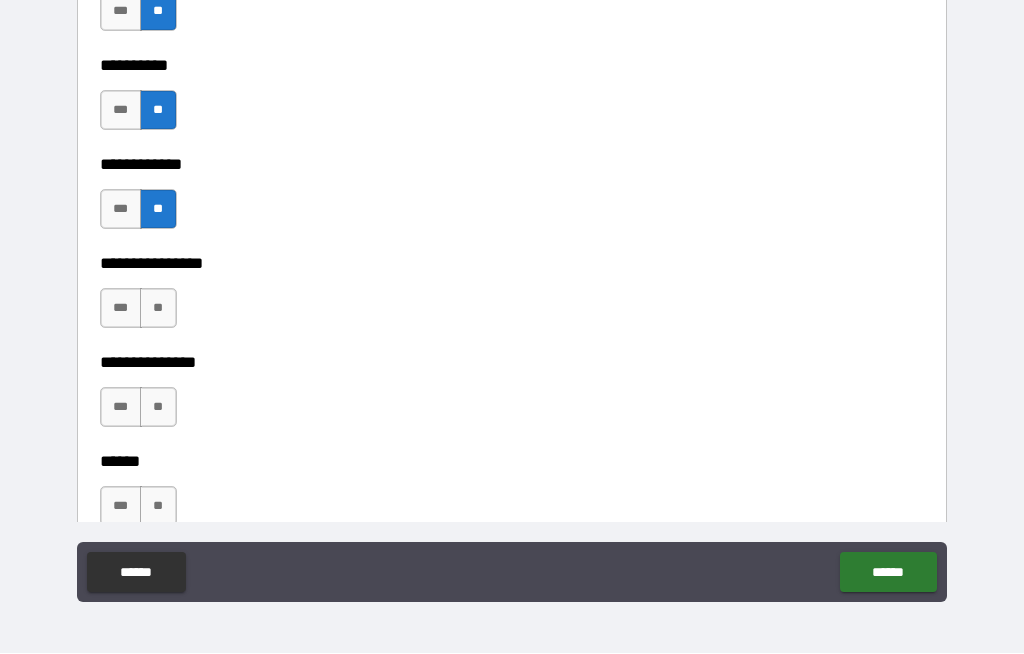 scroll, scrollTop: 3628, scrollLeft: 0, axis: vertical 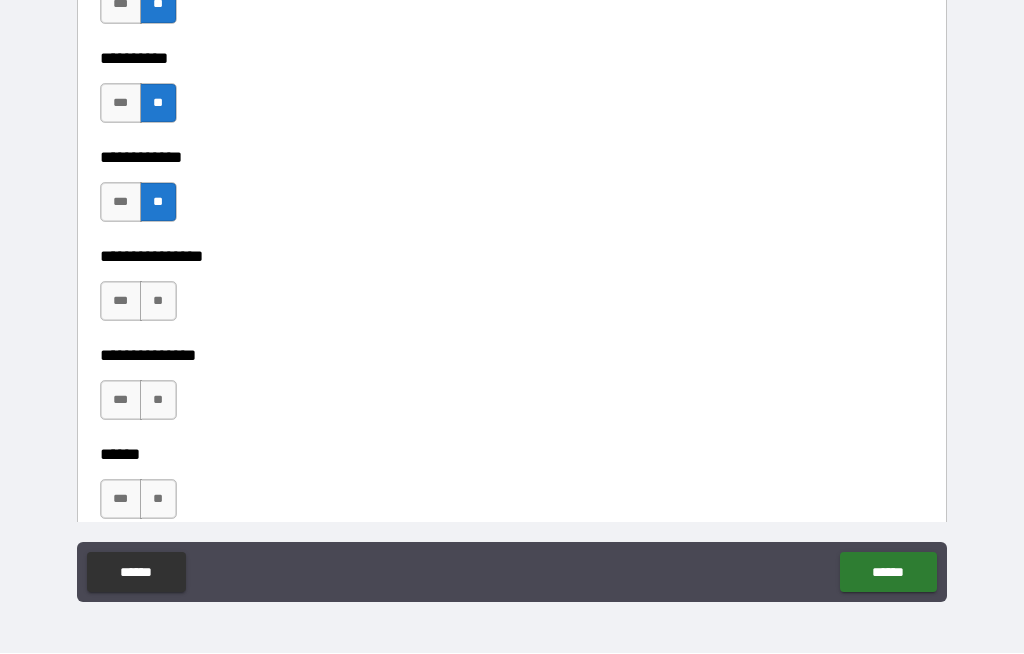 click on "**" at bounding box center (158, 302) 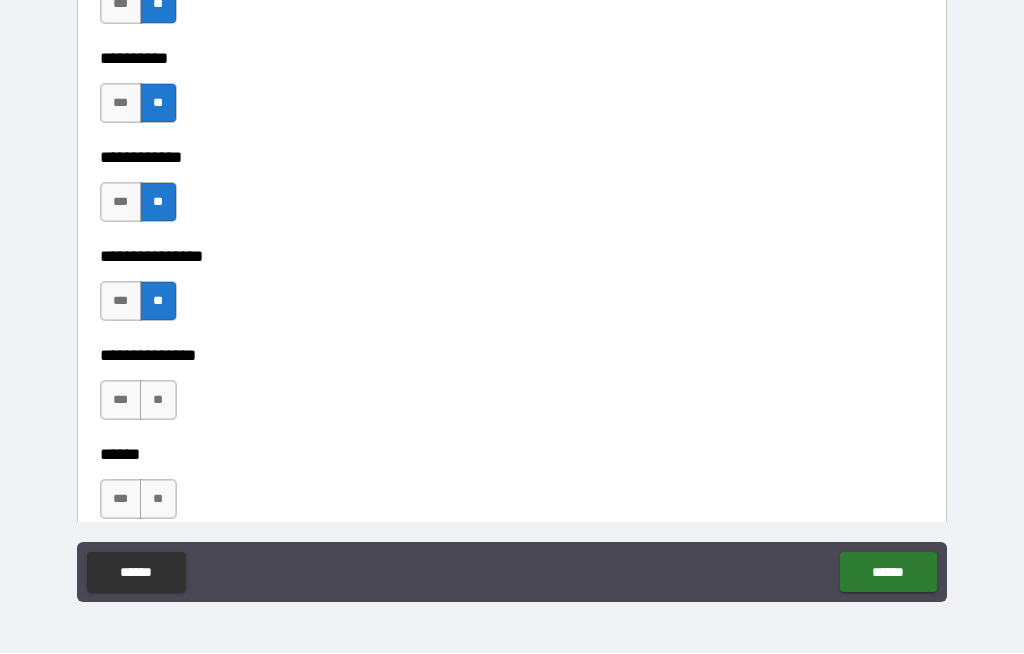 click on "**" at bounding box center [158, 401] 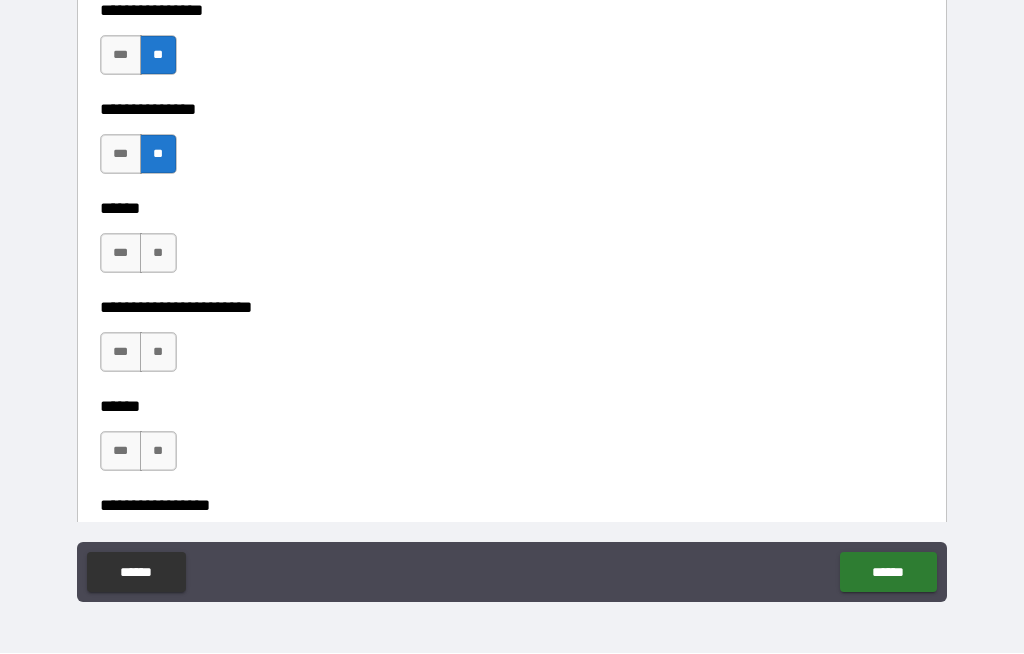 scroll, scrollTop: 3885, scrollLeft: 0, axis: vertical 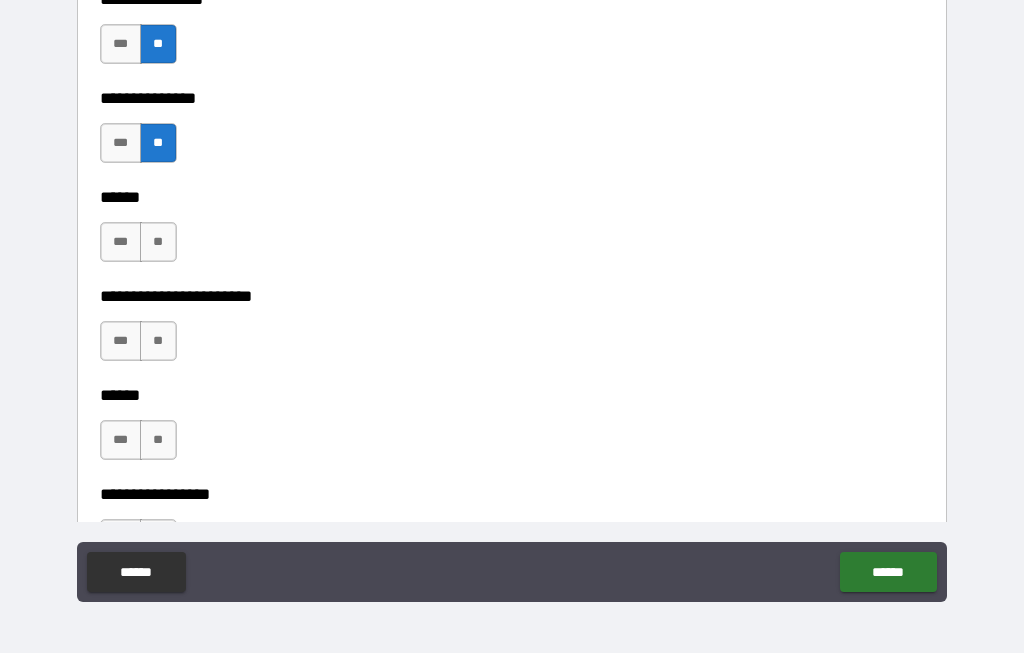 click on "**" at bounding box center (158, 243) 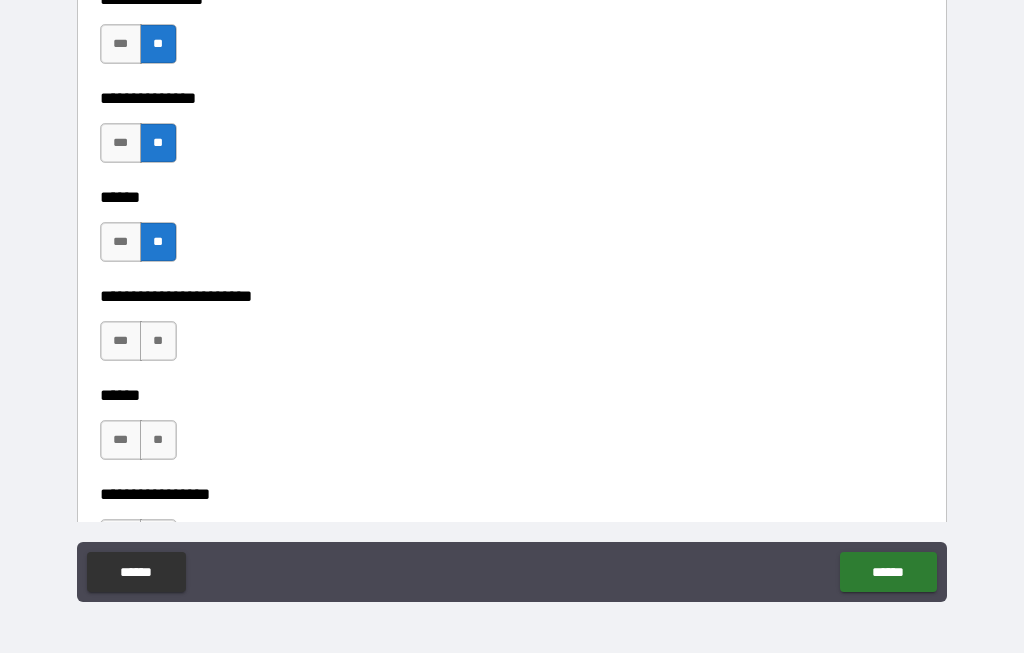 click on "**" at bounding box center (158, 342) 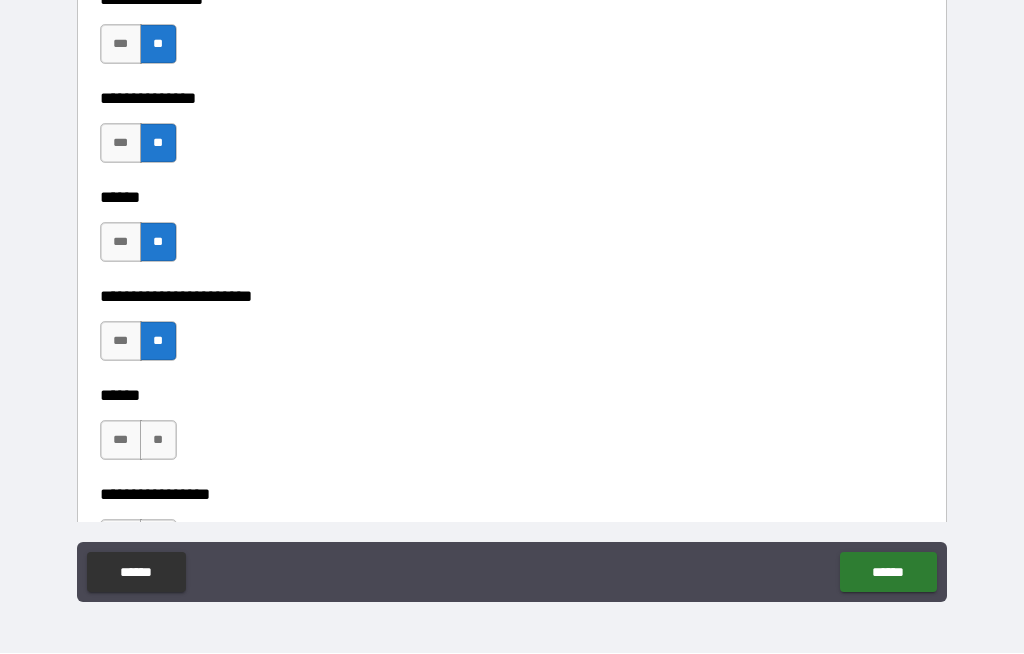click on "**" at bounding box center [158, 441] 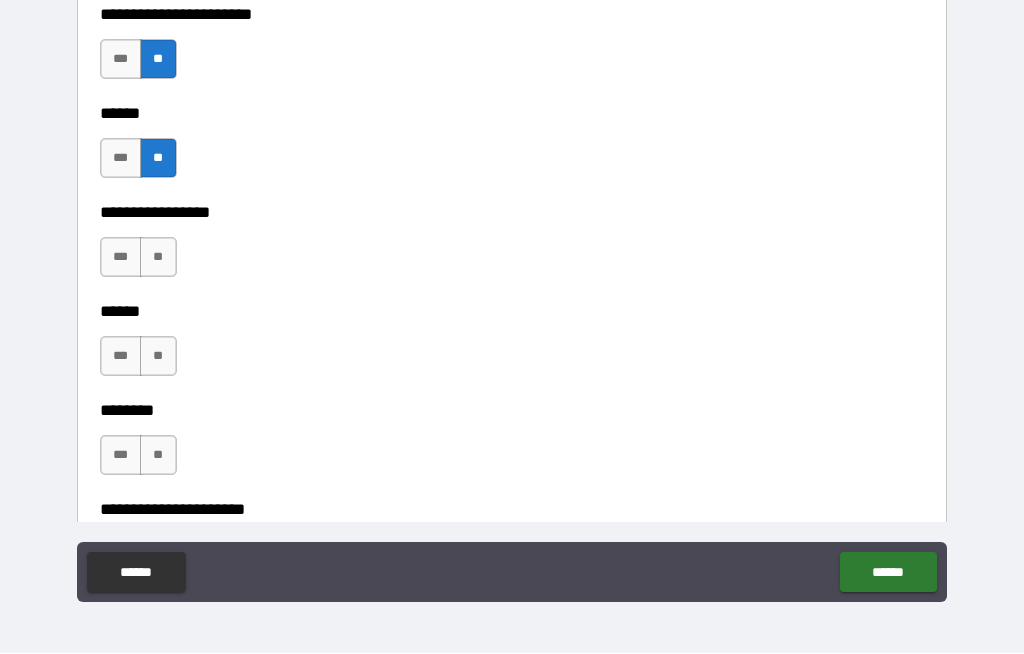 scroll, scrollTop: 4168, scrollLeft: 0, axis: vertical 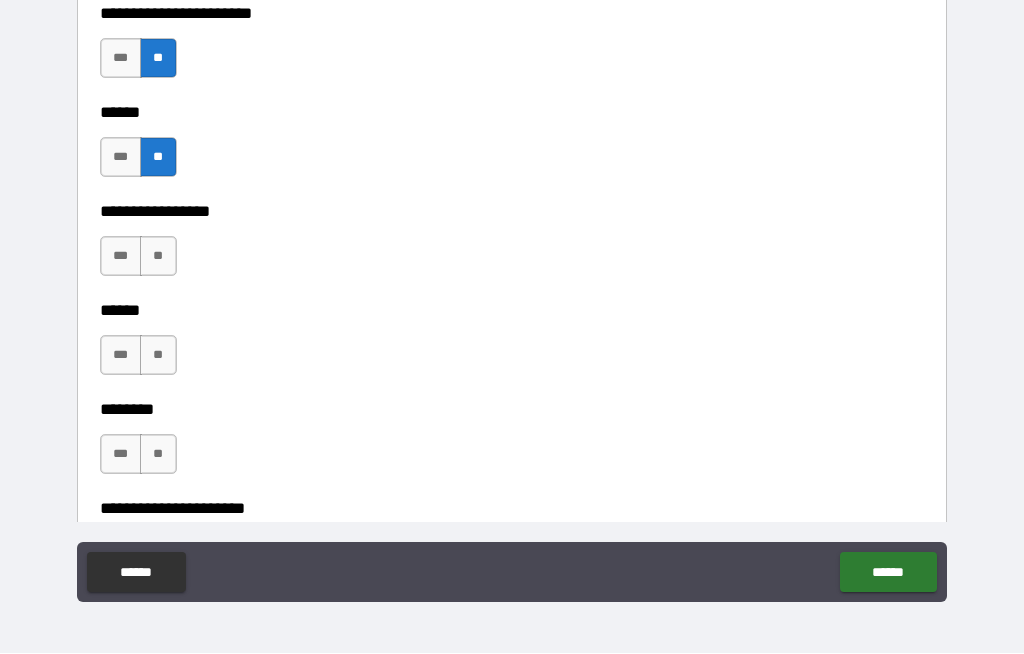 click on "**" at bounding box center [158, 257] 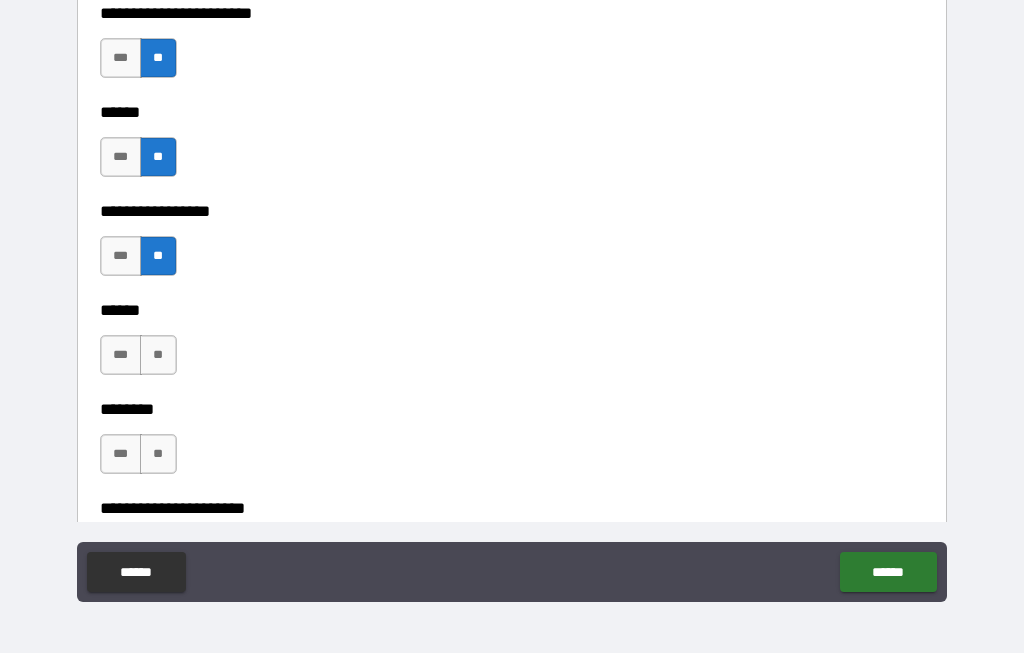 click on "**" at bounding box center (158, 356) 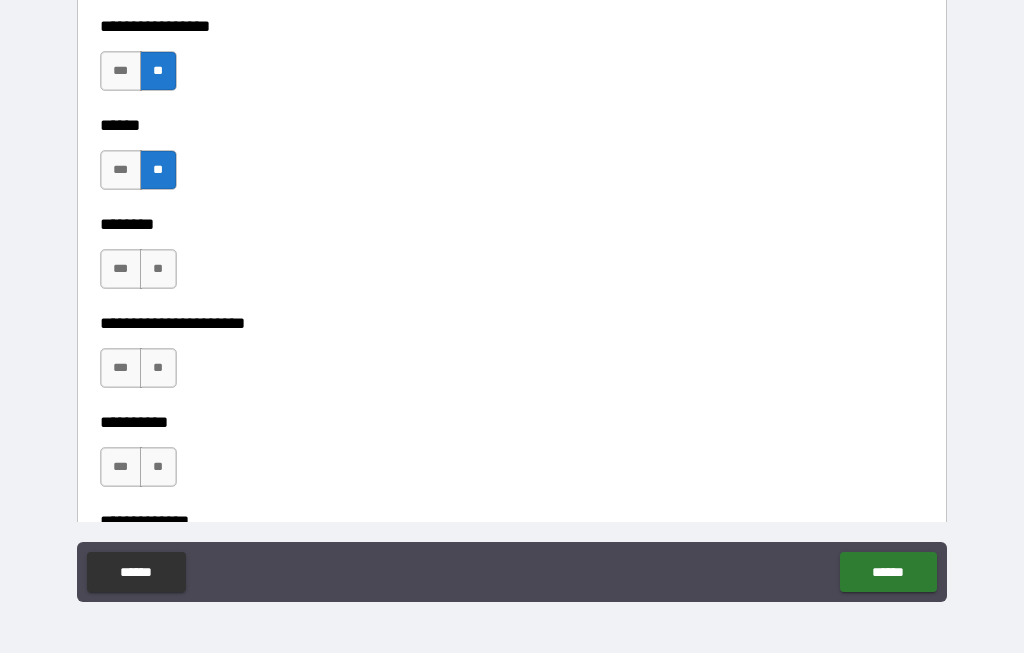 scroll, scrollTop: 4372, scrollLeft: 0, axis: vertical 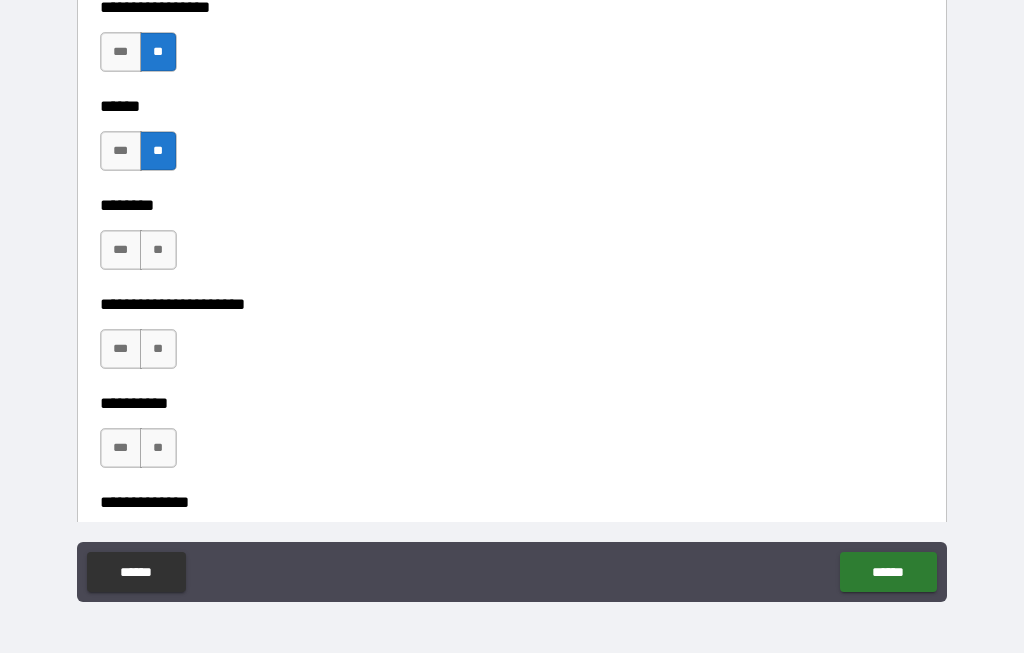click on "**" at bounding box center (158, 251) 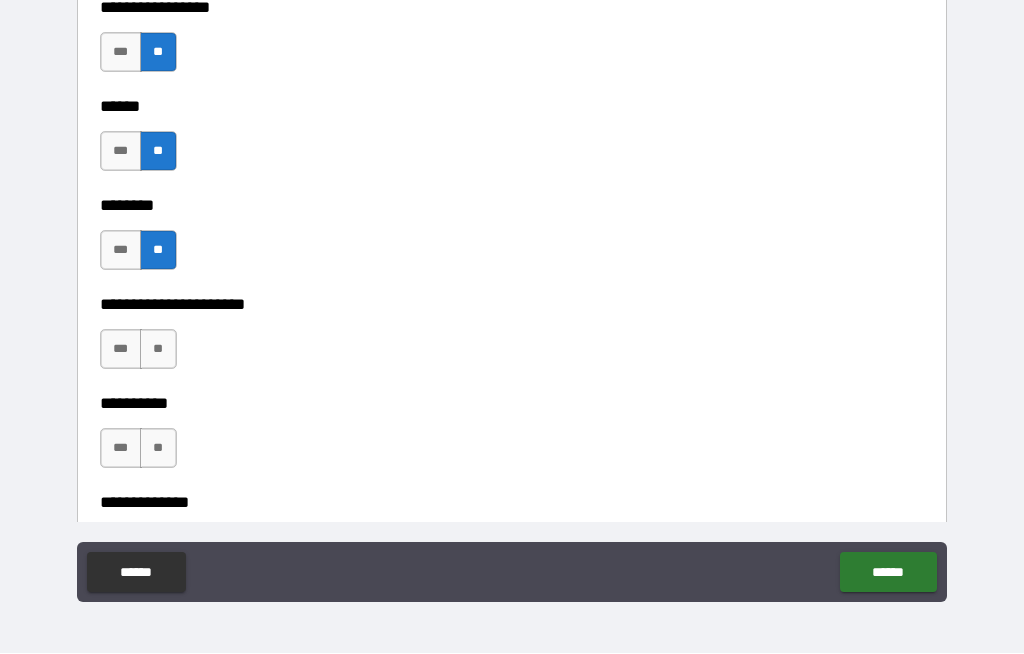 click on "**" at bounding box center (158, 350) 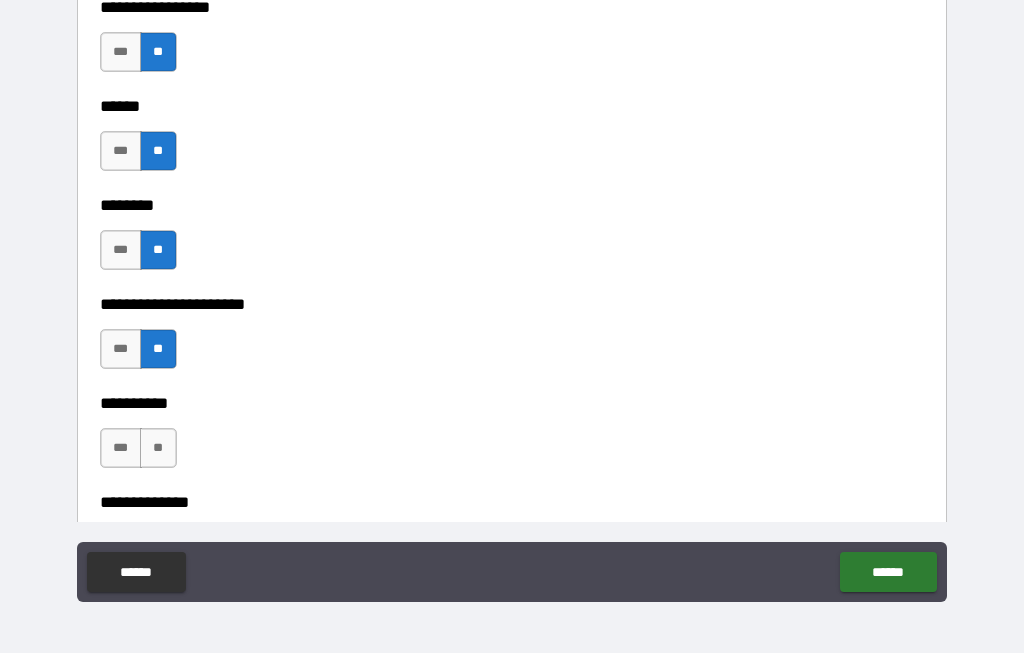 click on "**" at bounding box center [158, 449] 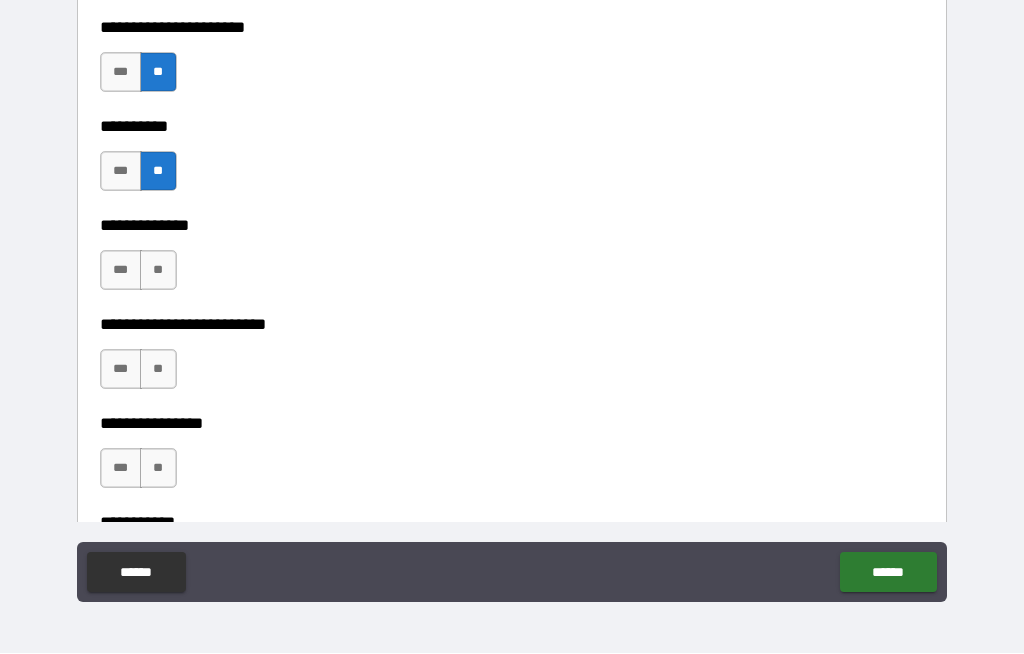 scroll, scrollTop: 4652, scrollLeft: 0, axis: vertical 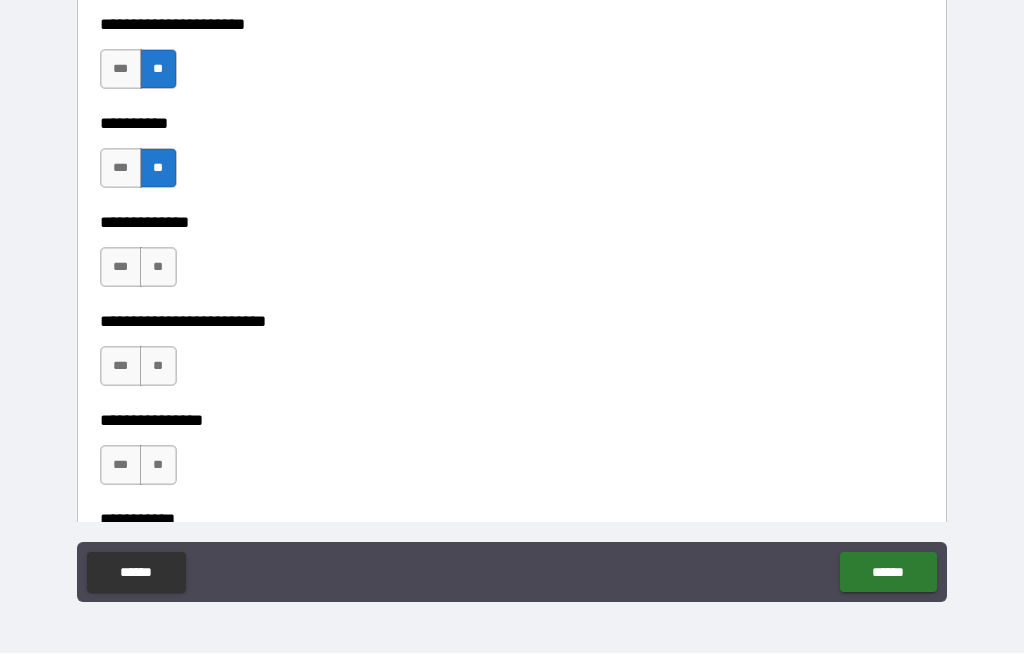 click on "**" at bounding box center [158, 268] 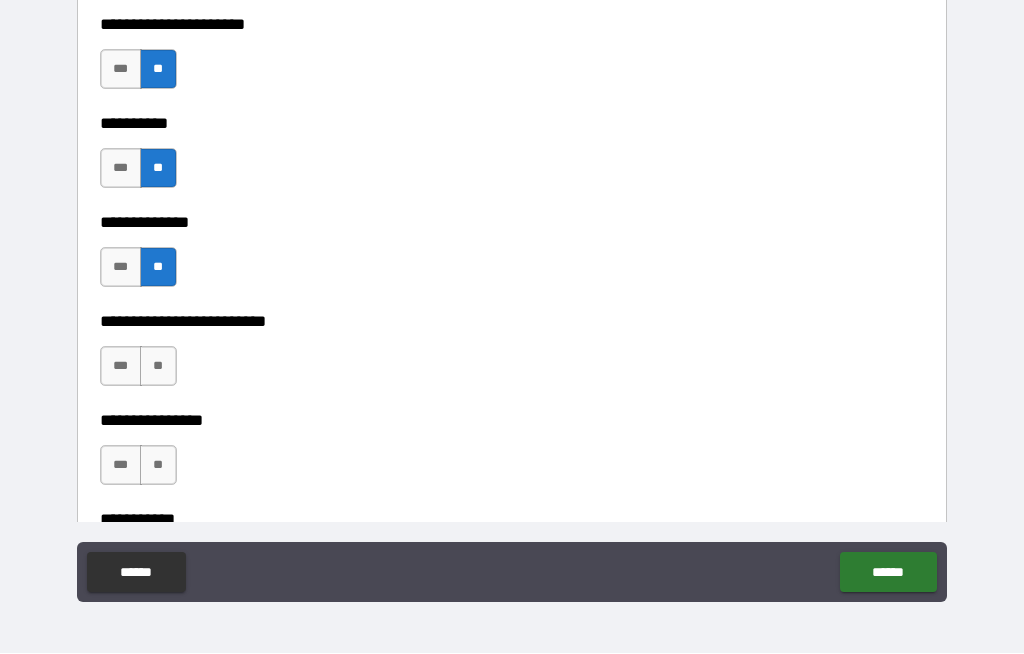 click on "**" at bounding box center (158, 367) 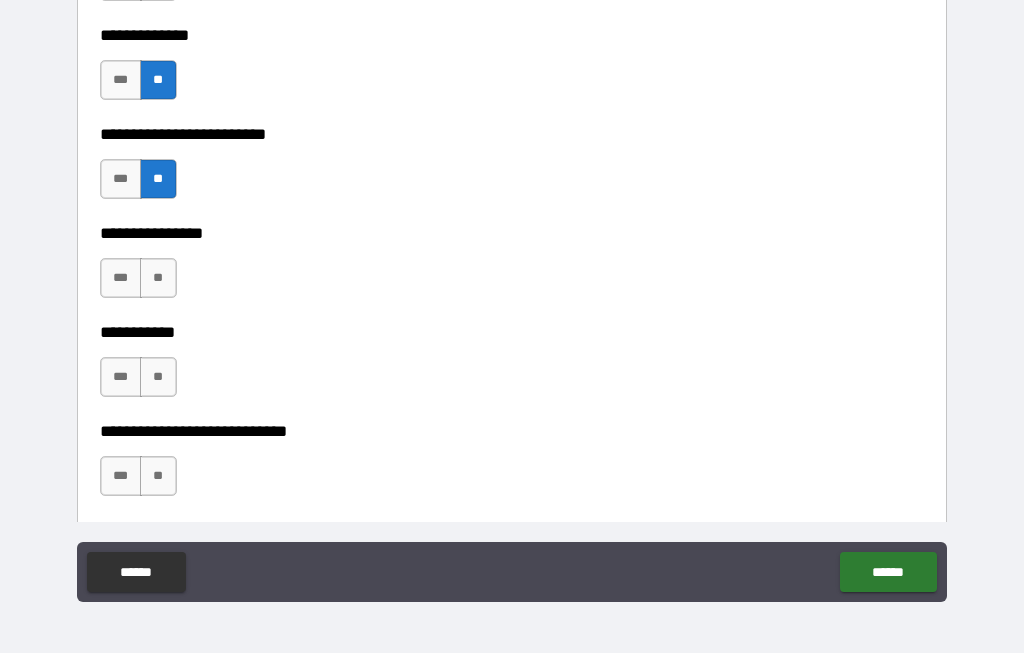 scroll, scrollTop: 4840, scrollLeft: 0, axis: vertical 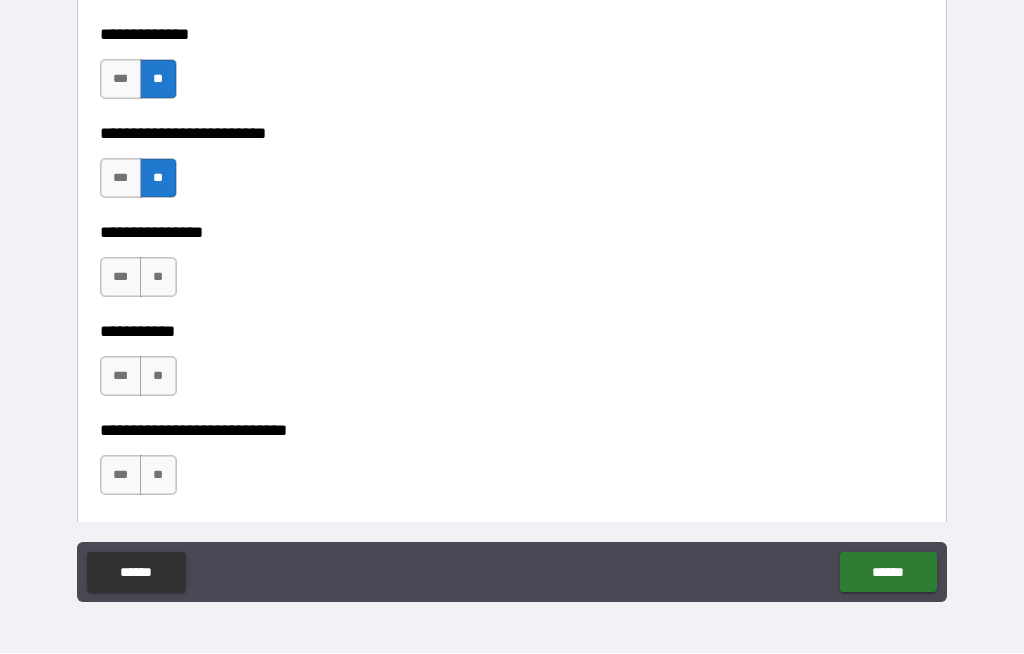 click on "**" at bounding box center (158, 278) 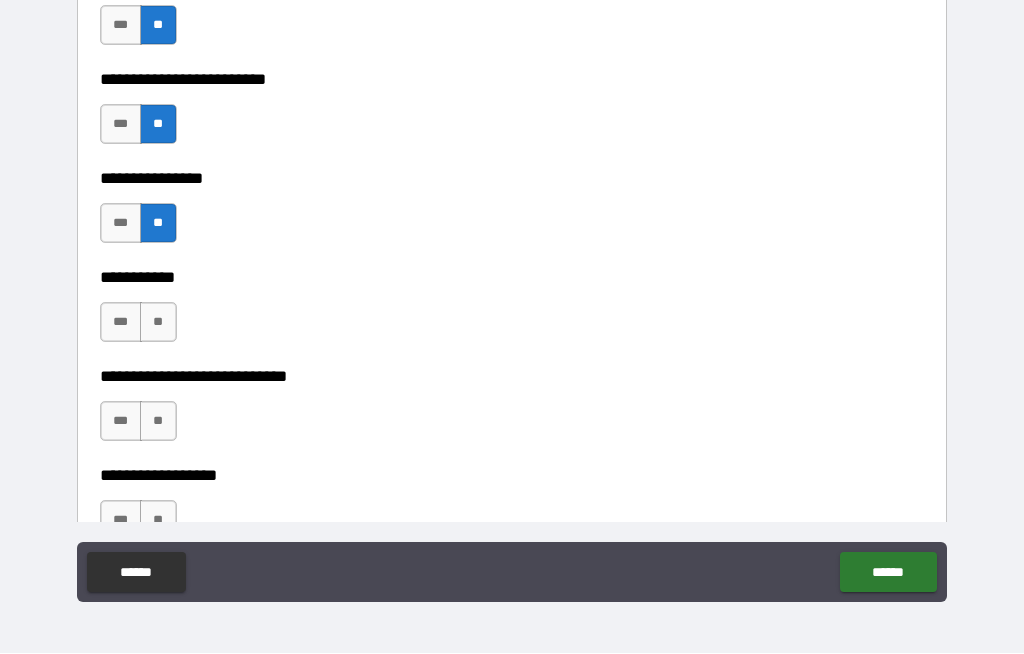 scroll, scrollTop: 4916, scrollLeft: 0, axis: vertical 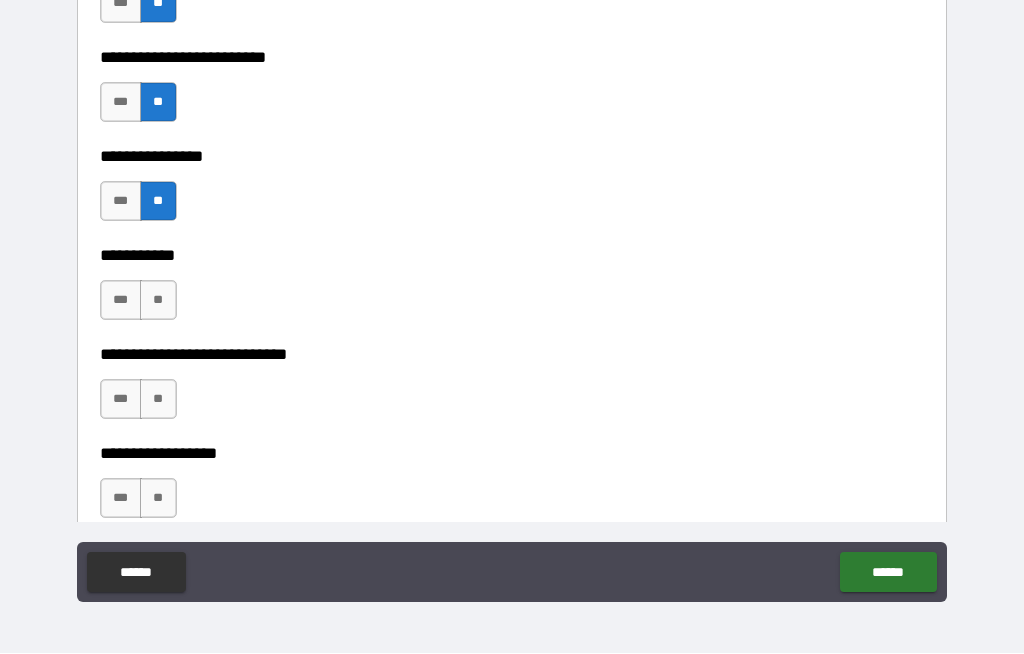 click on "**" at bounding box center [158, 301] 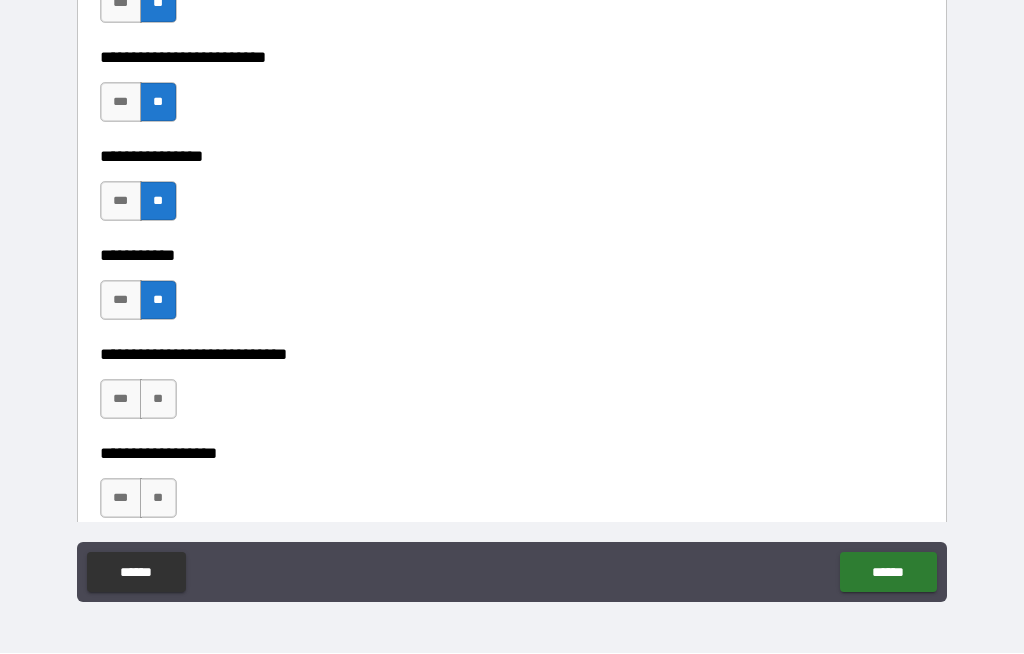 click on "**" at bounding box center [158, 400] 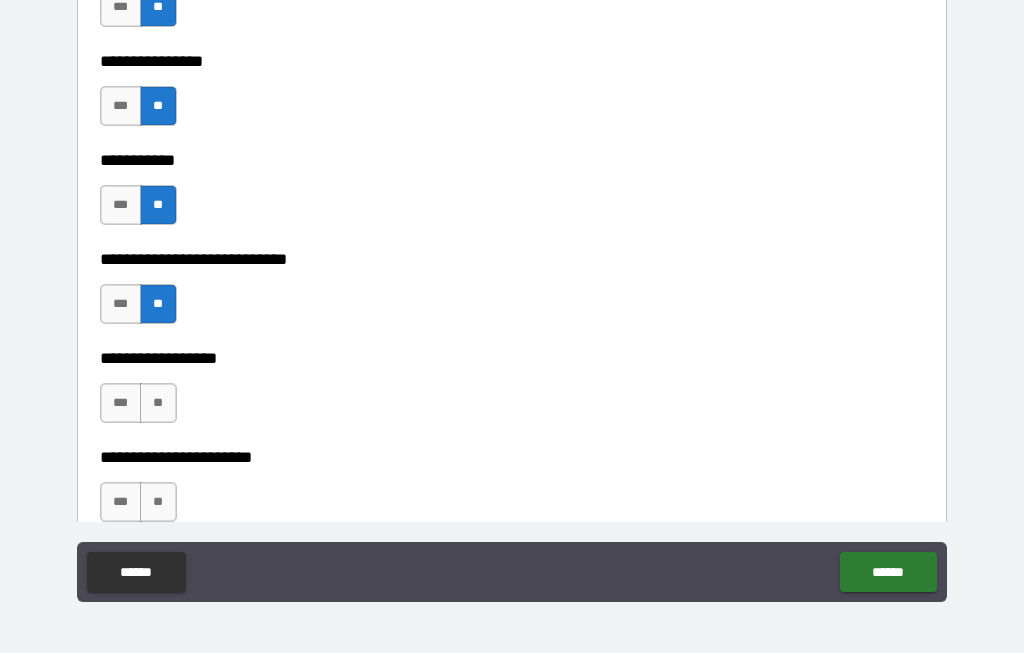 scroll, scrollTop: 5012, scrollLeft: 0, axis: vertical 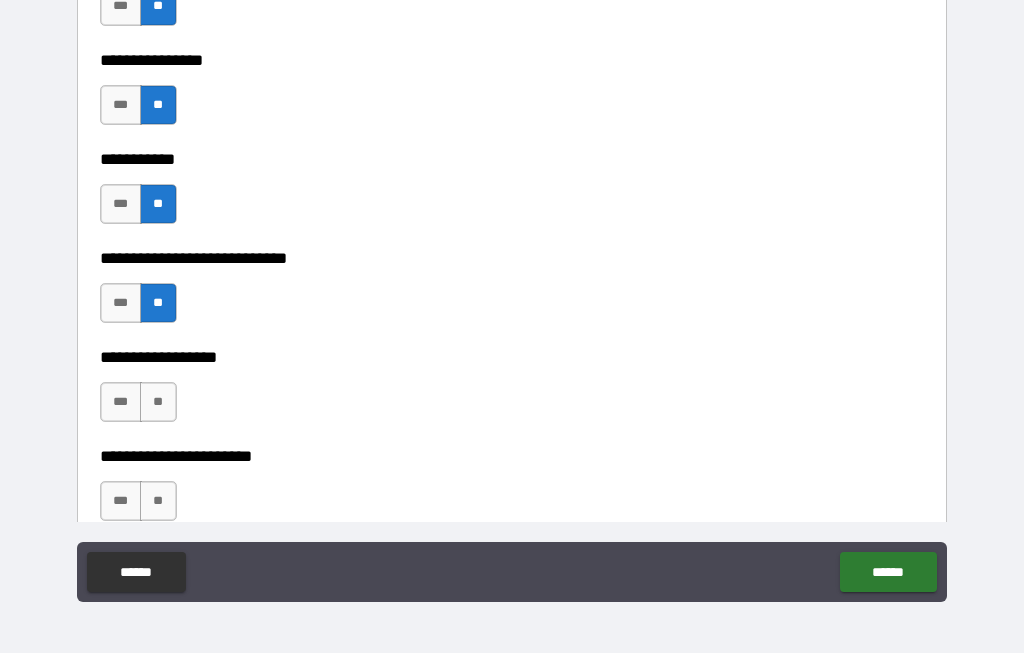 click on "**" at bounding box center (158, 403) 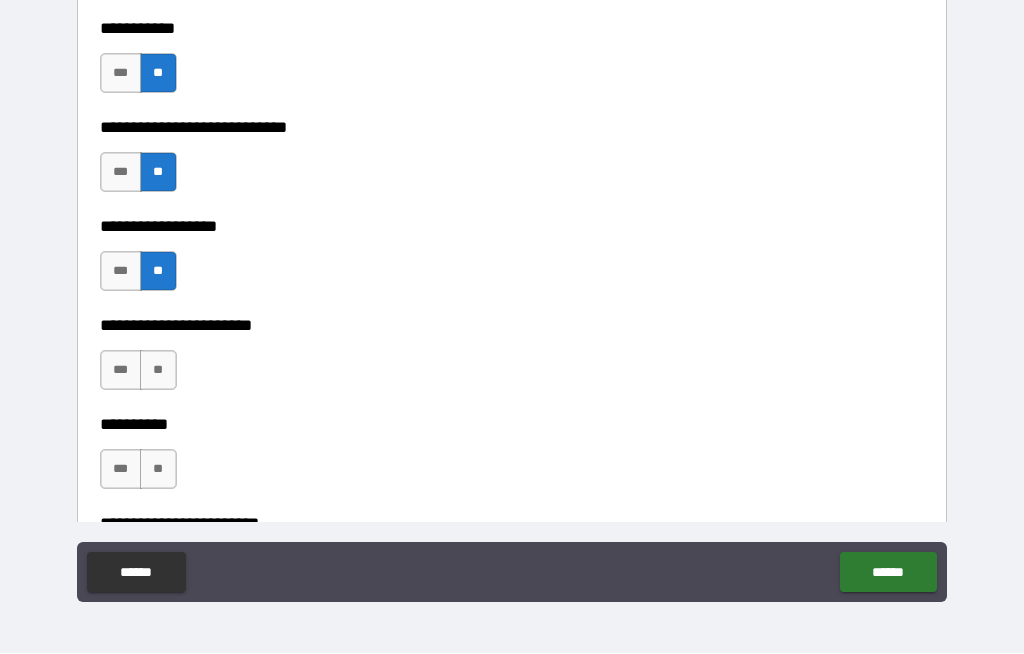 scroll, scrollTop: 5162, scrollLeft: 0, axis: vertical 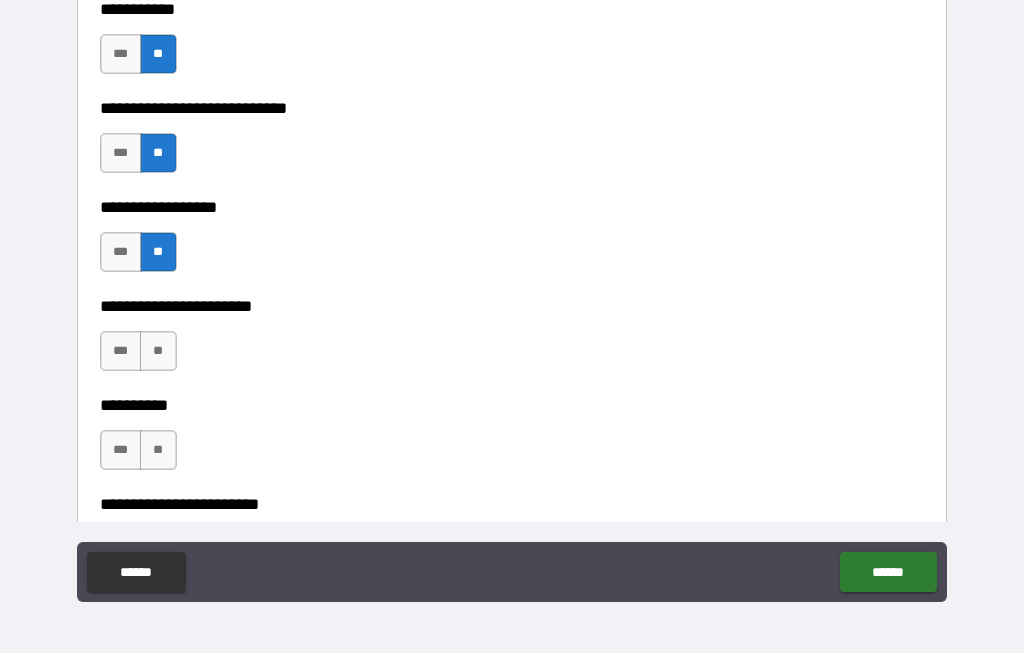 click on "**" at bounding box center (158, 352) 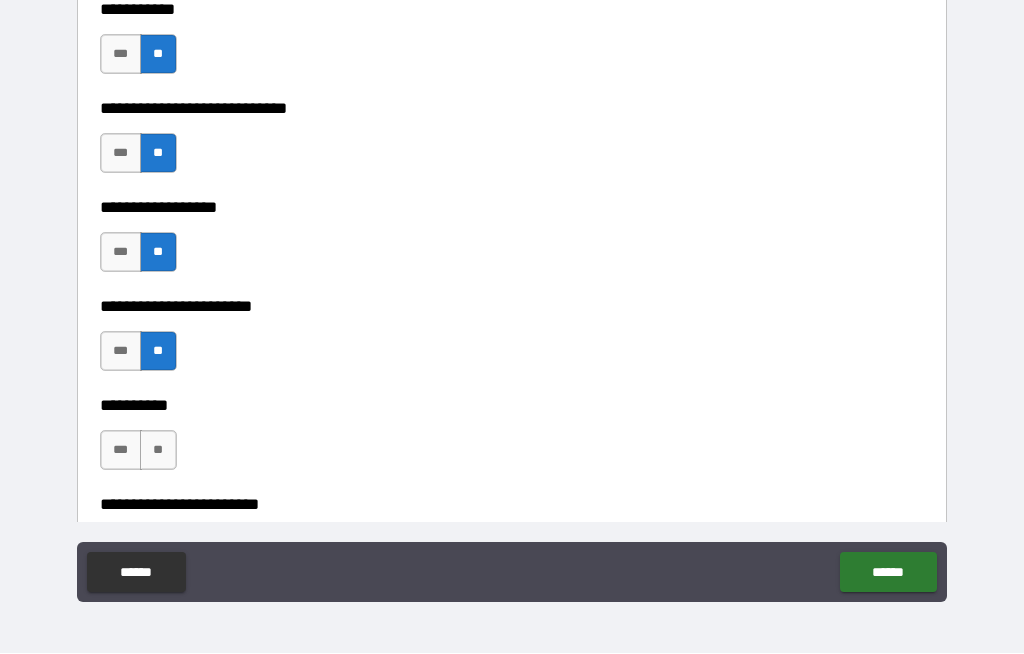 click on "**" at bounding box center (158, 451) 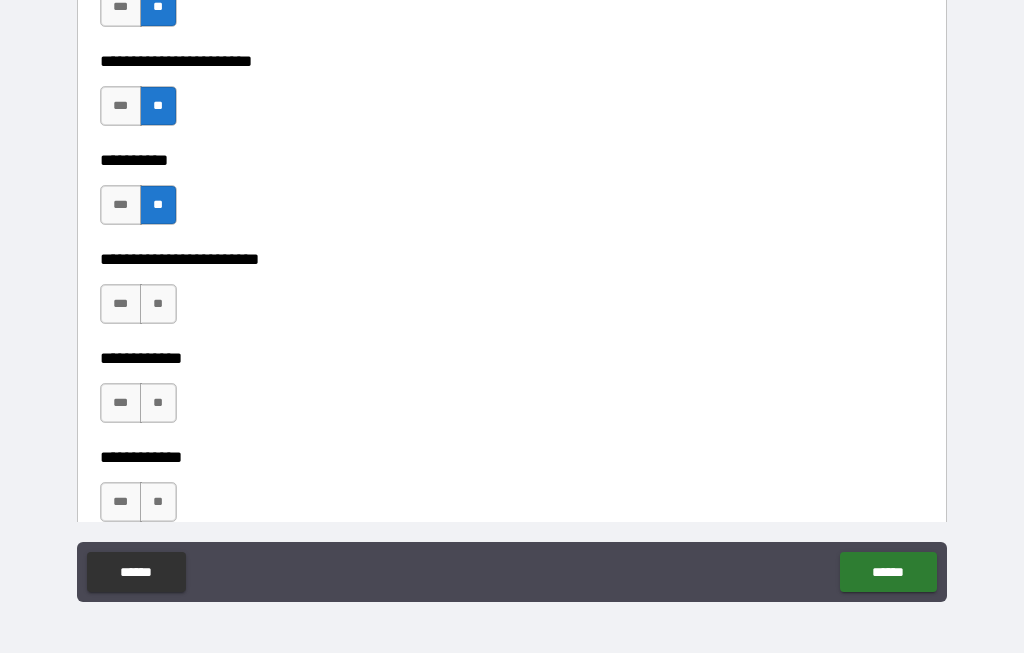scroll, scrollTop: 5408, scrollLeft: 0, axis: vertical 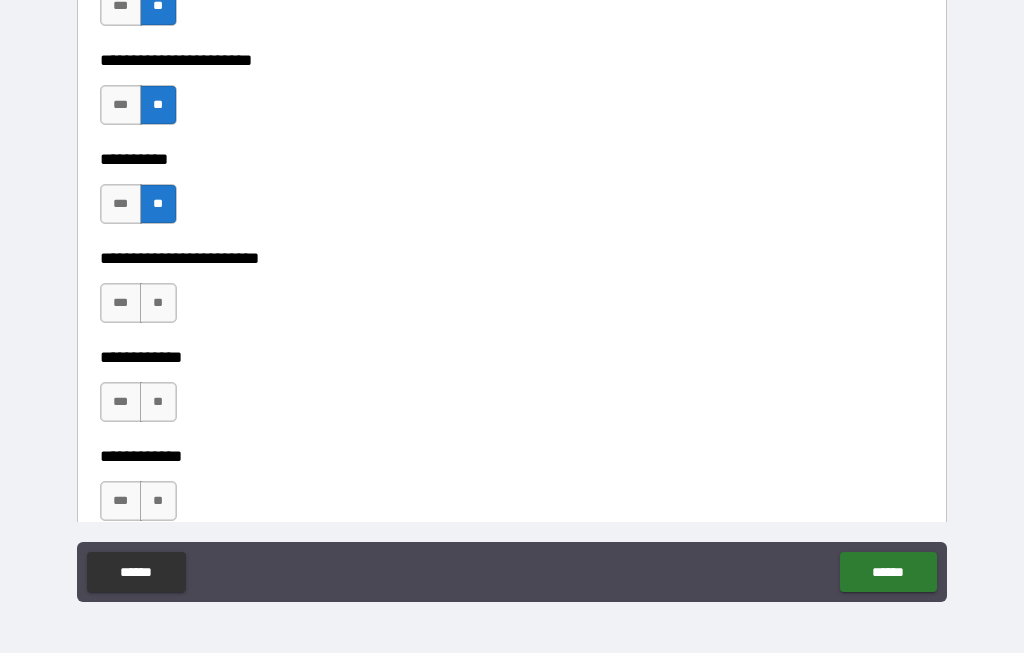 click on "**" at bounding box center [158, 304] 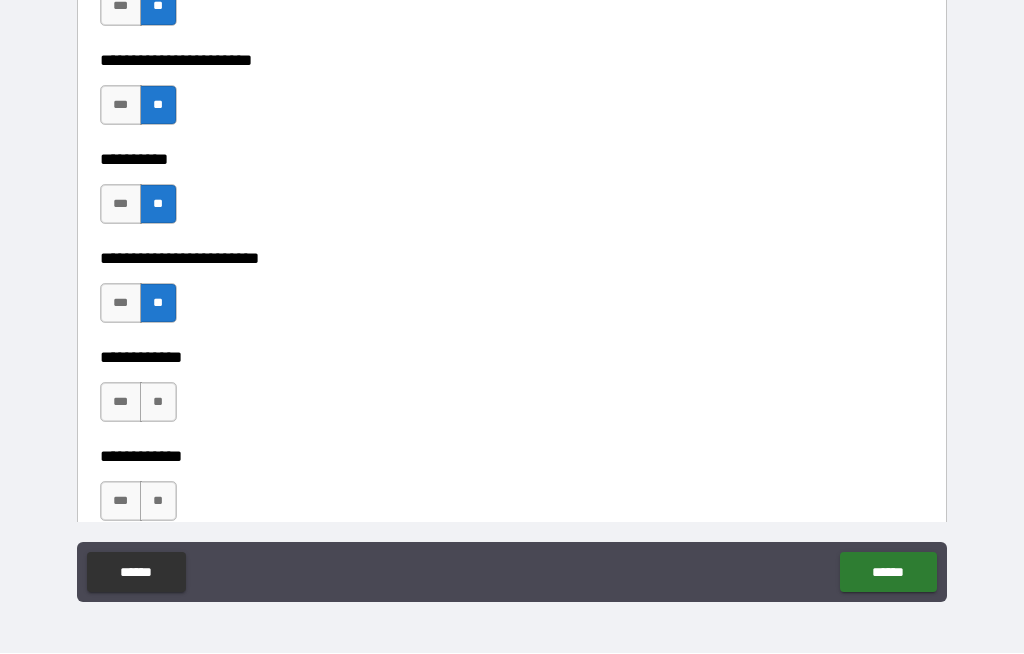 click on "**" at bounding box center (158, 403) 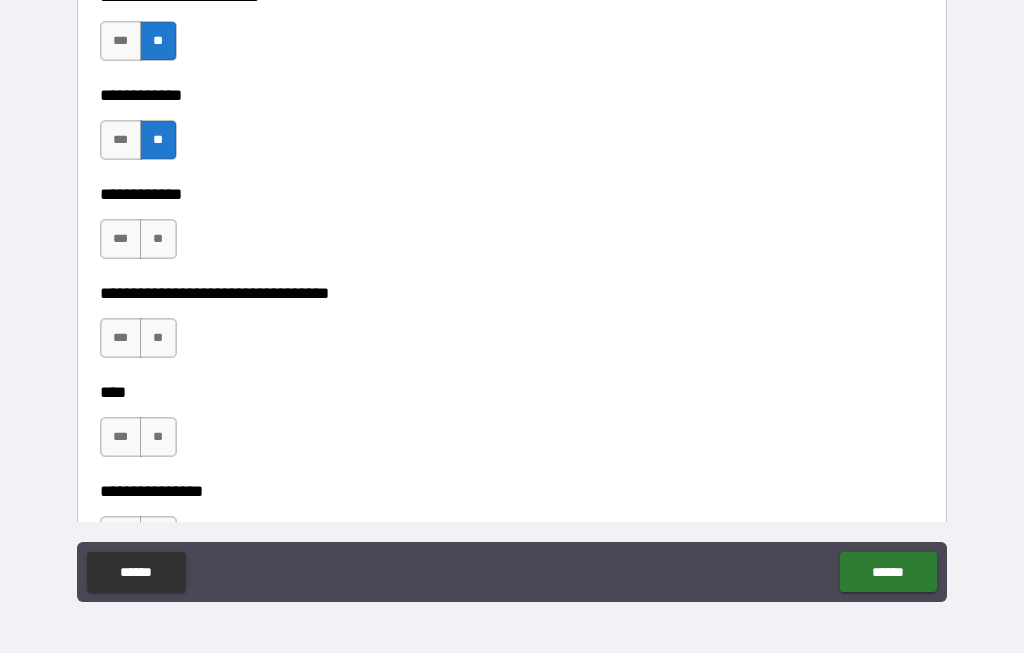 scroll, scrollTop: 5671, scrollLeft: 0, axis: vertical 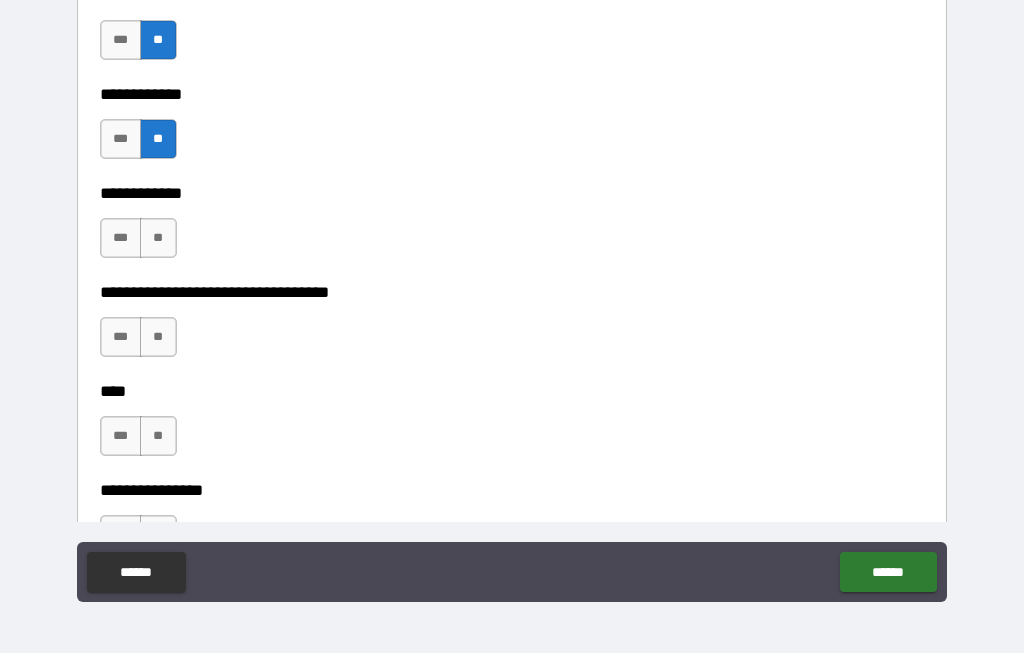 click on "**" at bounding box center (158, 239) 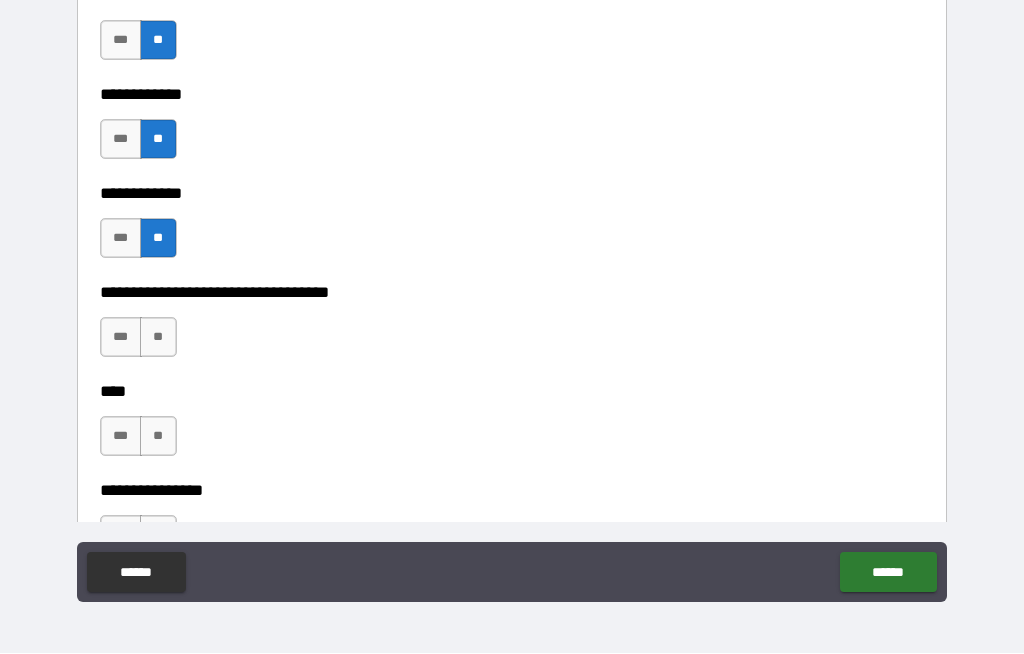click on "**" at bounding box center [158, 338] 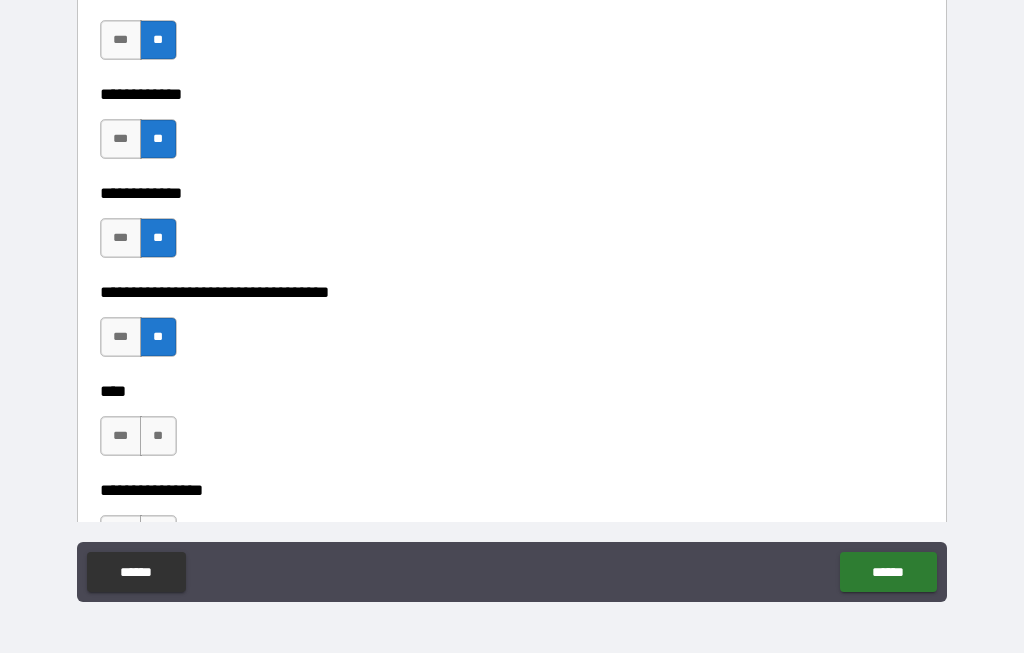 click on "**" at bounding box center (158, 437) 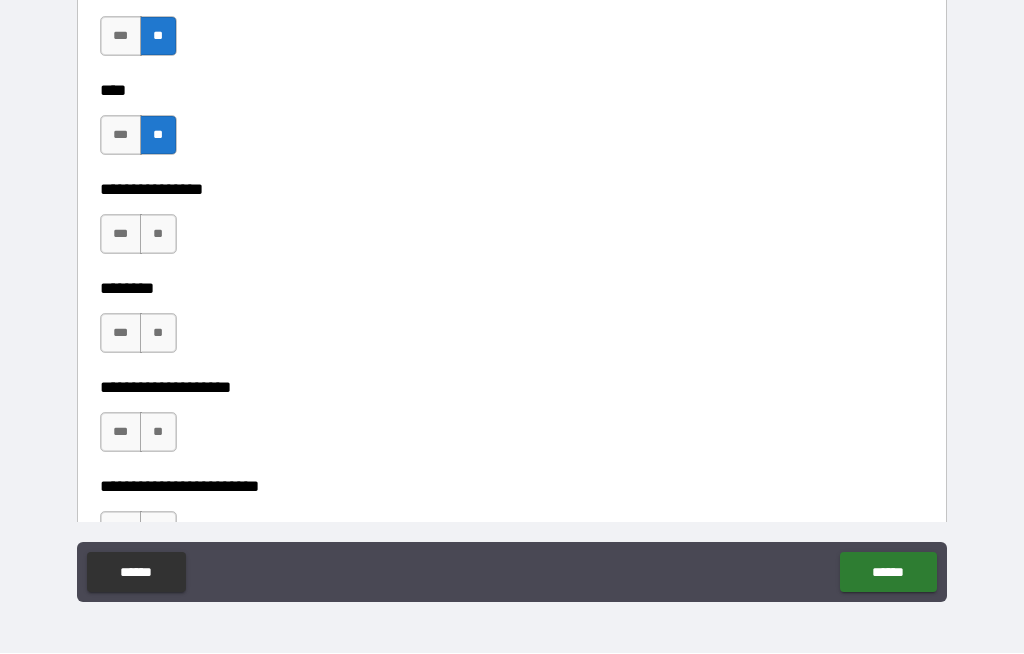 scroll, scrollTop: 5977, scrollLeft: 0, axis: vertical 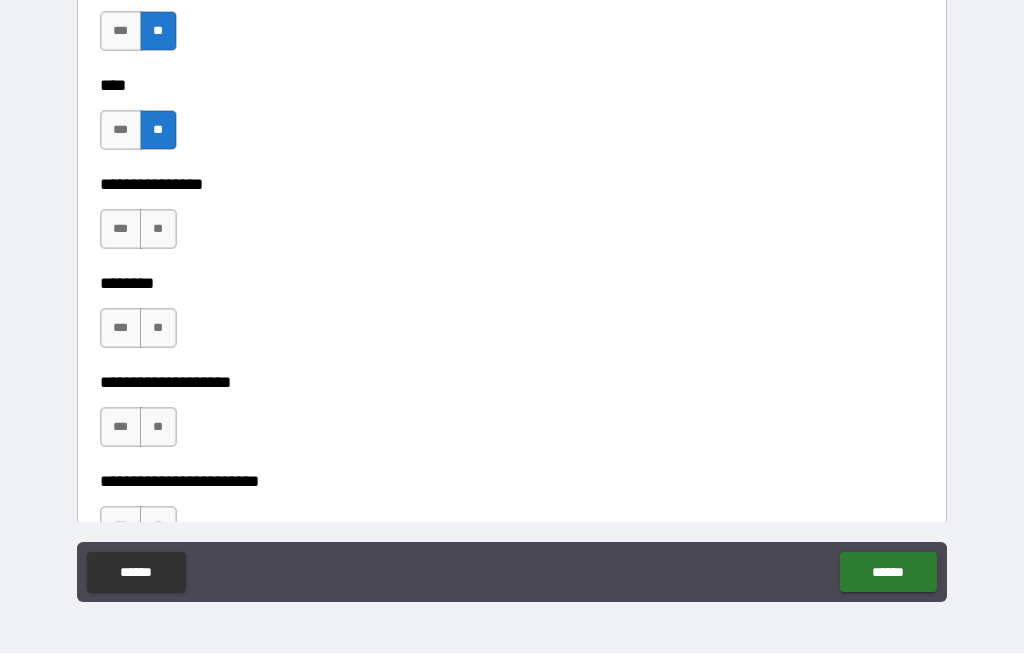 click on "**" at bounding box center [158, 230] 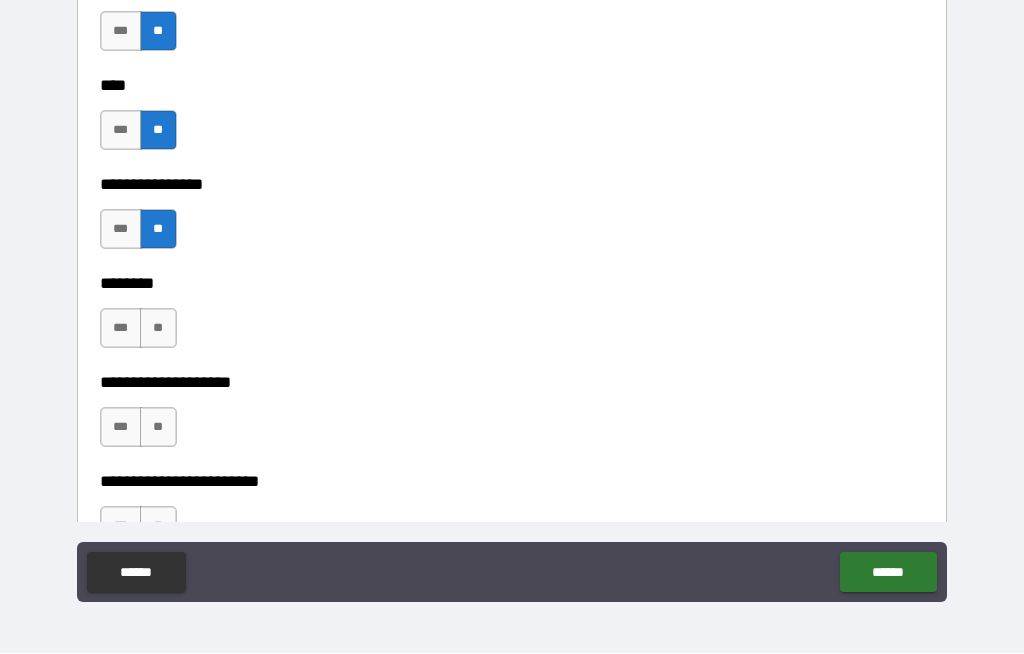 click on "**" at bounding box center [158, 329] 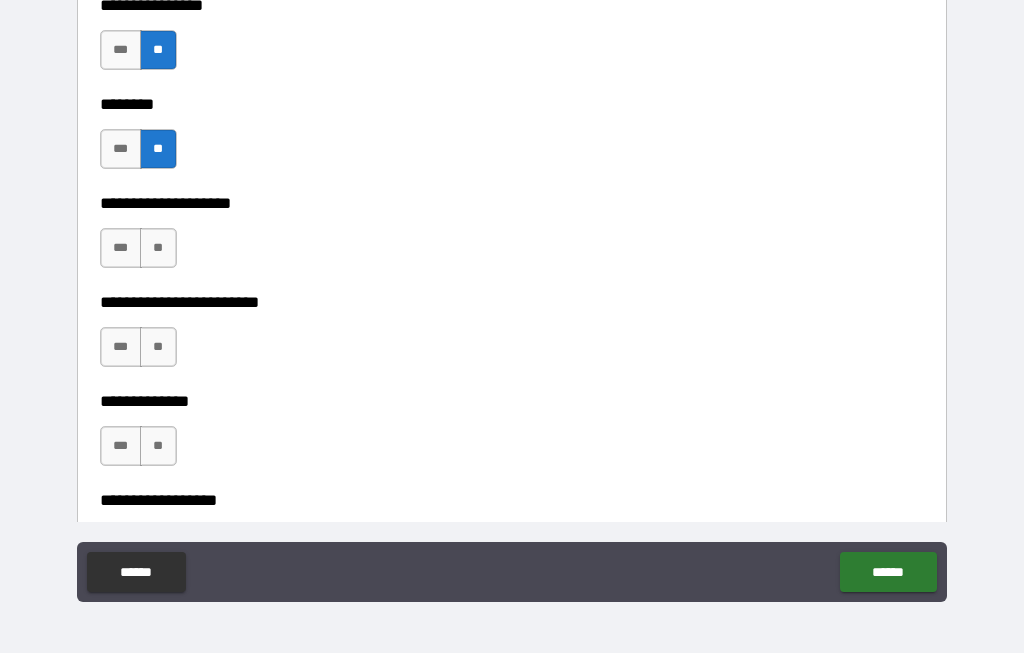 scroll, scrollTop: 6157, scrollLeft: 0, axis: vertical 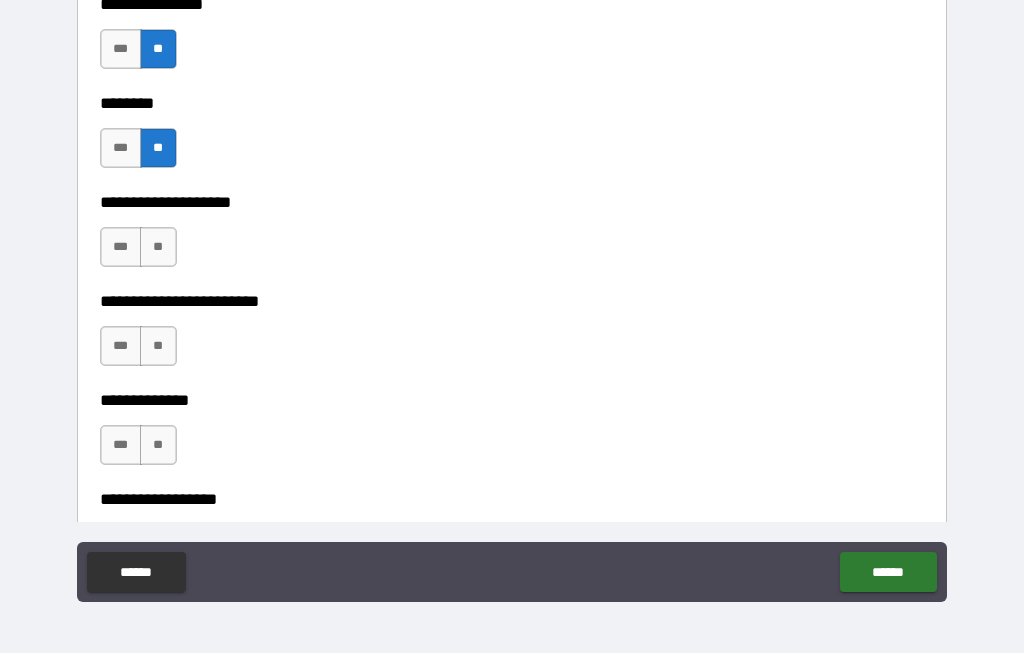 click on "**" at bounding box center (158, 248) 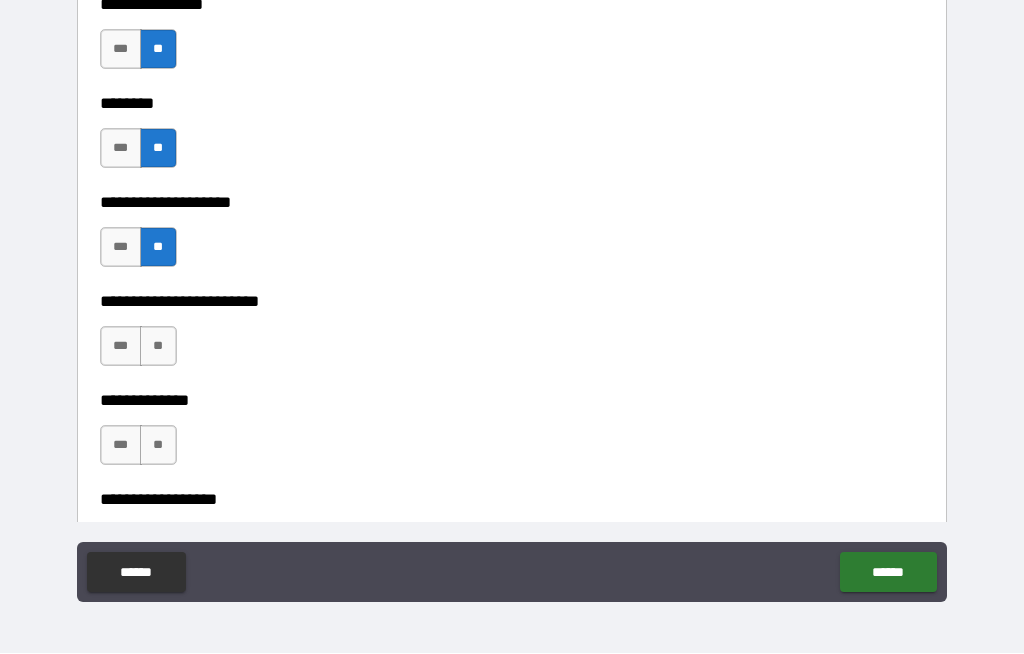 click on "**" at bounding box center [158, 347] 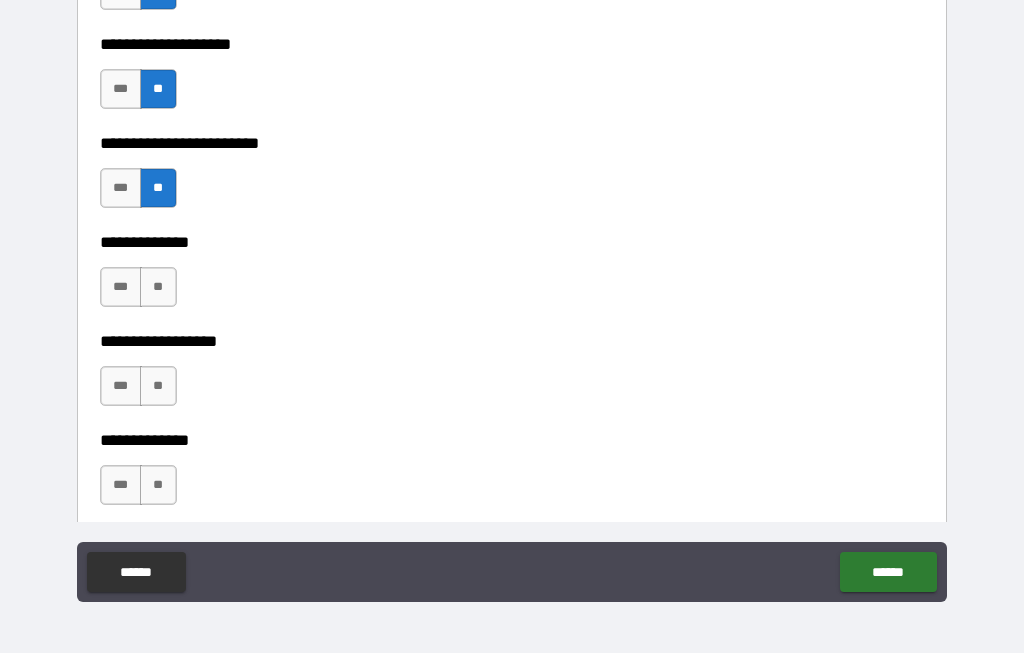 scroll, scrollTop: 6316, scrollLeft: 0, axis: vertical 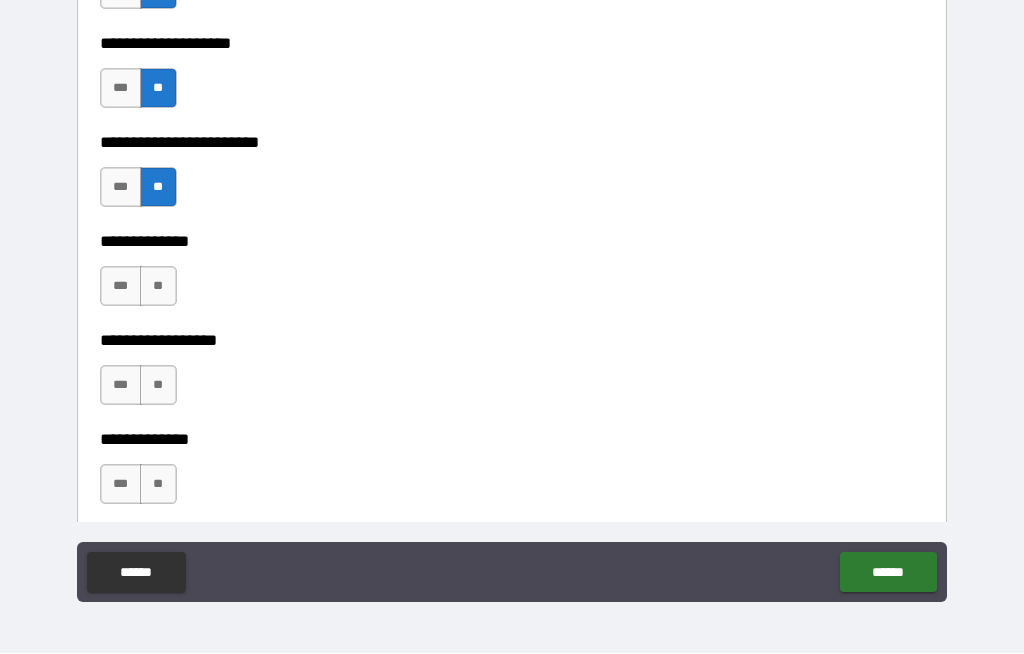 click on "**" at bounding box center (158, 287) 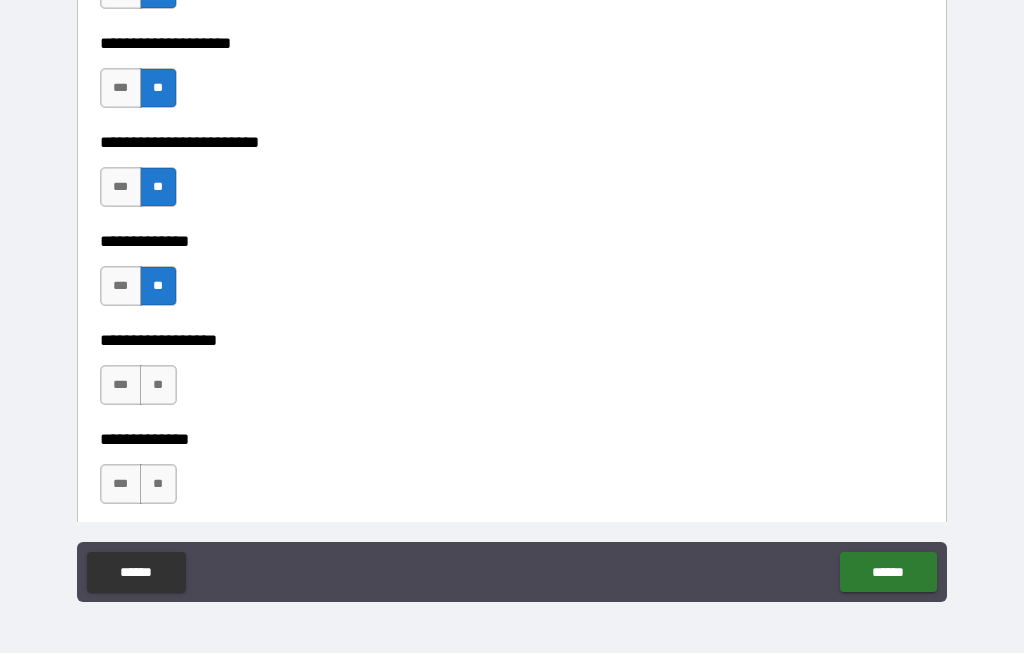 click on "**" at bounding box center [158, 386] 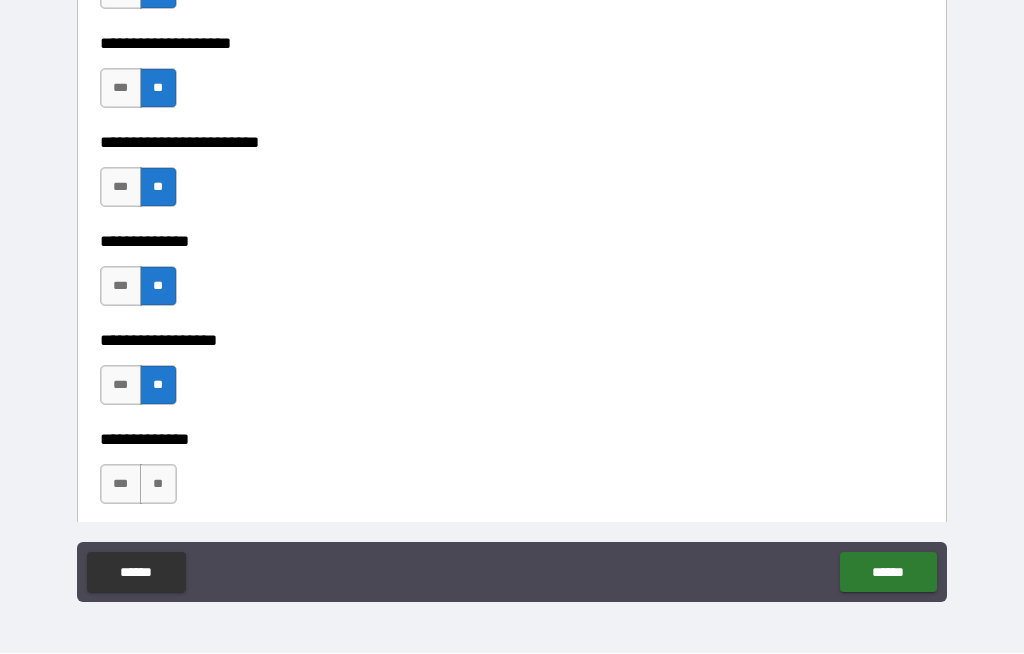 click on "**" at bounding box center [158, 485] 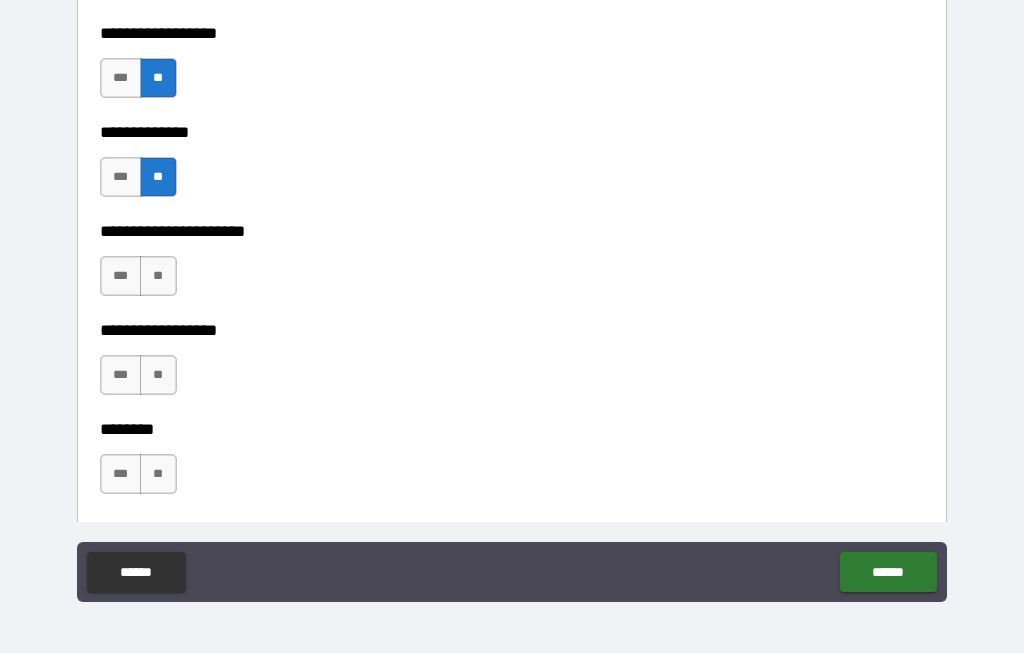 scroll, scrollTop: 6624, scrollLeft: 0, axis: vertical 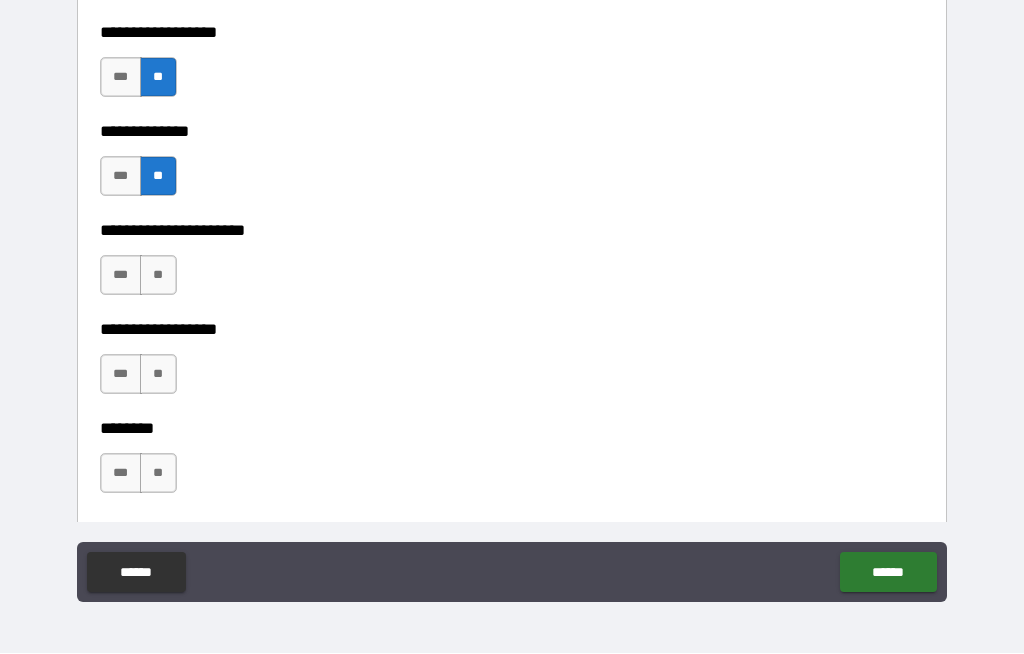 click on "**" at bounding box center [158, 276] 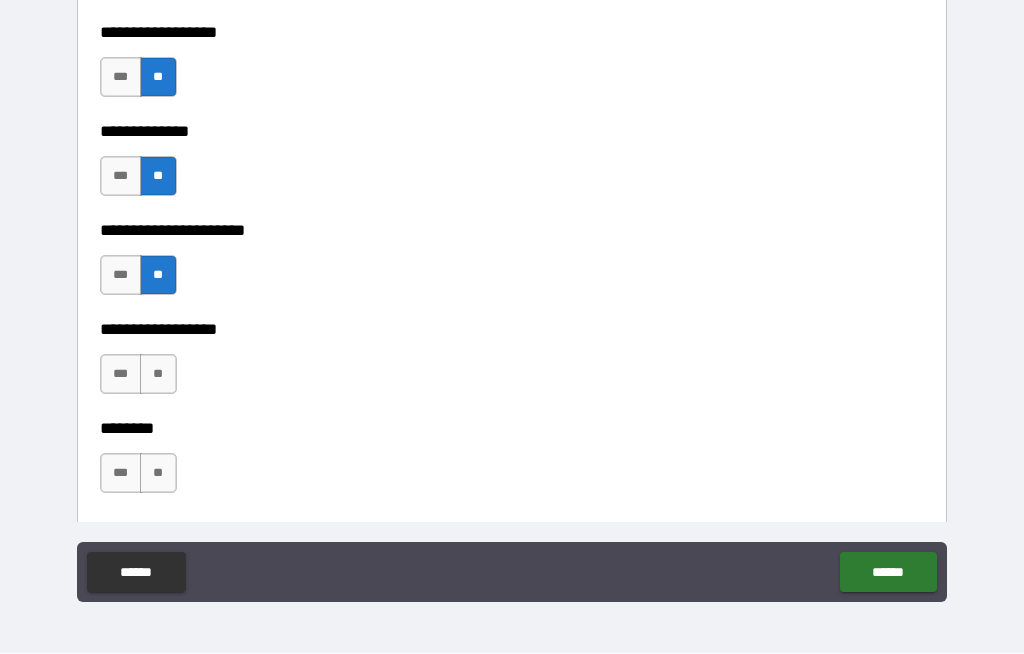 click on "**" at bounding box center [158, 375] 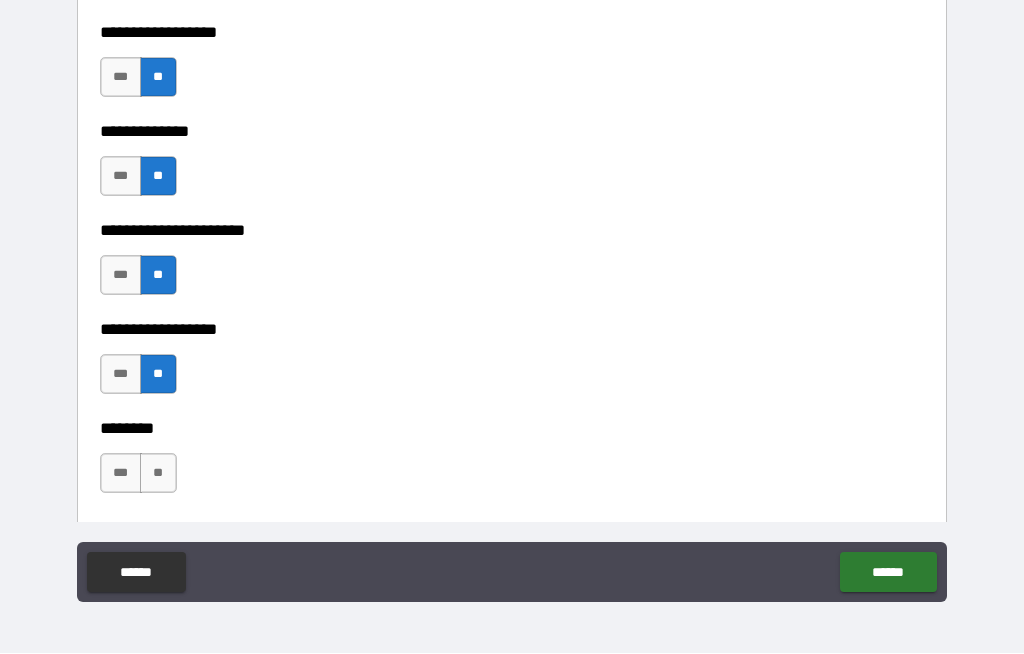click on "**" at bounding box center (158, 474) 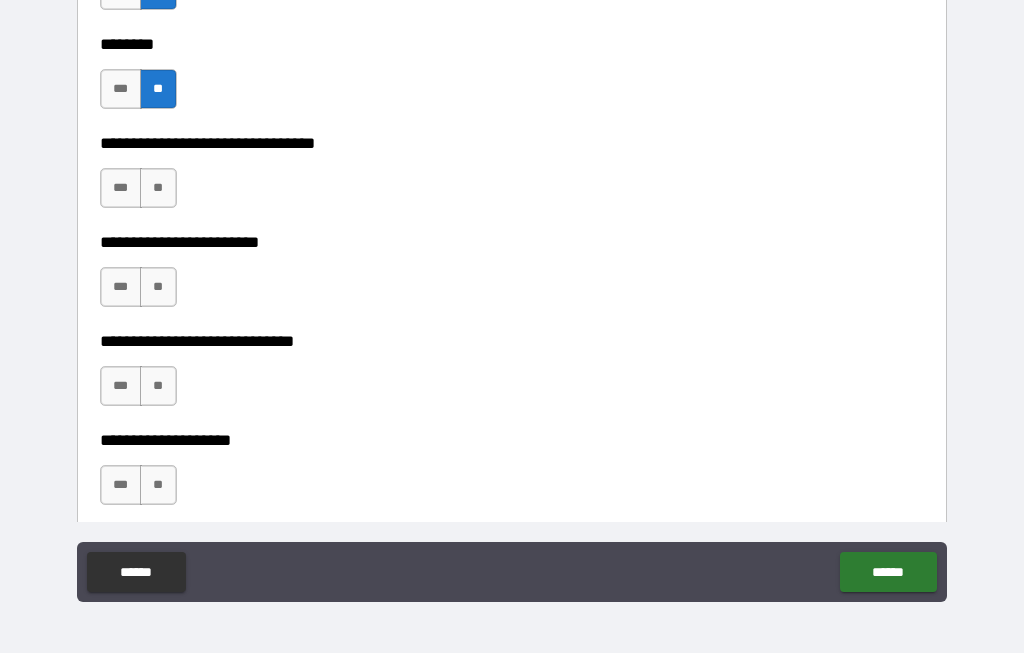 scroll, scrollTop: 7009, scrollLeft: 0, axis: vertical 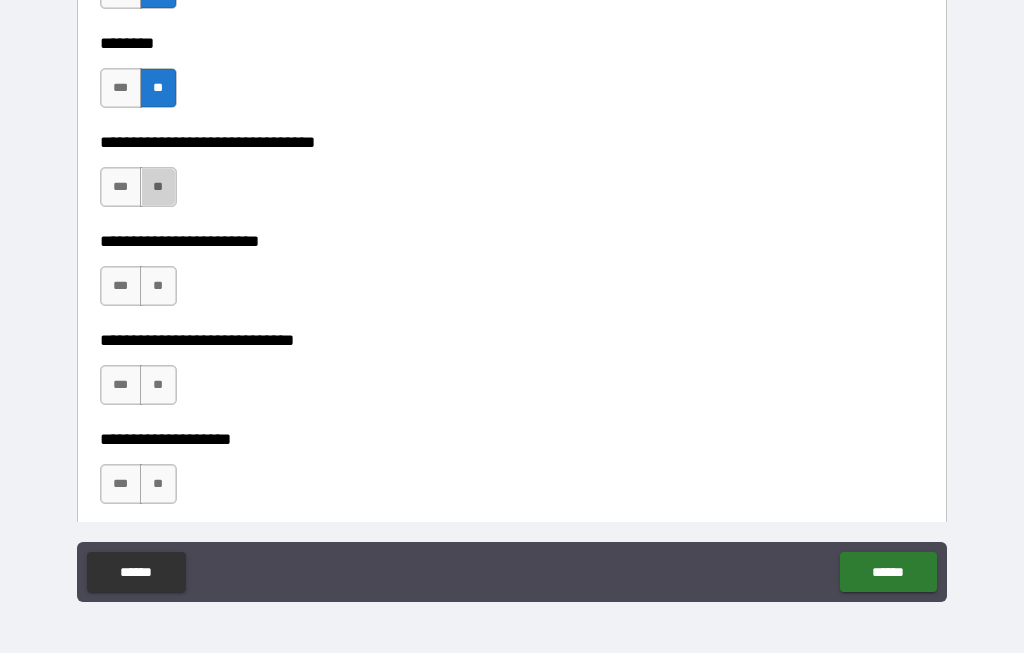 click on "**" at bounding box center [158, 188] 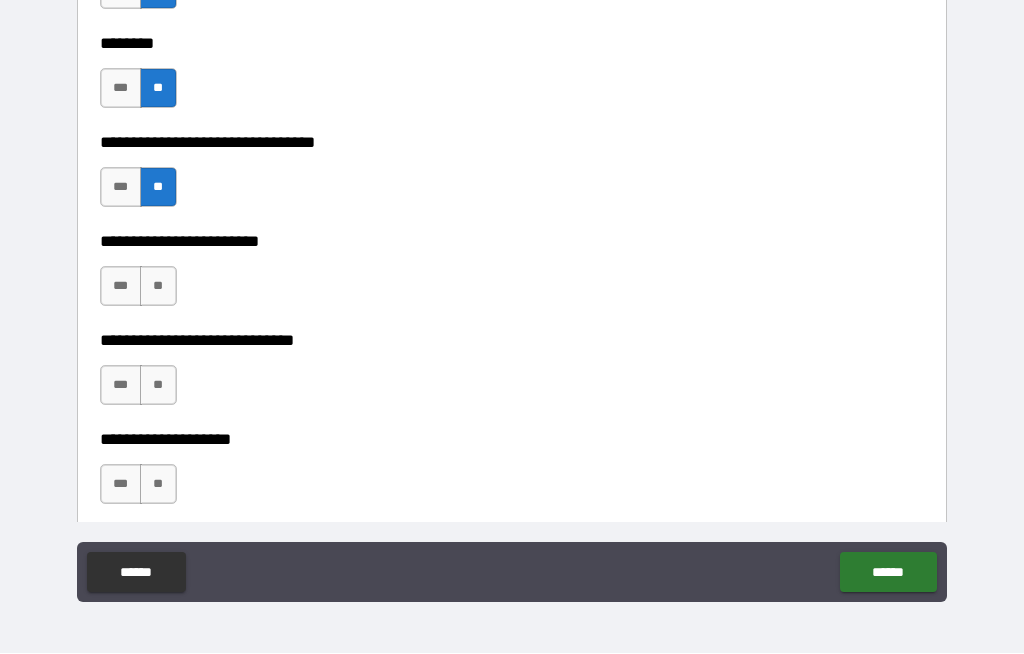 click on "**" at bounding box center (158, 287) 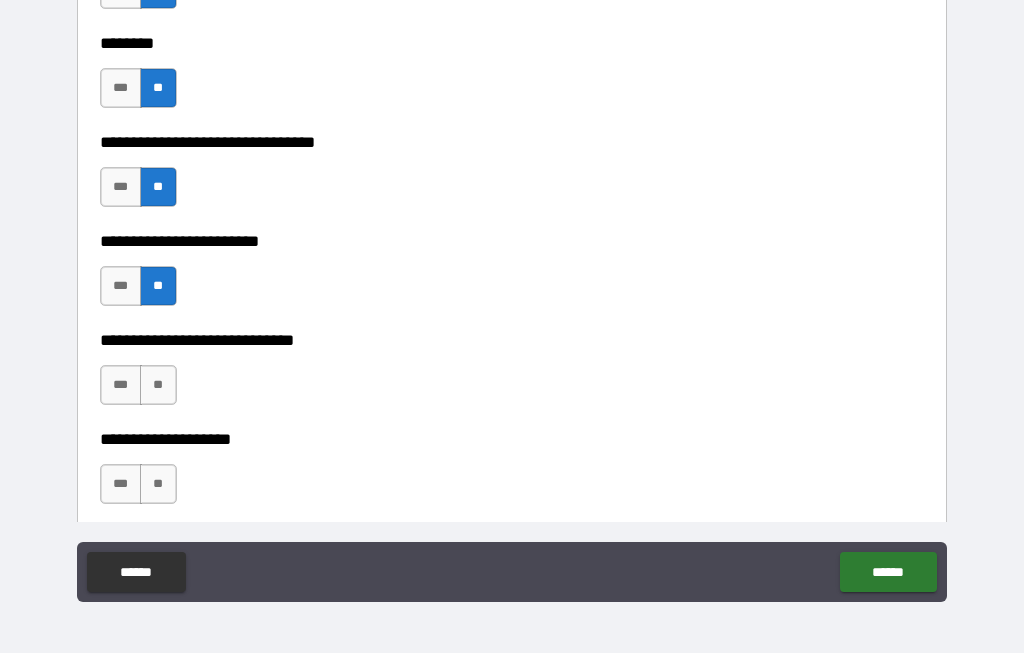click on "***" at bounding box center [121, 188] 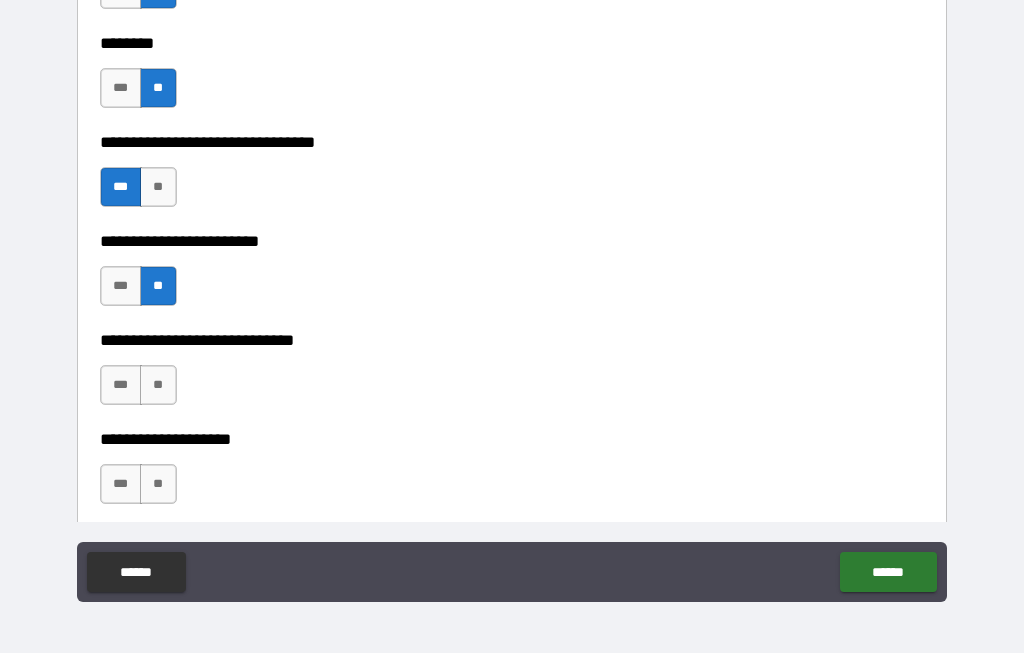 click on "**" at bounding box center (158, 188) 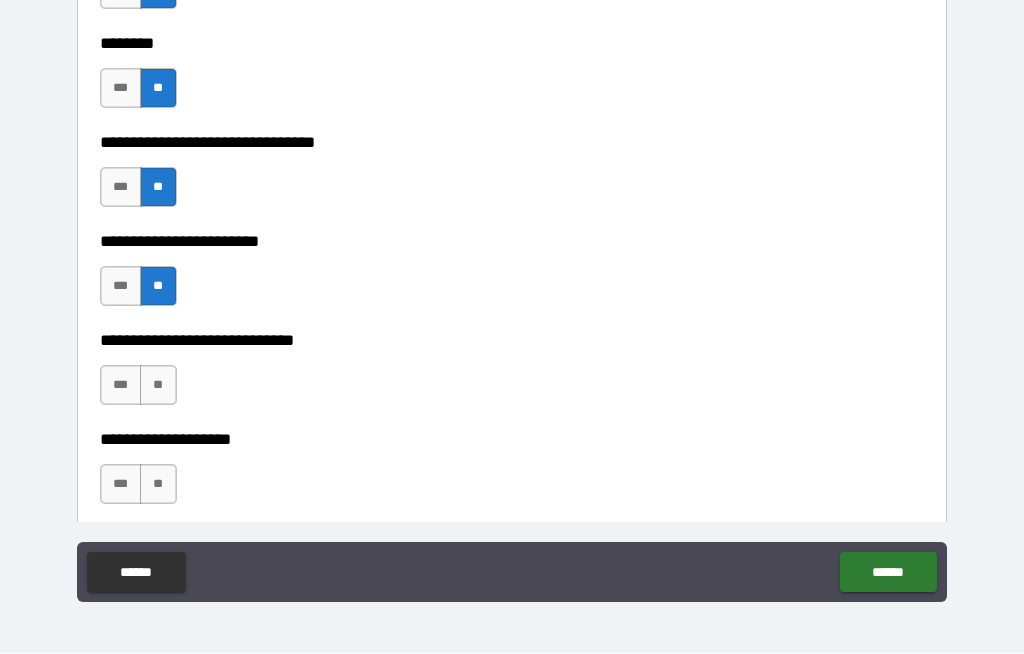 click on "**" at bounding box center (158, 386) 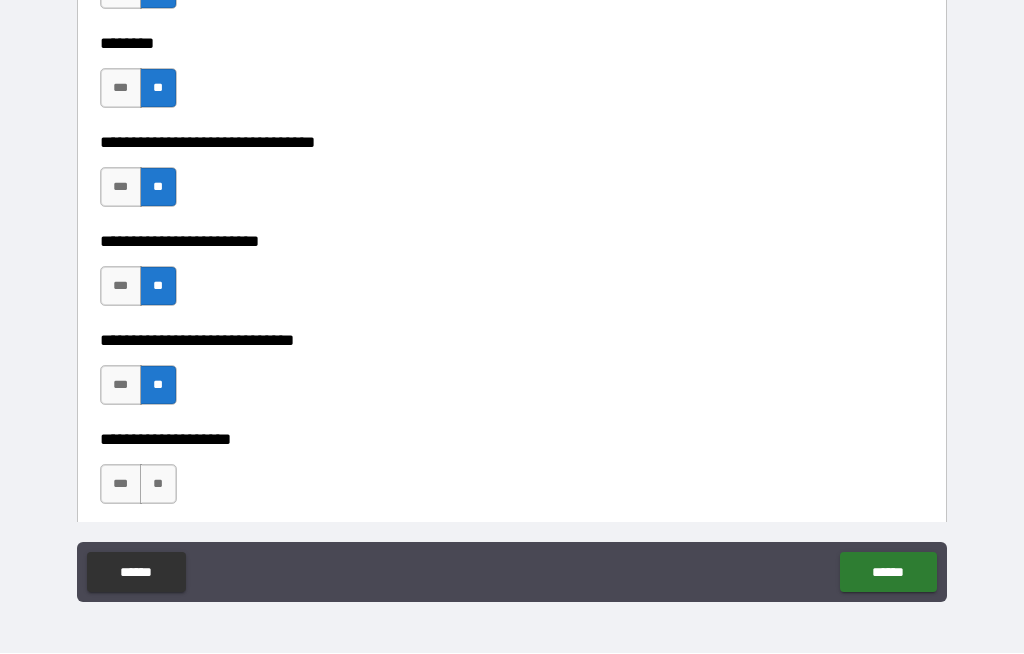click on "**" at bounding box center [158, 485] 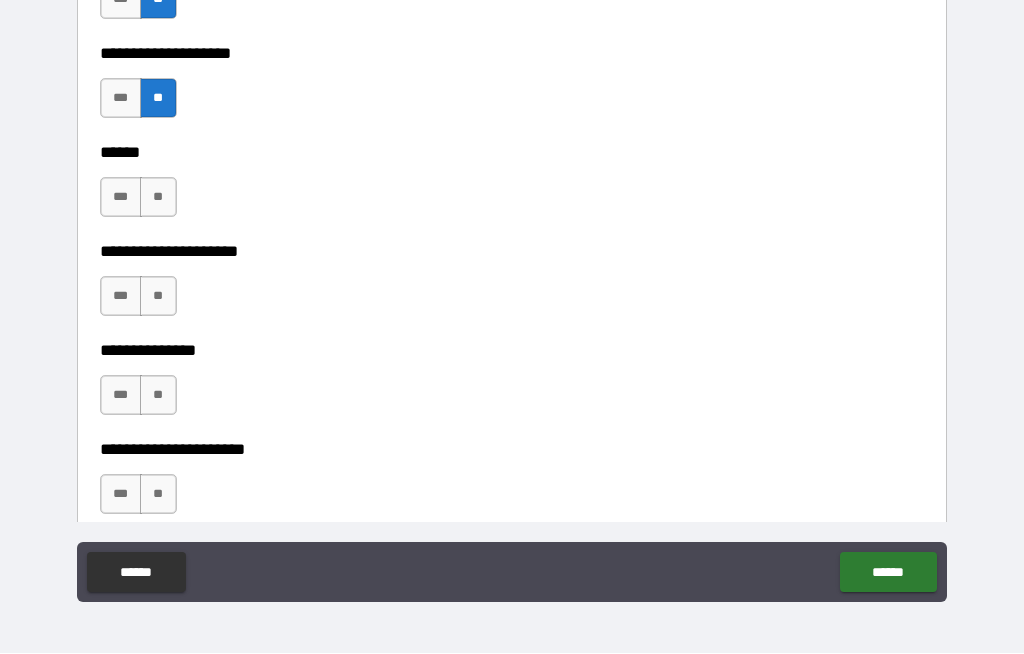 scroll, scrollTop: 7396, scrollLeft: 0, axis: vertical 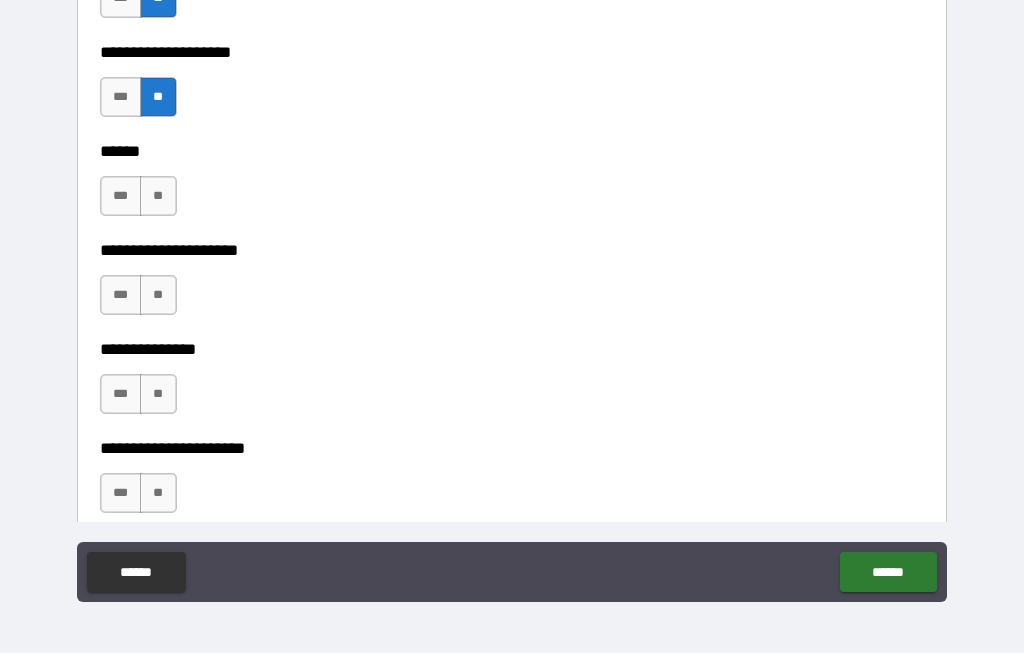 click on "**" at bounding box center (158, 197) 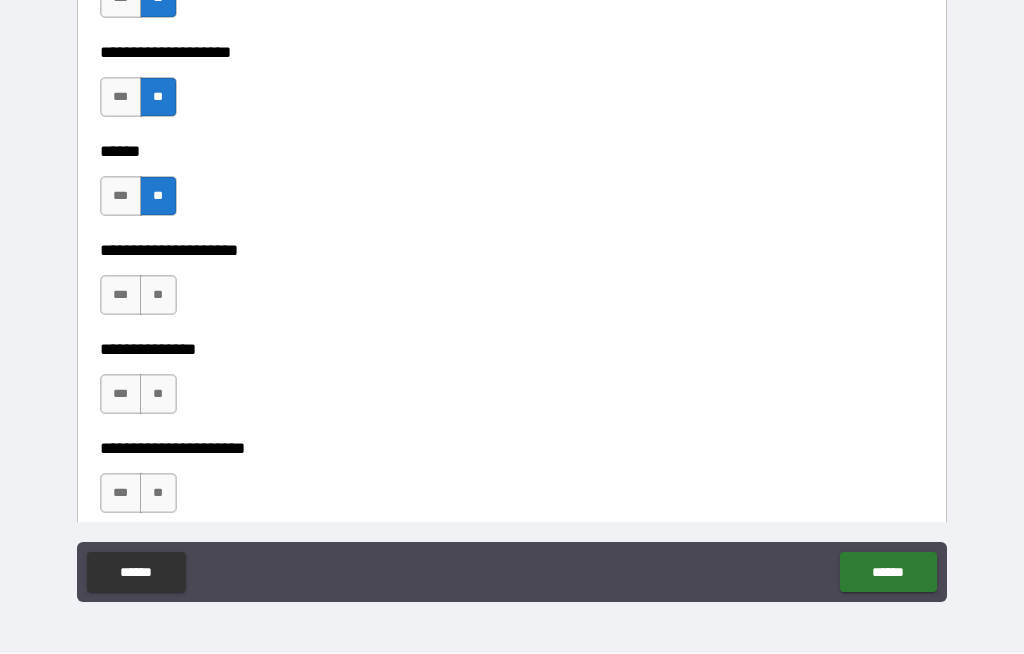 click on "**" at bounding box center [158, 296] 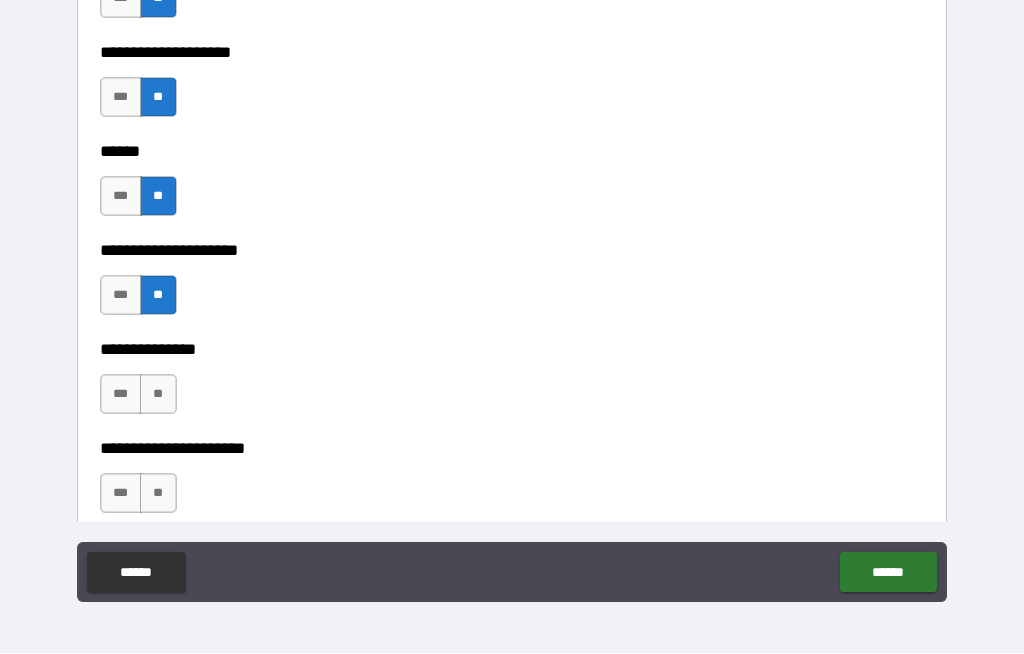 click on "**" at bounding box center (158, 395) 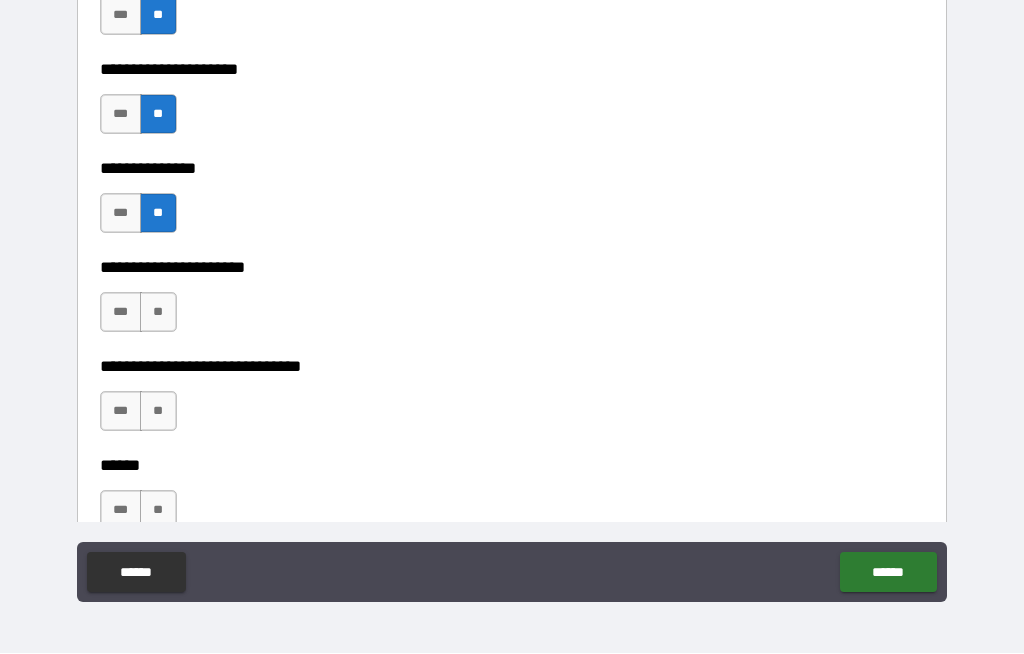 scroll, scrollTop: 7596, scrollLeft: 0, axis: vertical 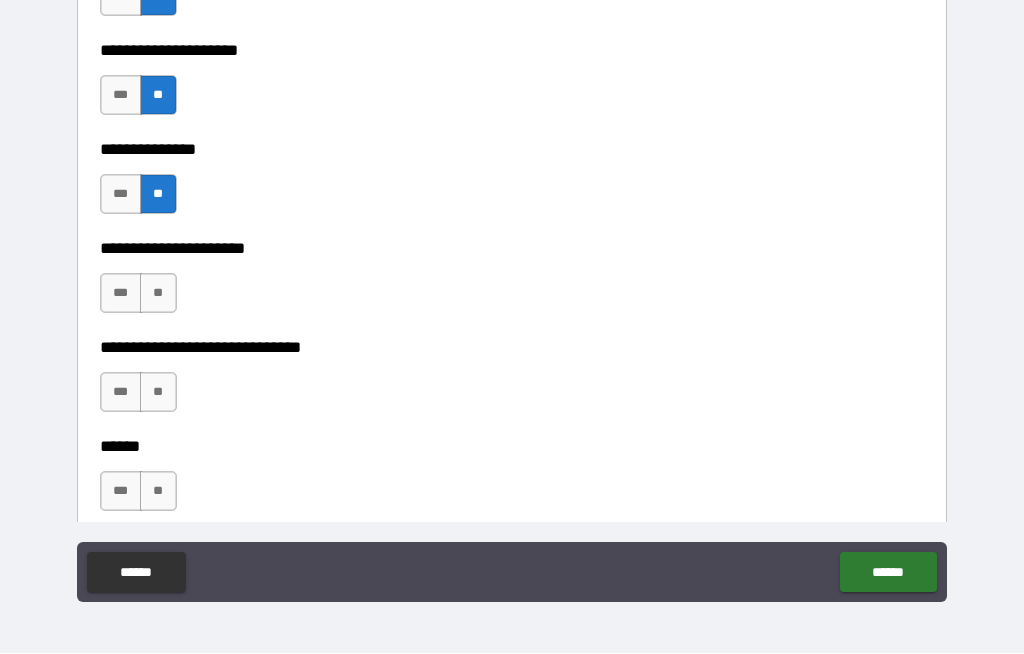 click on "**" at bounding box center (158, 294) 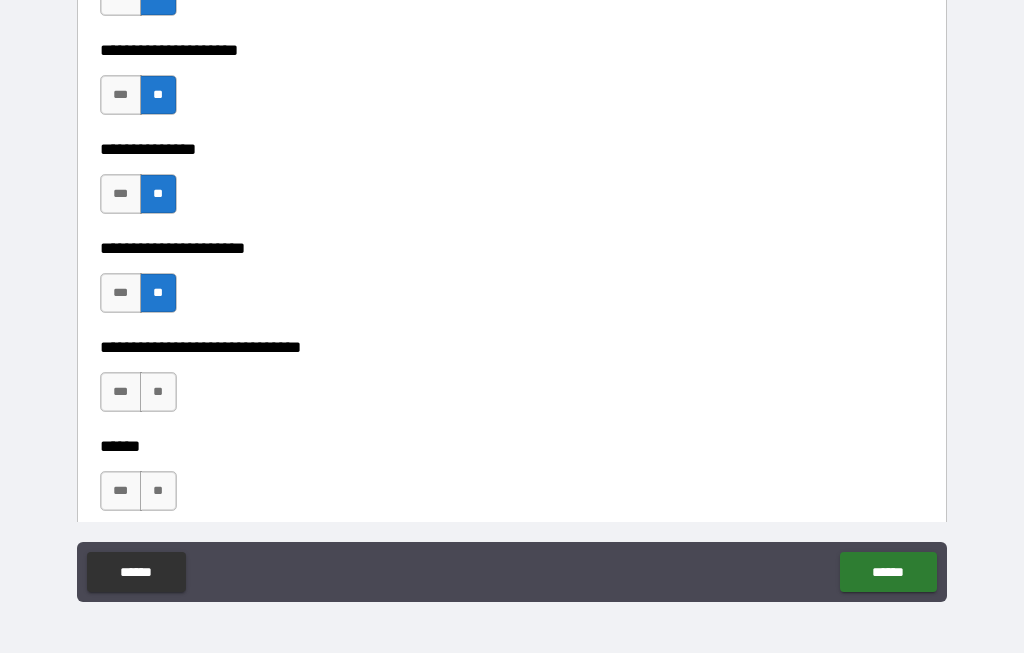 click on "**" at bounding box center [158, 393] 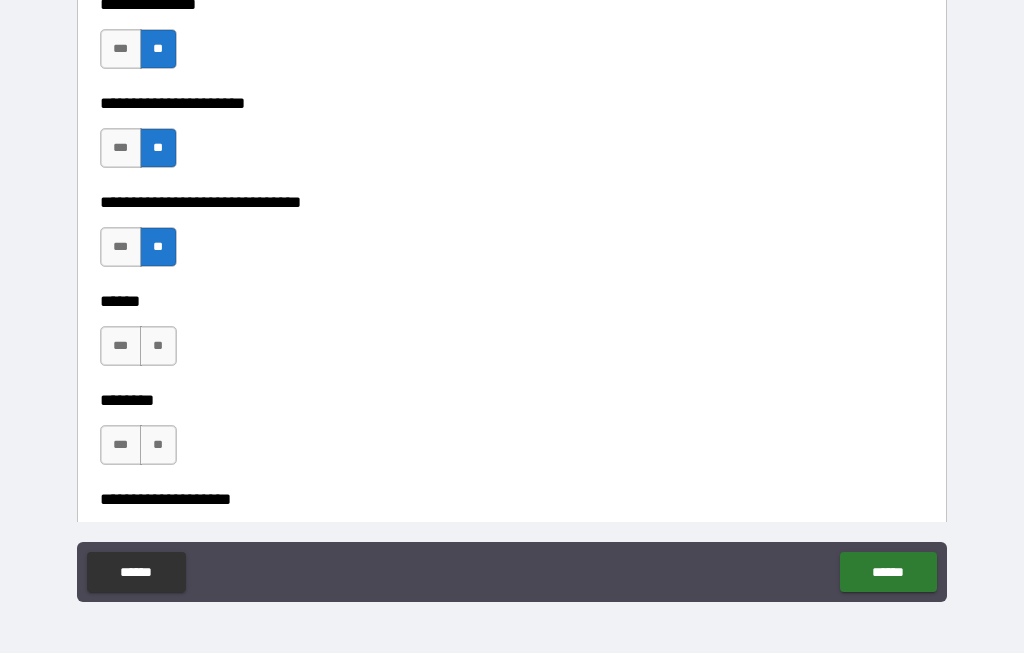 scroll, scrollTop: 7742, scrollLeft: 0, axis: vertical 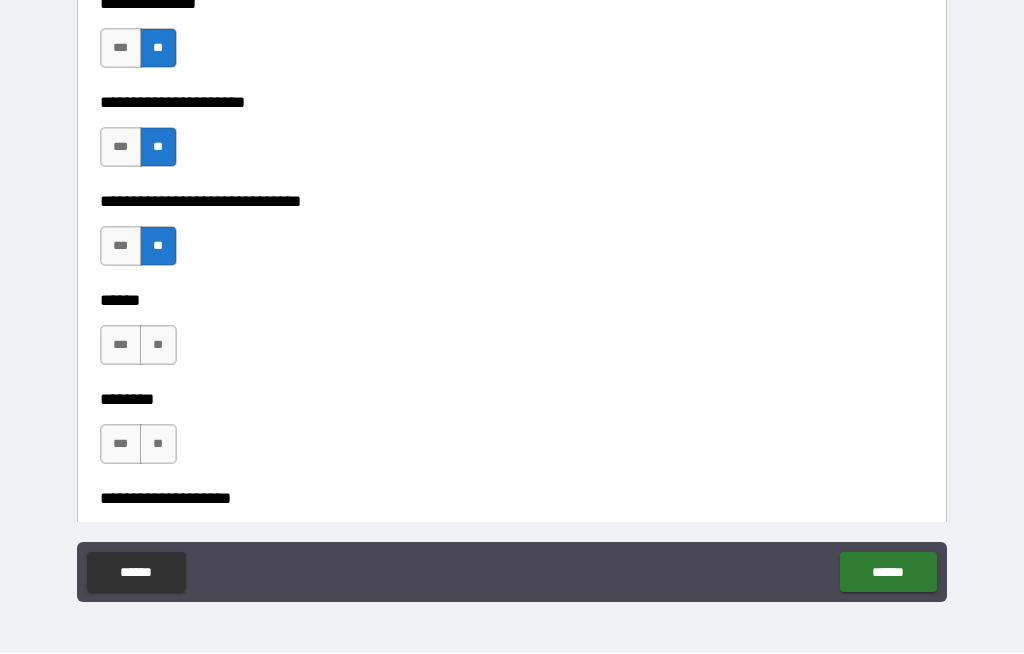 click on "**" at bounding box center [158, 346] 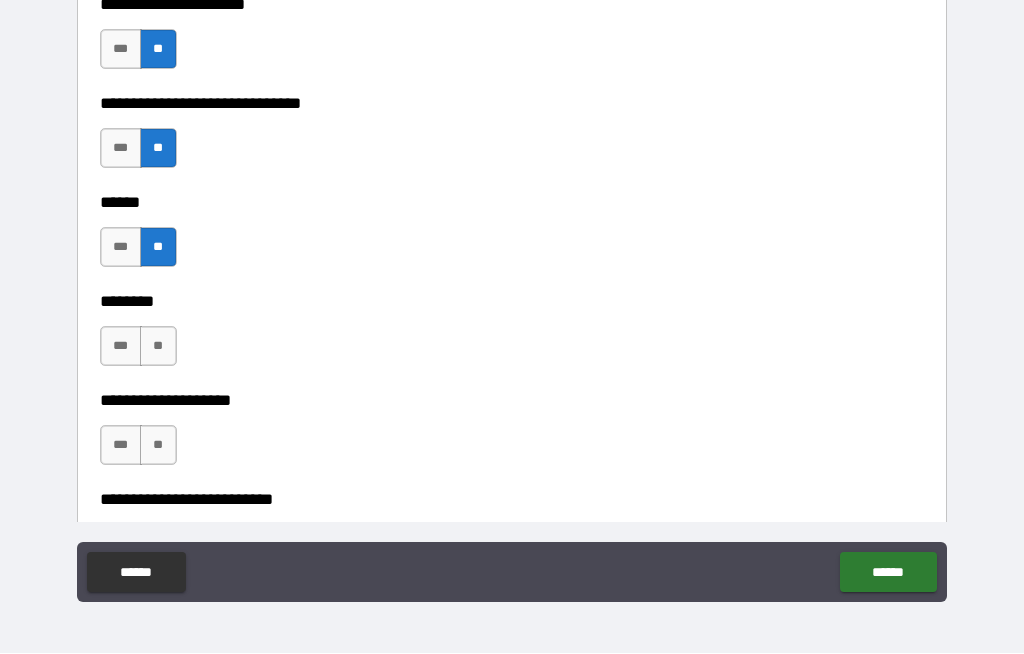 scroll, scrollTop: 7886, scrollLeft: 0, axis: vertical 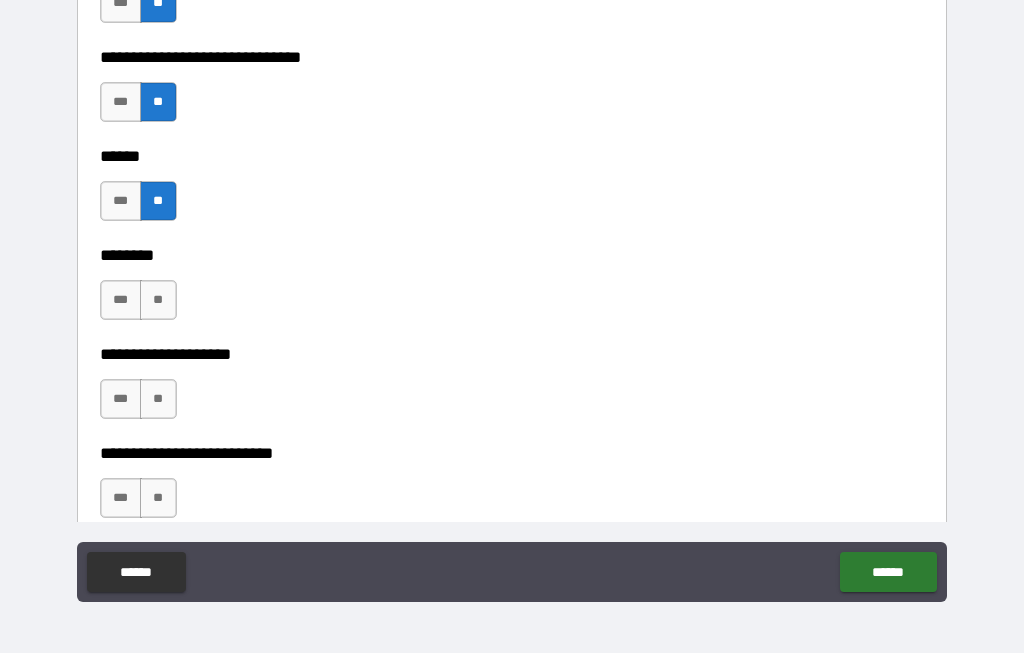 click on "**" at bounding box center (158, 301) 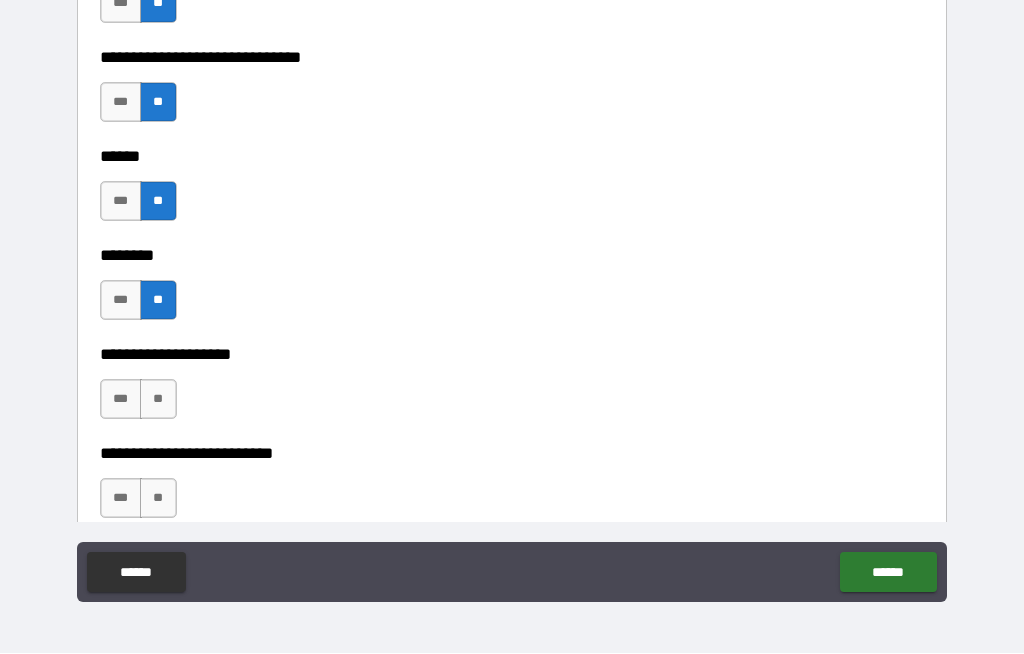 click on "**" at bounding box center [158, 400] 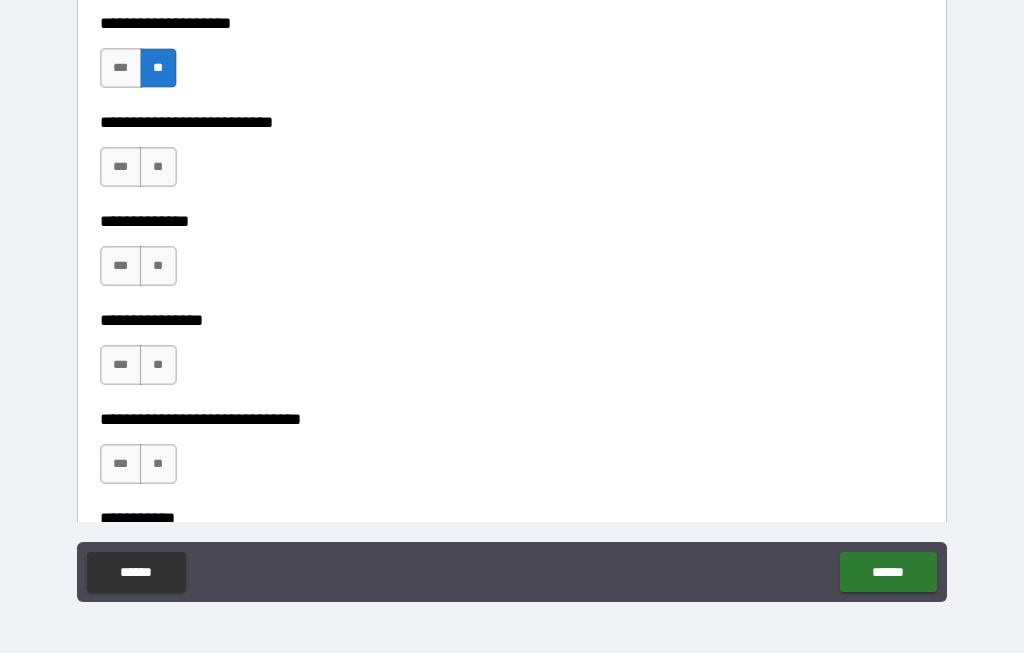 scroll, scrollTop: 8218, scrollLeft: 0, axis: vertical 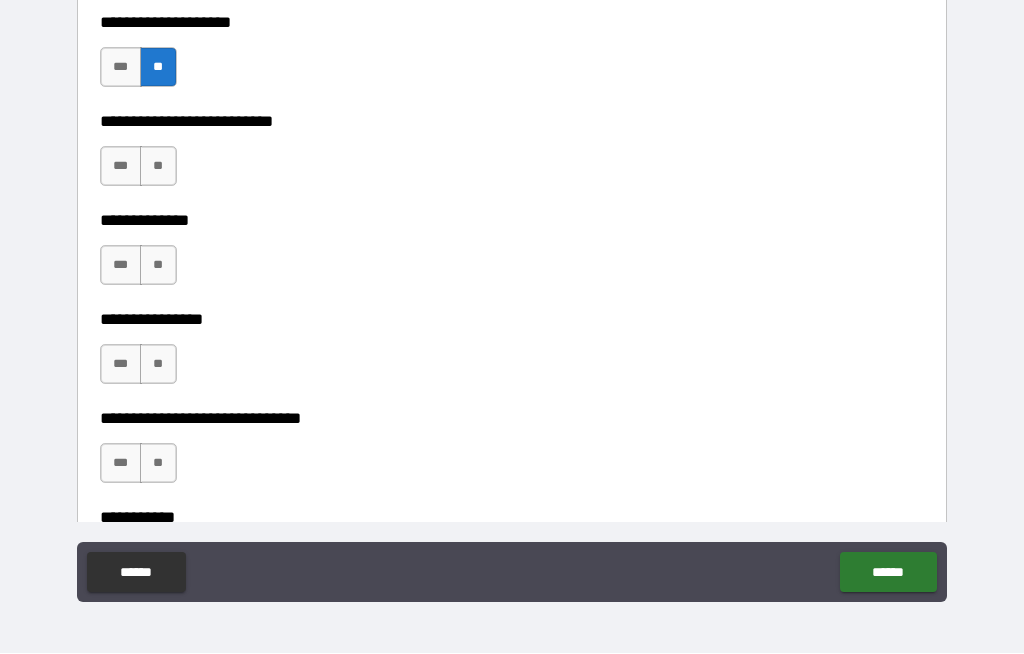 click on "**" at bounding box center (158, 167) 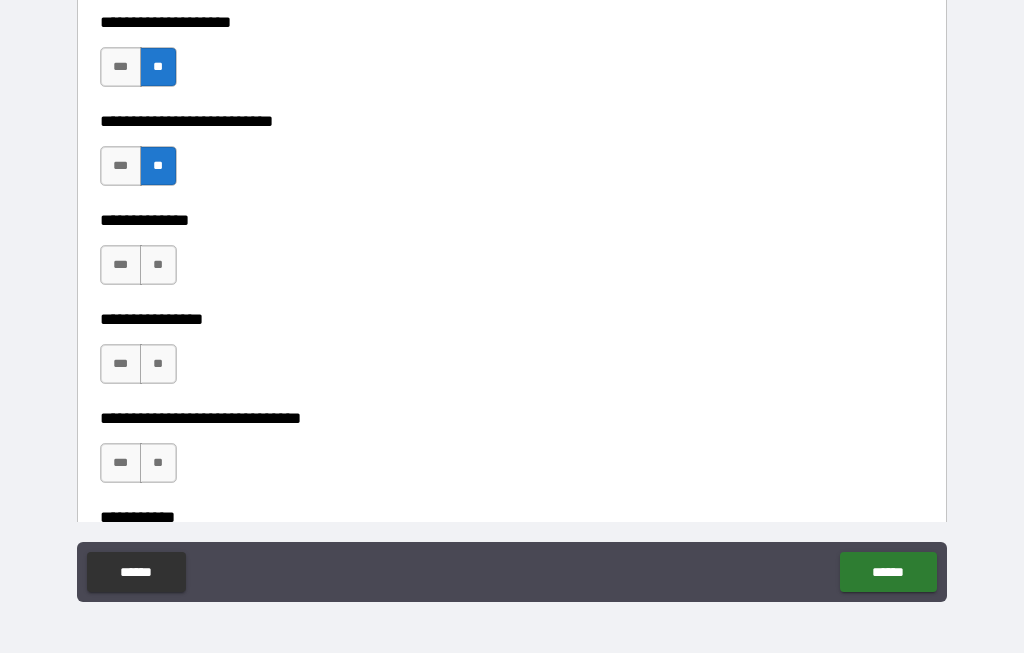 click on "**" at bounding box center (158, 266) 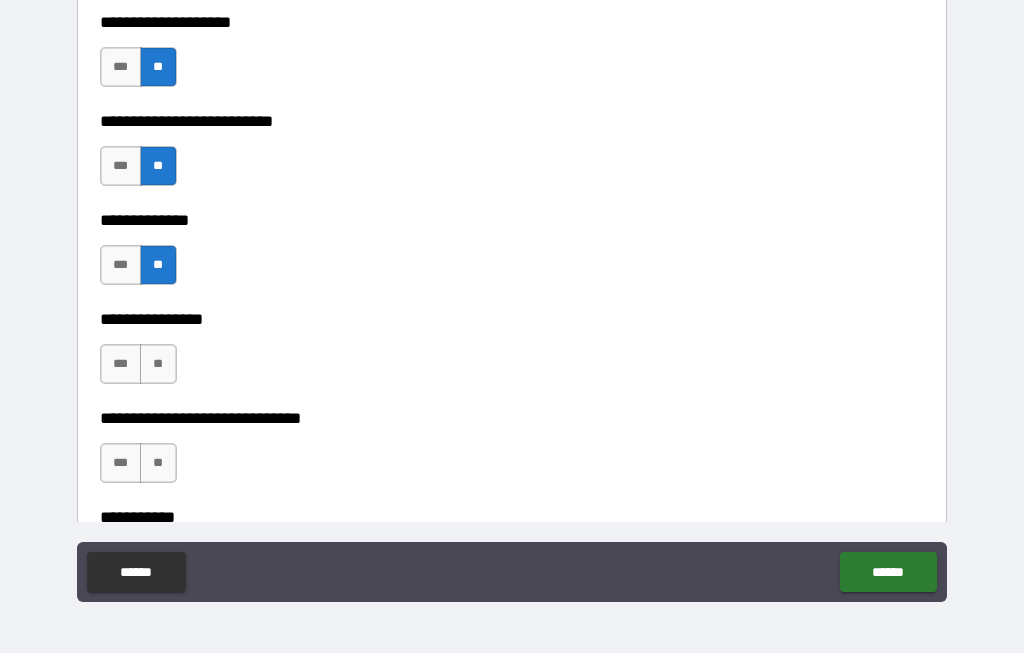 click on "**" at bounding box center [158, 365] 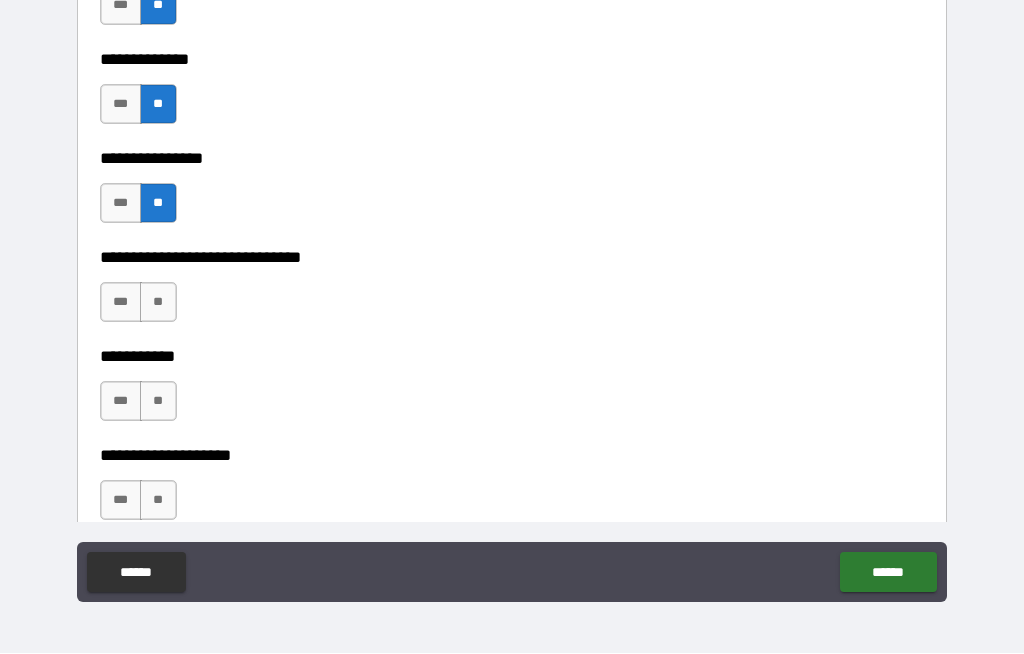scroll, scrollTop: 8379, scrollLeft: 0, axis: vertical 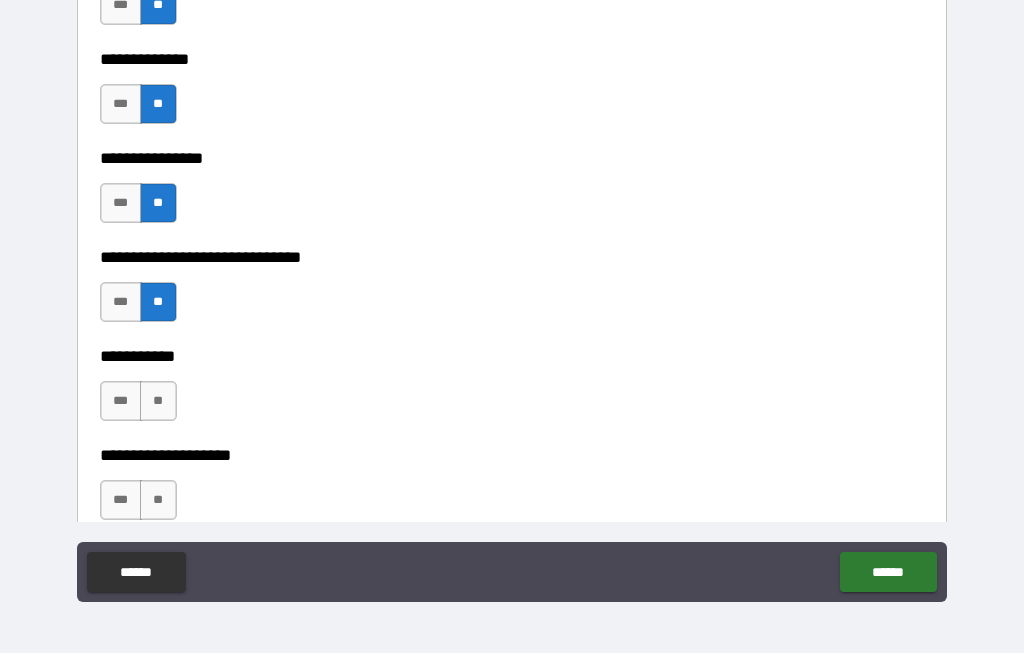 click on "**" at bounding box center [158, 402] 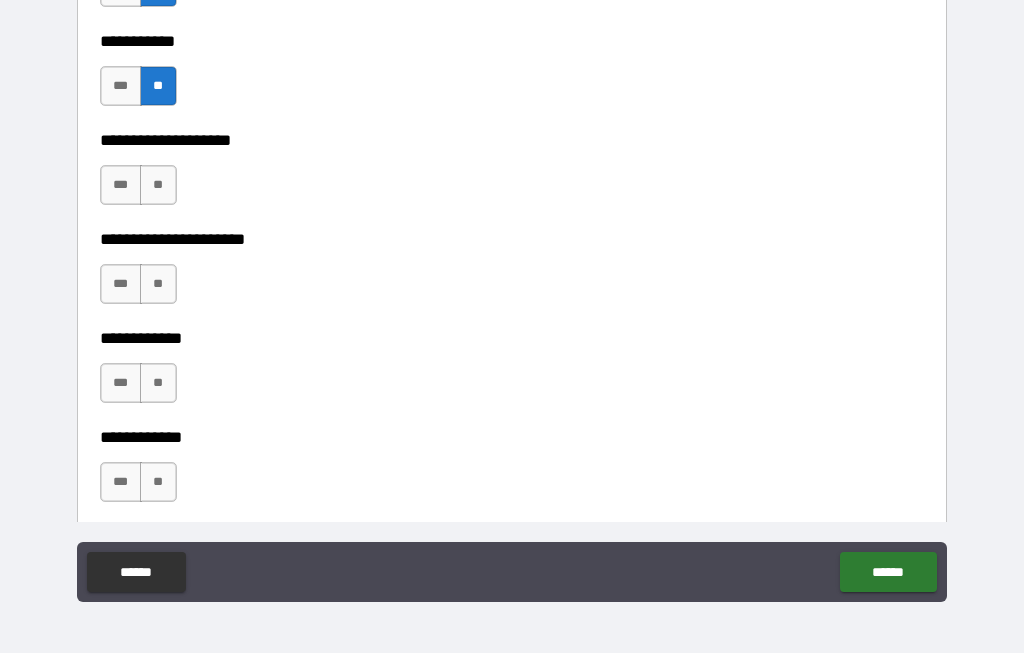 scroll, scrollTop: 8695, scrollLeft: 0, axis: vertical 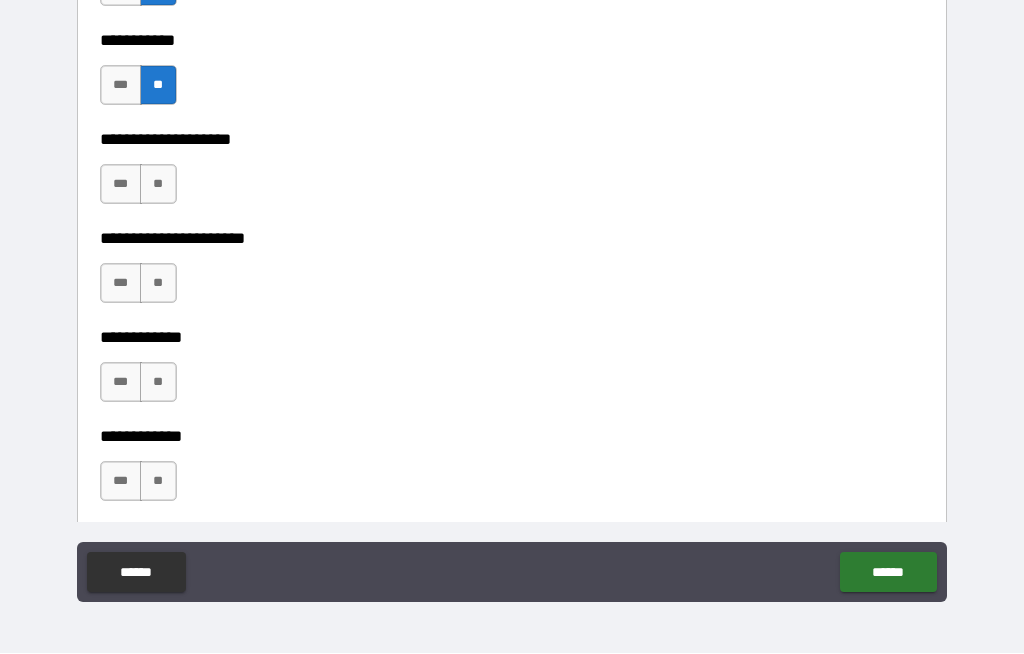 click on "**" at bounding box center [158, 185] 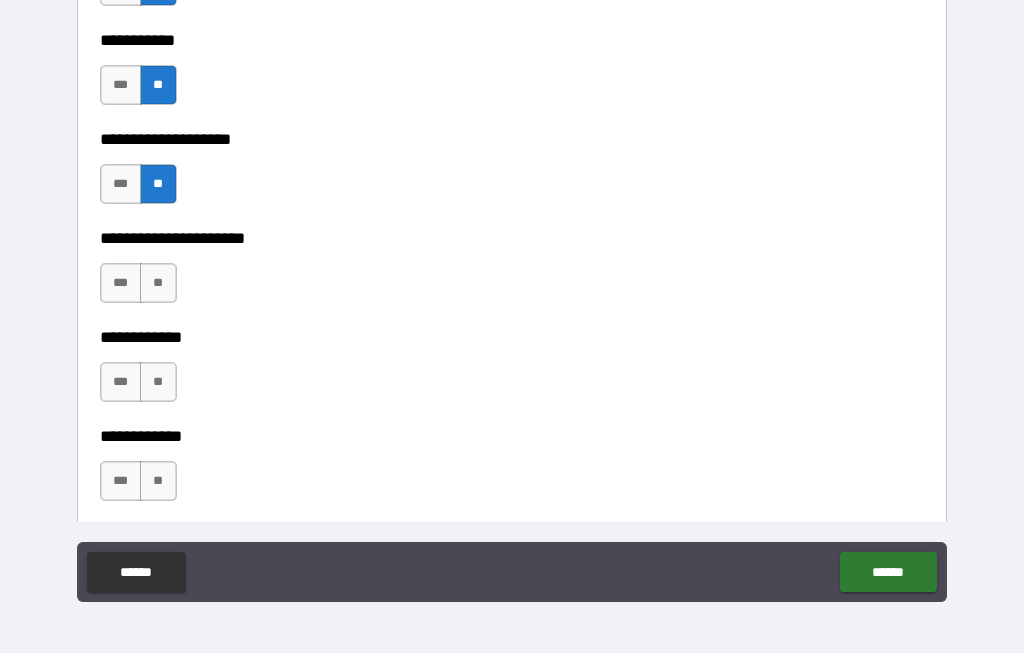 click on "**" at bounding box center (158, 284) 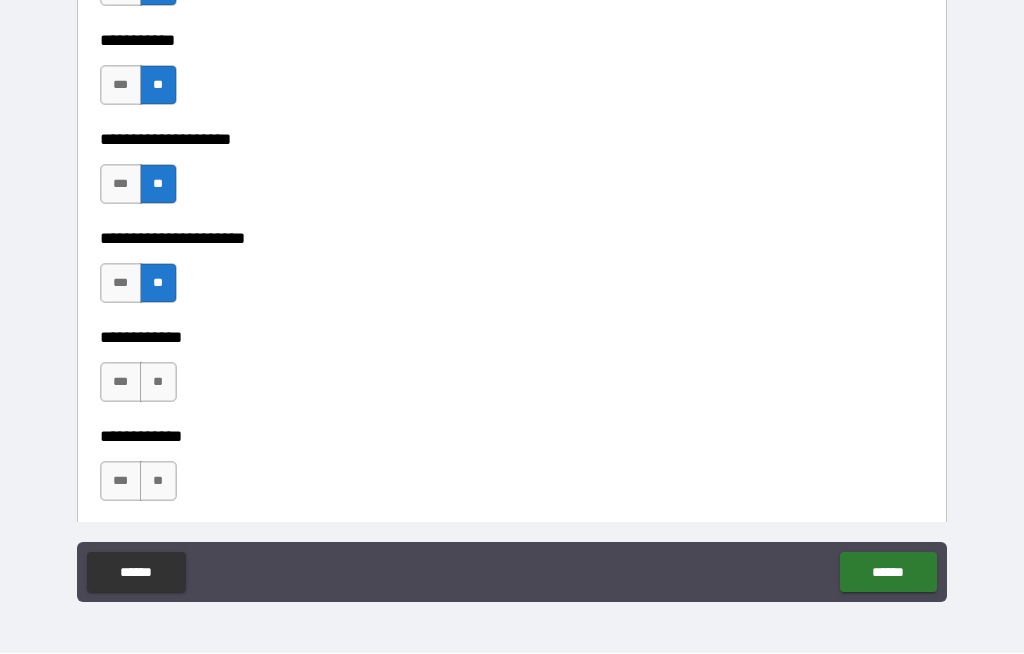 click on "**" at bounding box center (158, 383) 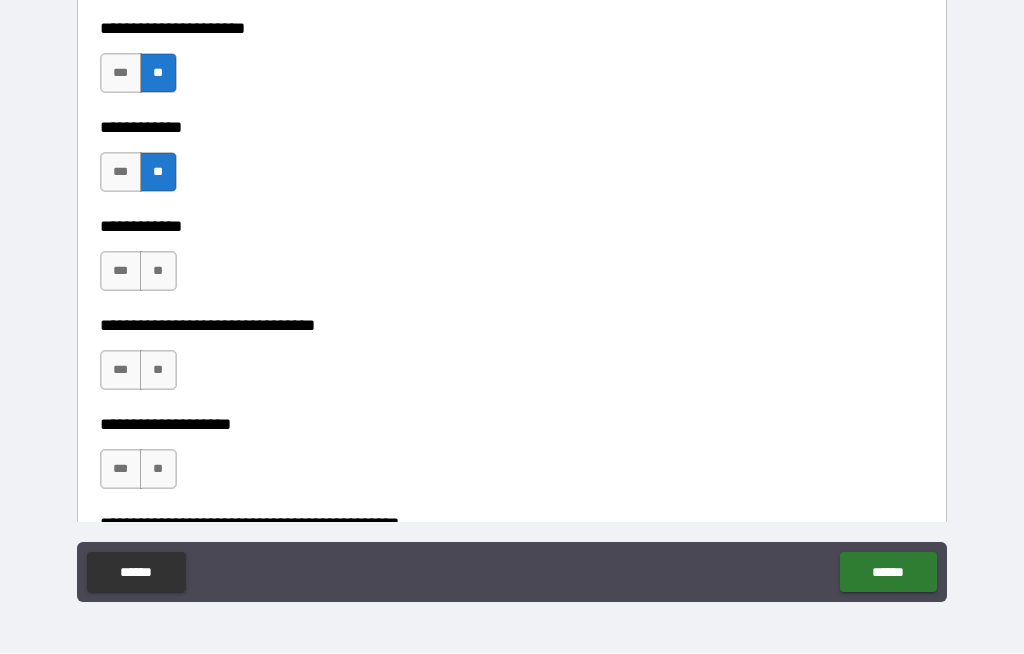 scroll, scrollTop: 8905, scrollLeft: 0, axis: vertical 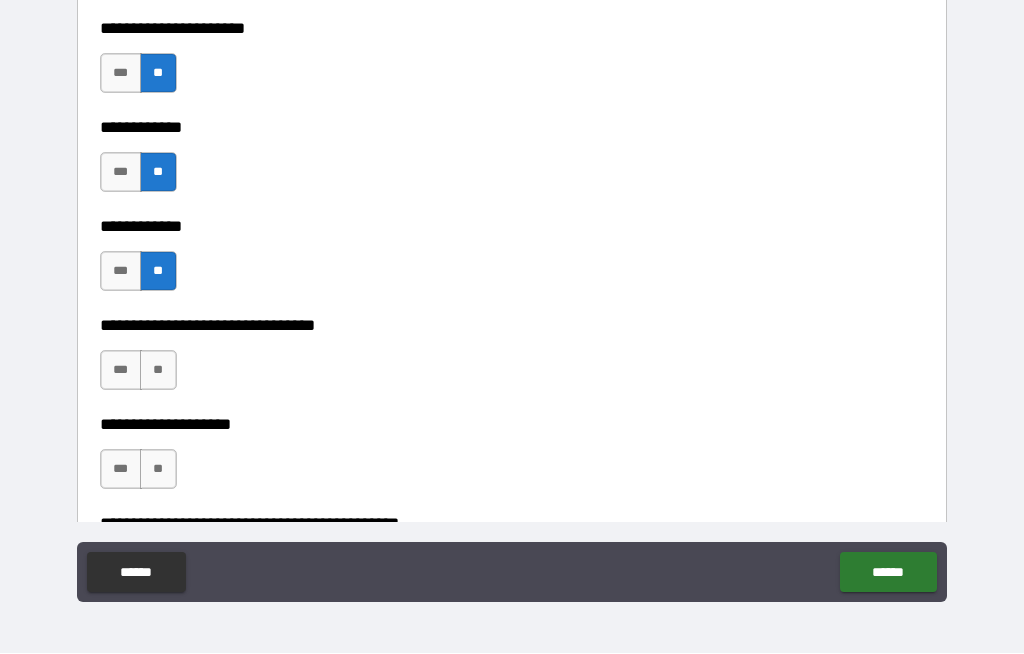 click on "**" at bounding box center (158, 371) 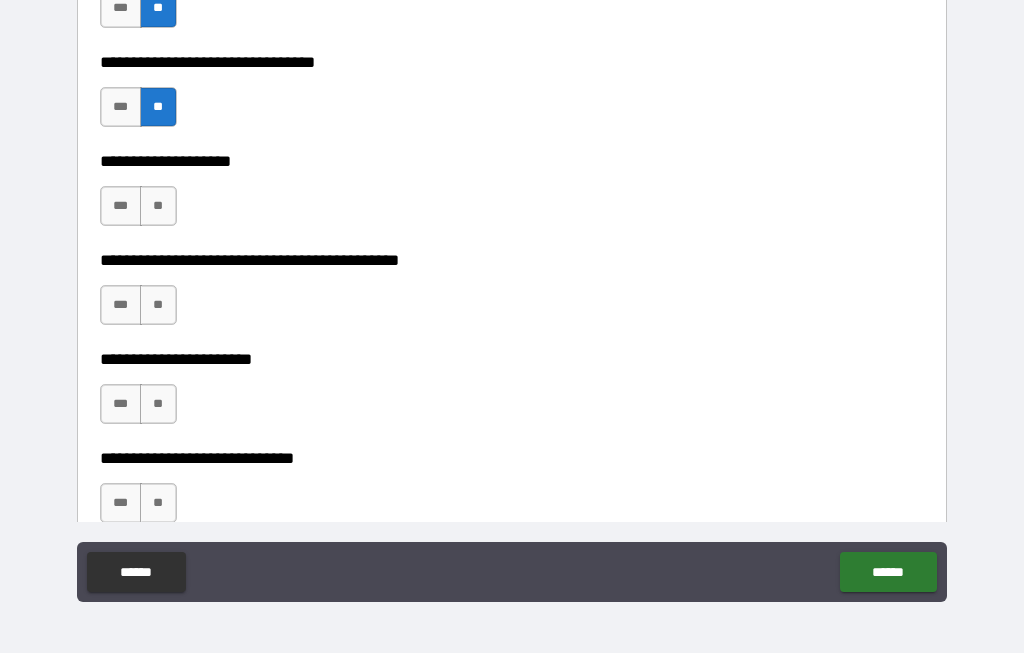 scroll, scrollTop: 9186, scrollLeft: 0, axis: vertical 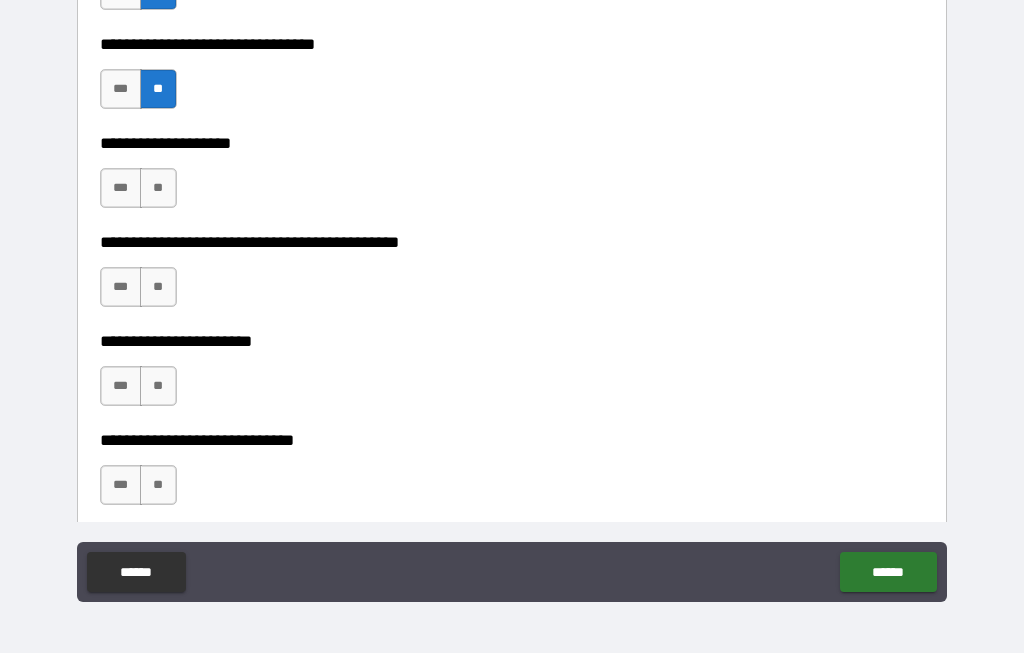 click on "**" at bounding box center (158, 189) 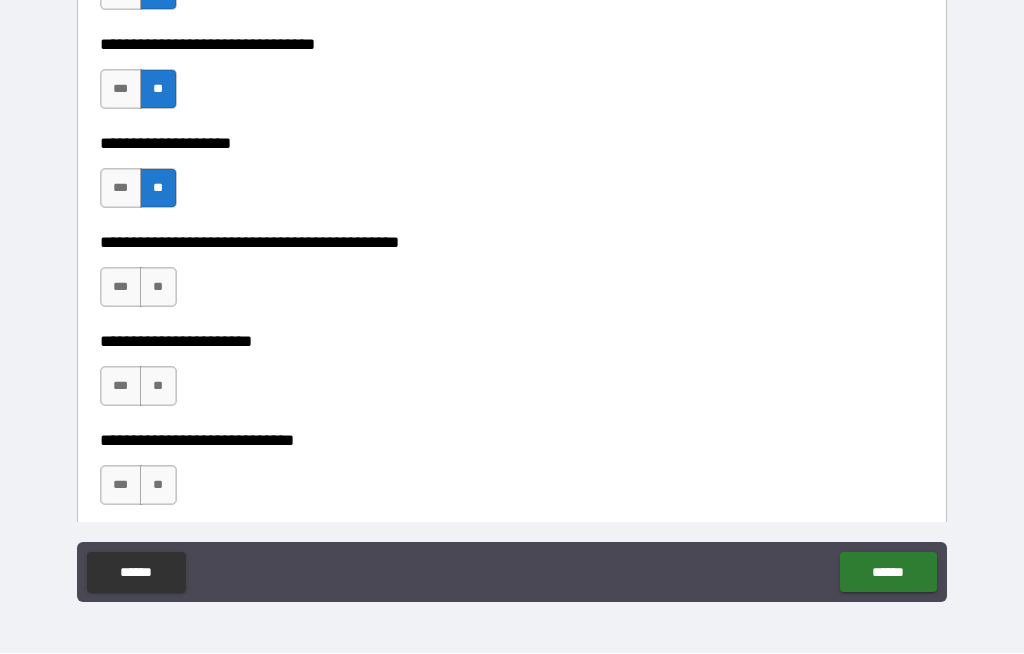 click on "**" at bounding box center (158, 288) 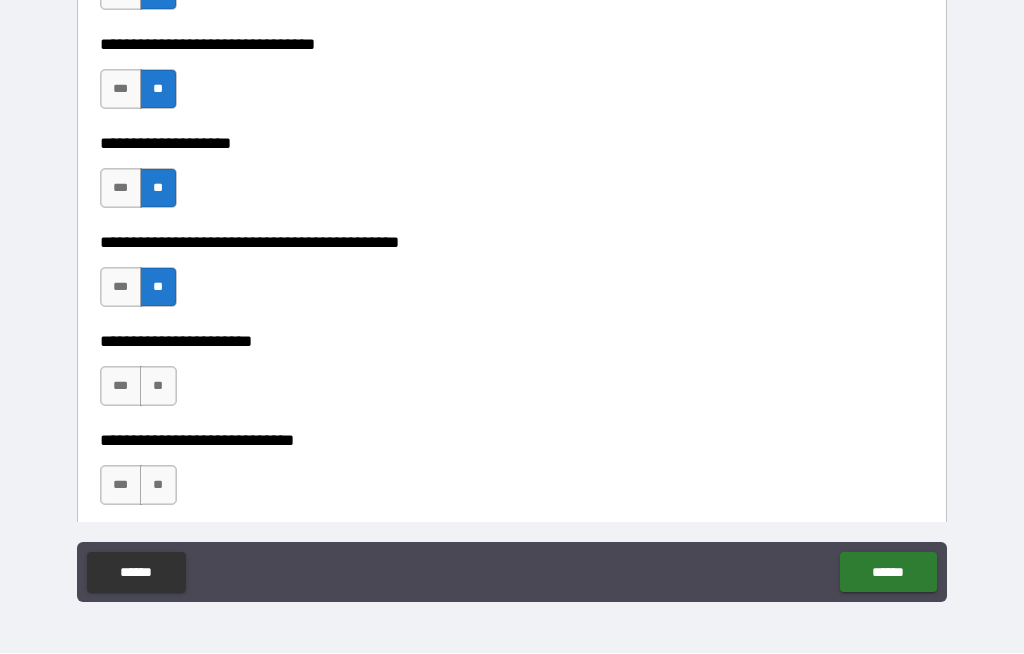 click on "**" at bounding box center (158, 387) 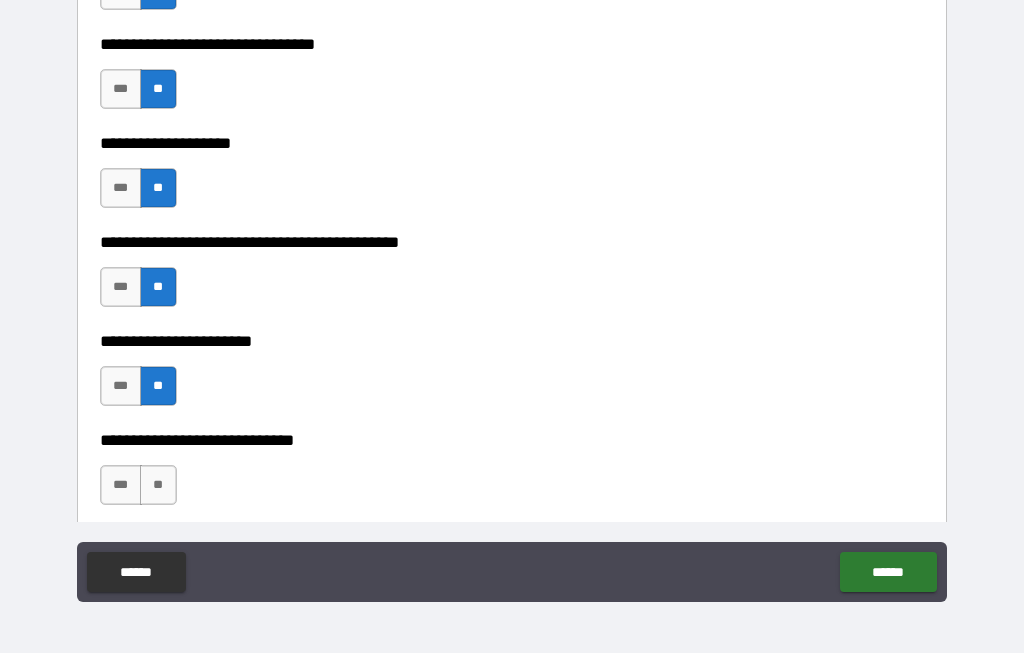 click on "**" at bounding box center (158, 486) 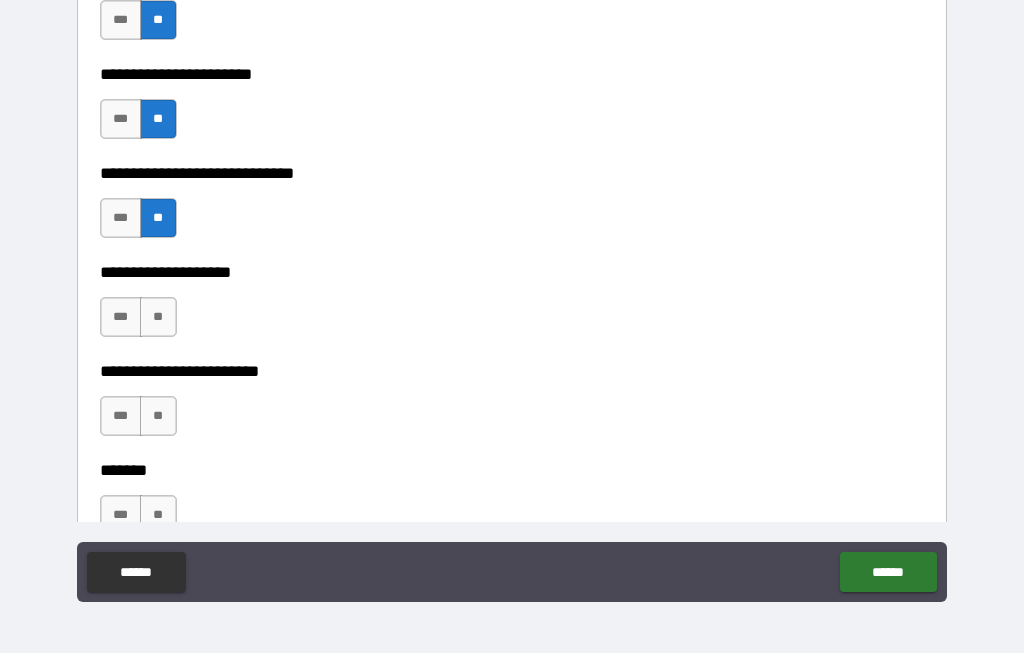 scroll, scrollTop: 9453, scrollLeft: 0, axis: vertical 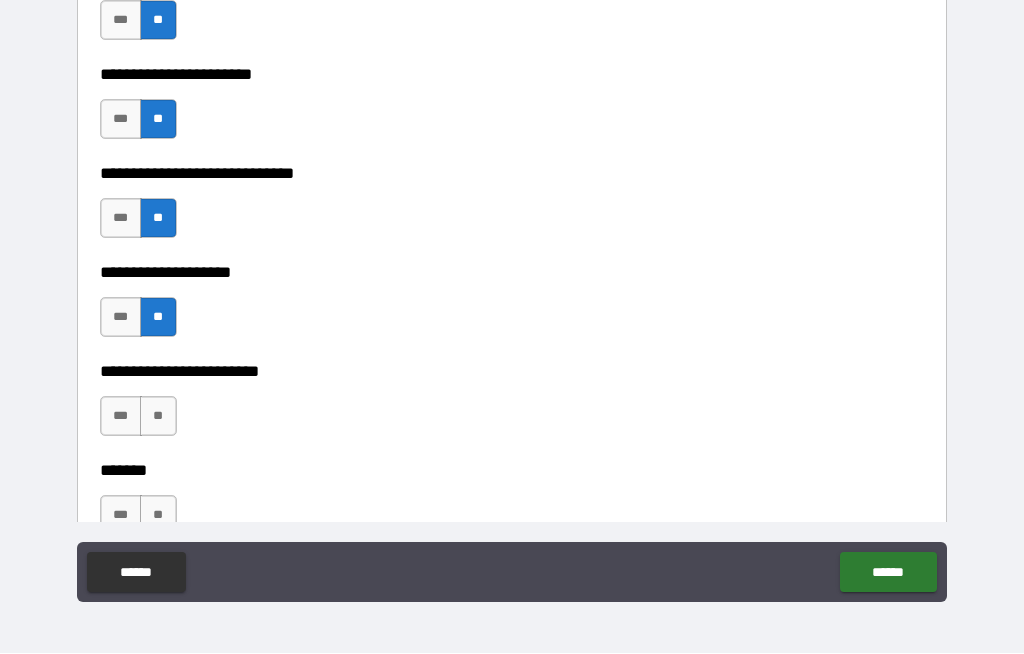 click on "**" at bounding box center [158, 417] 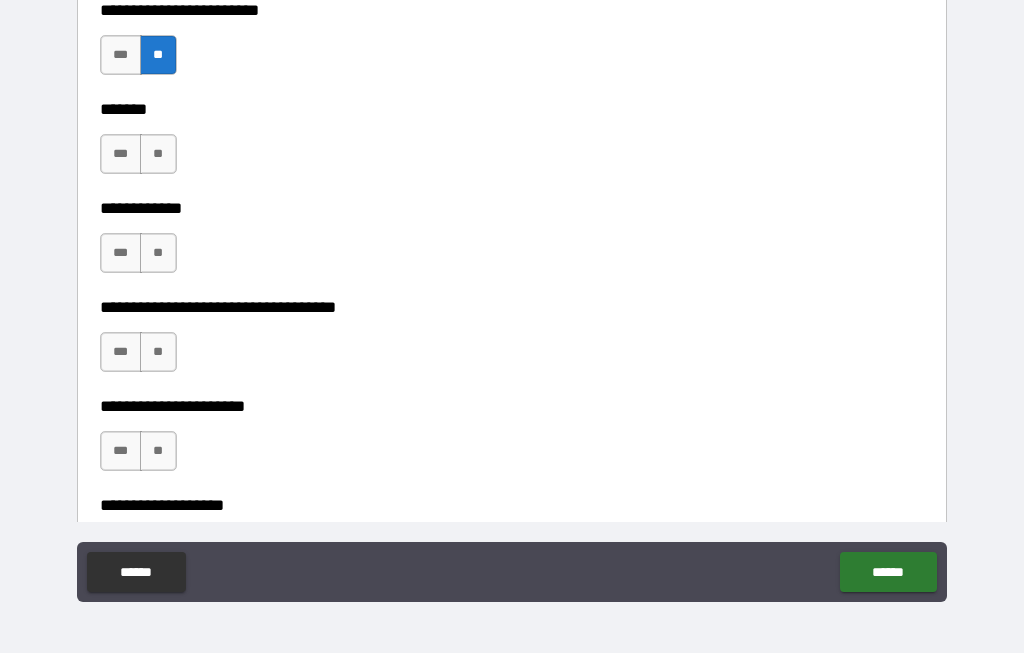 scroll, scrollTop: 9813, scrollLeft: 0, axis: vertical 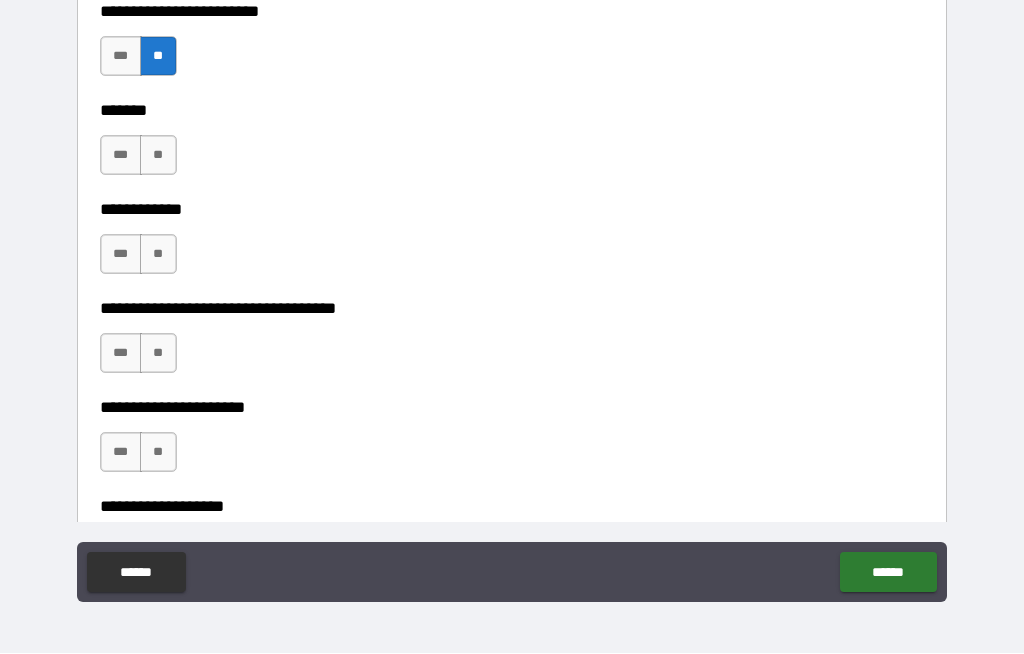 click on "**" at bounding box center (158, 156) 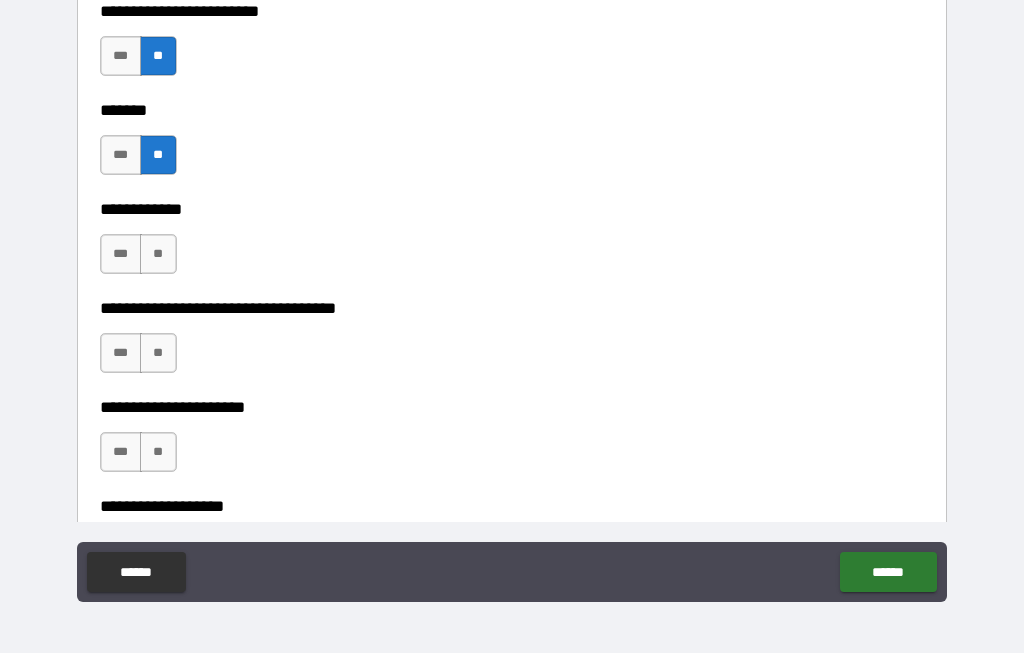 click on "**" at bounding box center (158, 156) 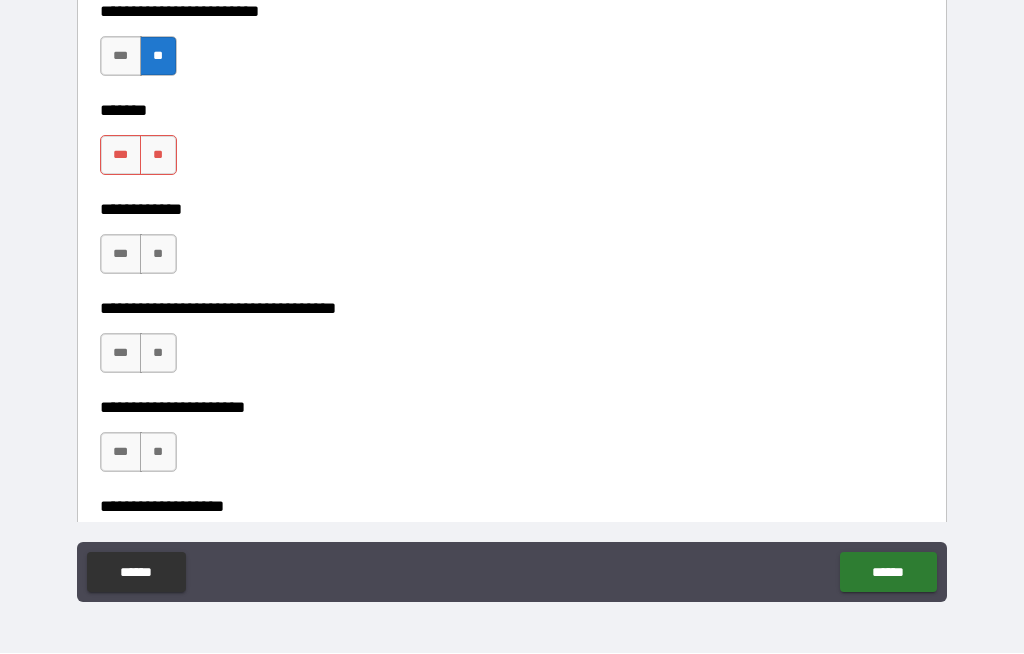 click on "***" at bounding box center (121, 156) 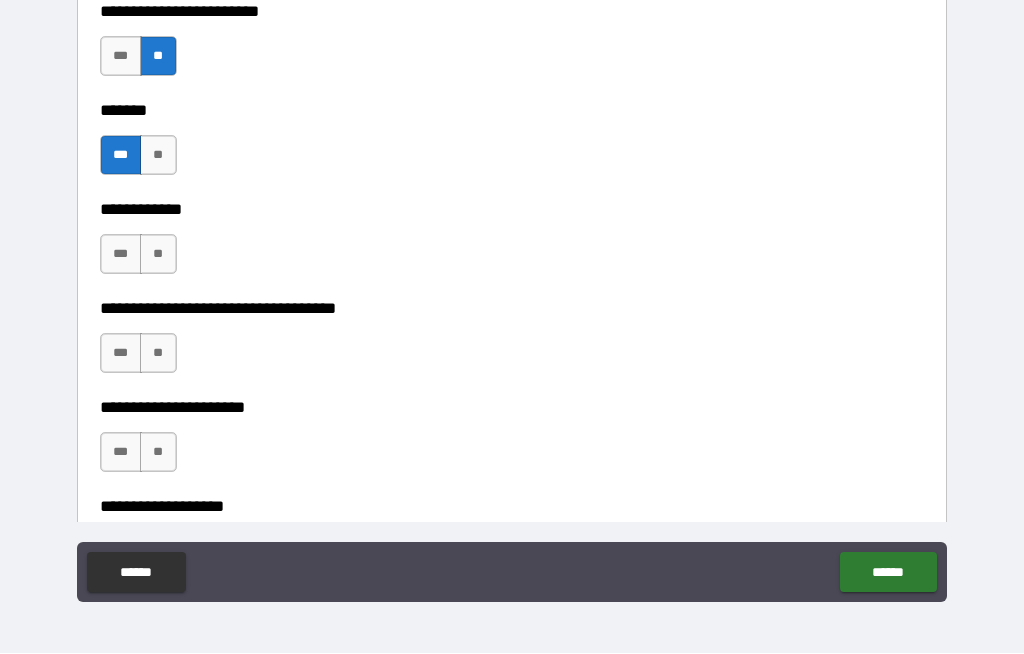 click on "**" at bounding box center [158, 255] 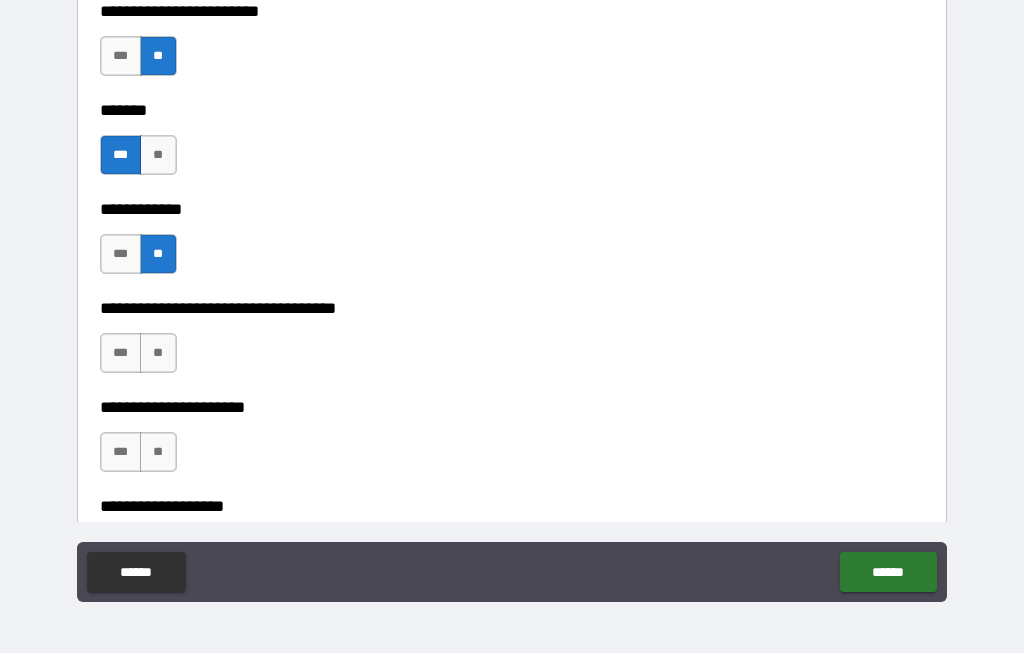 click on "**" at bounding box center (158, 354) 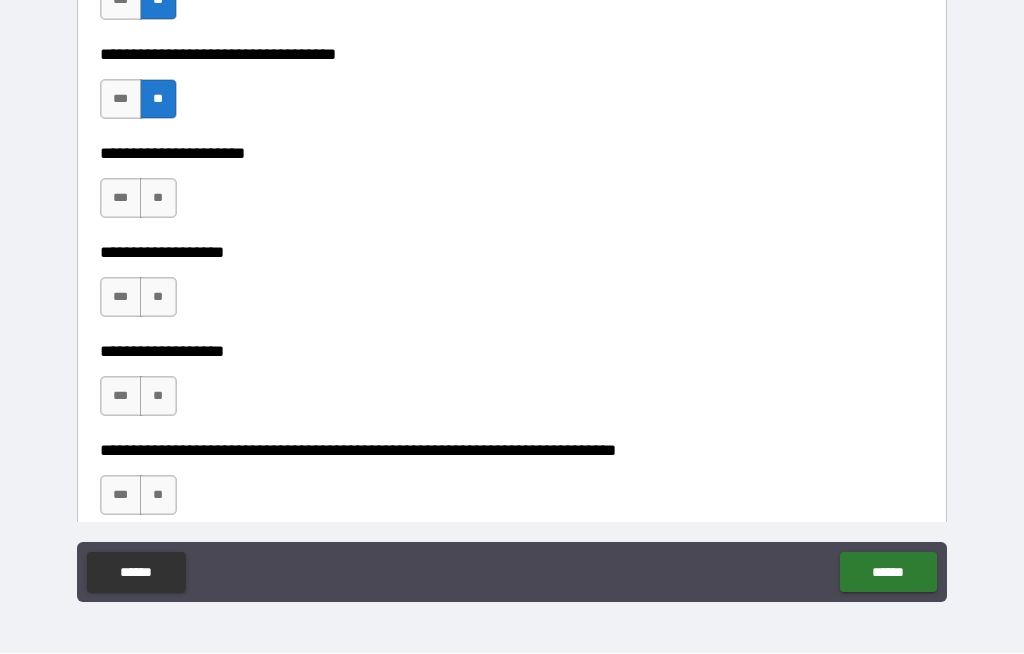 scroll, scrollTop: 10069, scrollLeft: 0, axis: vertical 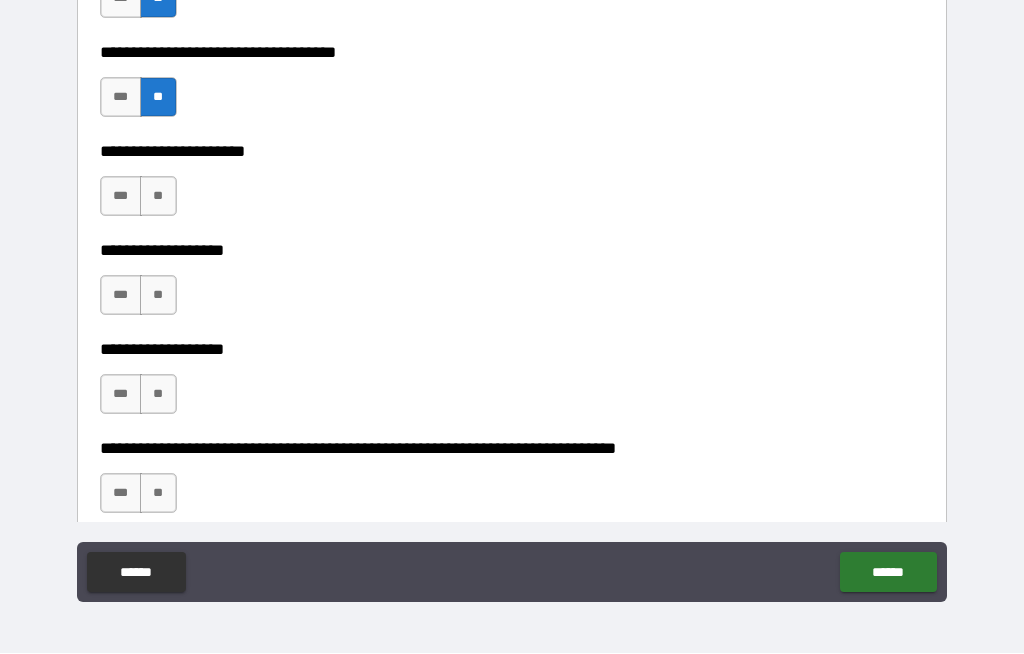 click on "**" at bounding box center (158, 197) 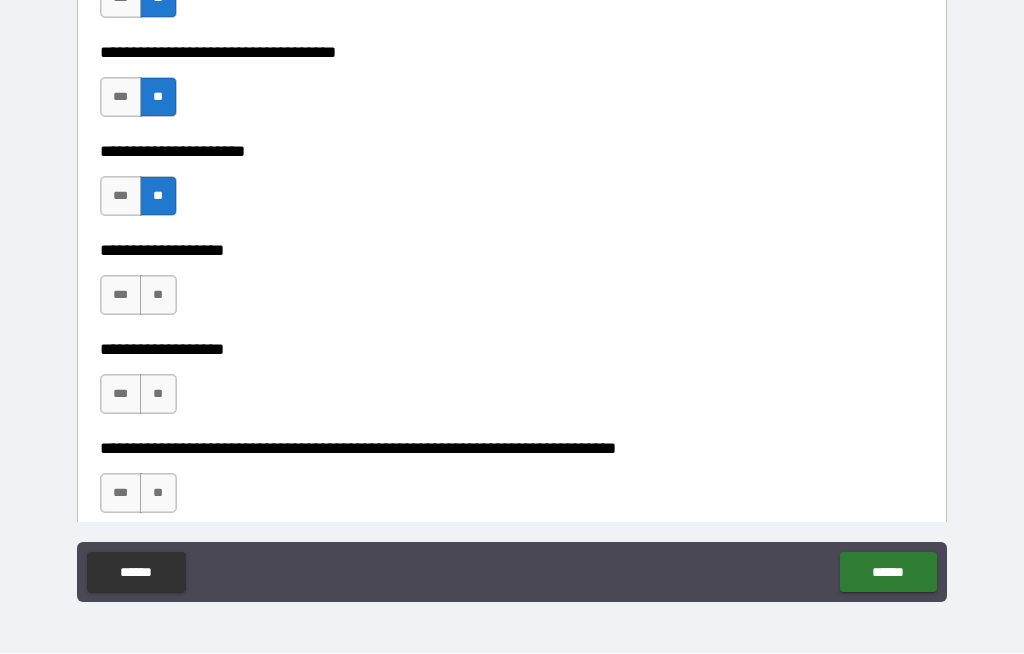click on "**" at bounding box center (158, 296) 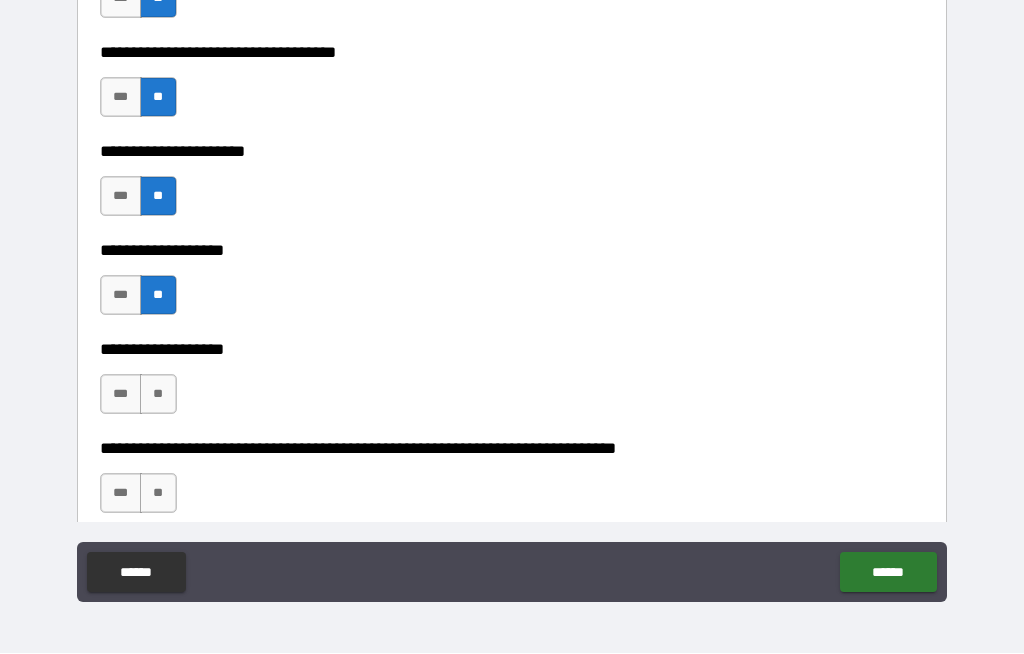 click on "**" at bounding box center (158, 395) 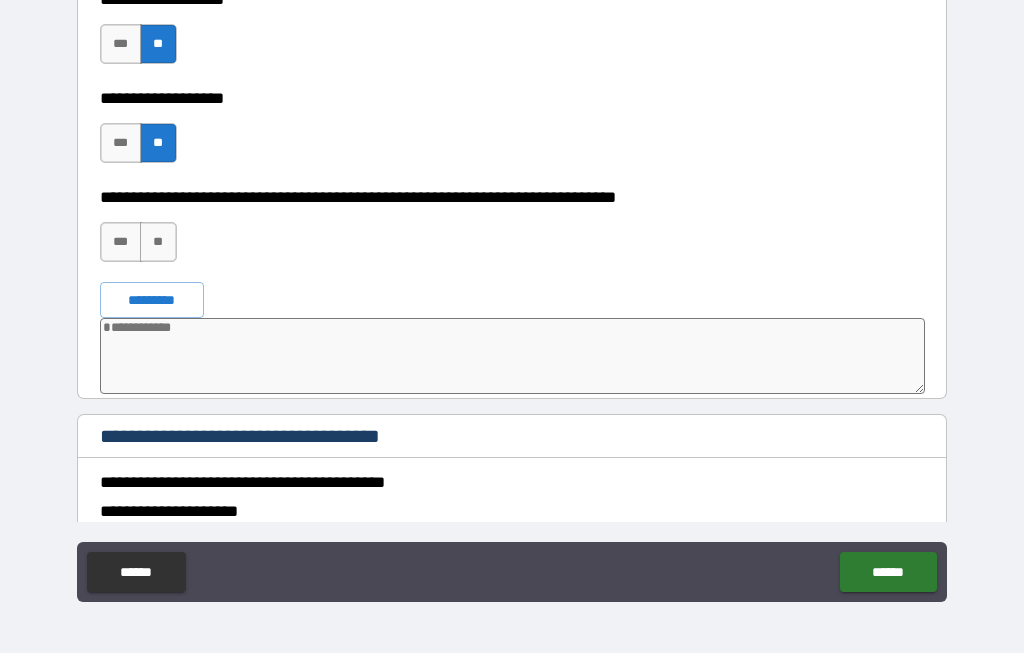 scroll, scrollTop: 10321, scrollLeft: 0, axis: vertical 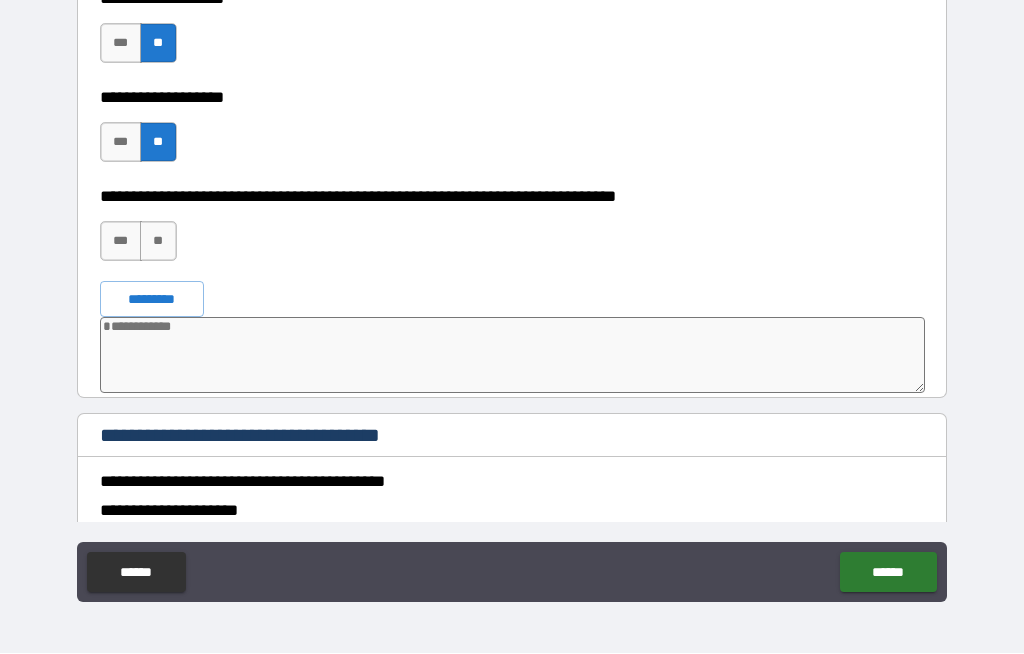 click on "**" at bounding box center [158, 242] 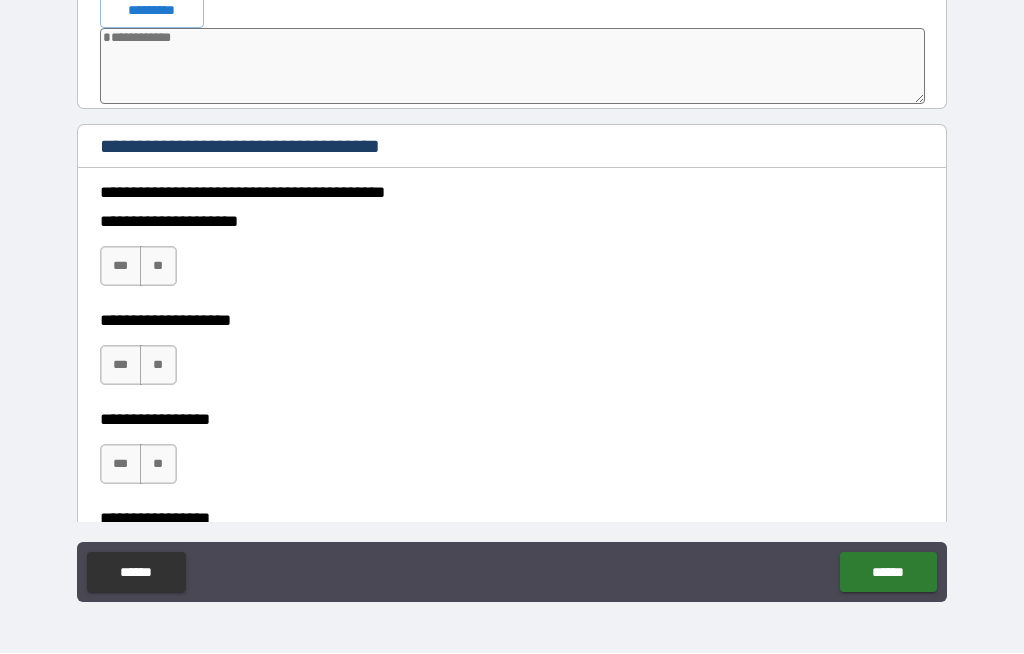 scroll, scrollTop: 10626, scrollLeft: 0, axis: vertical 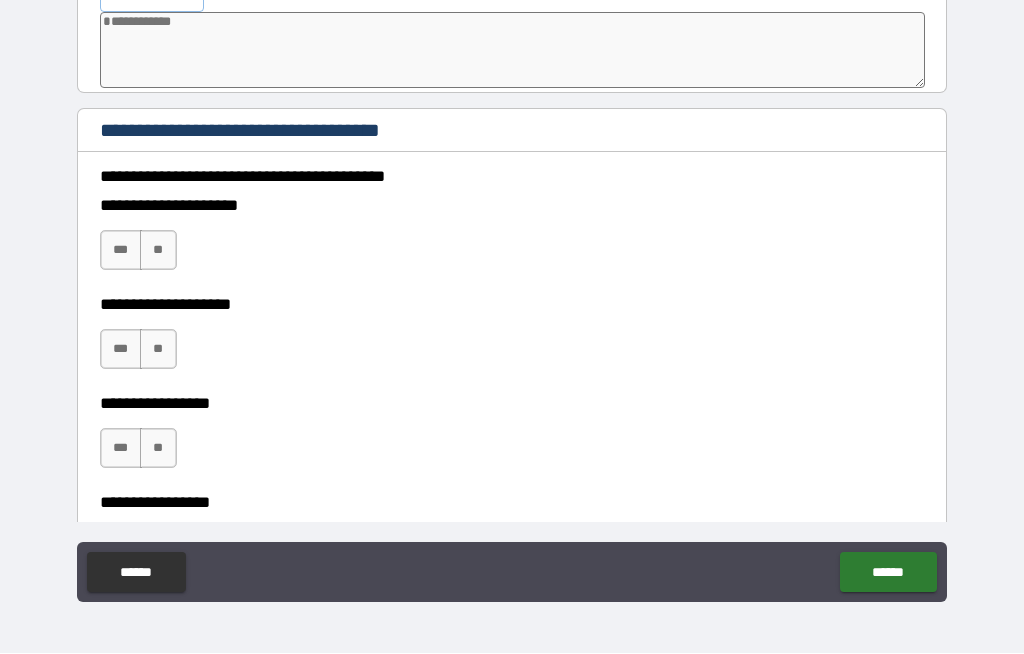 click on "***" at bounding box center (121, 251) 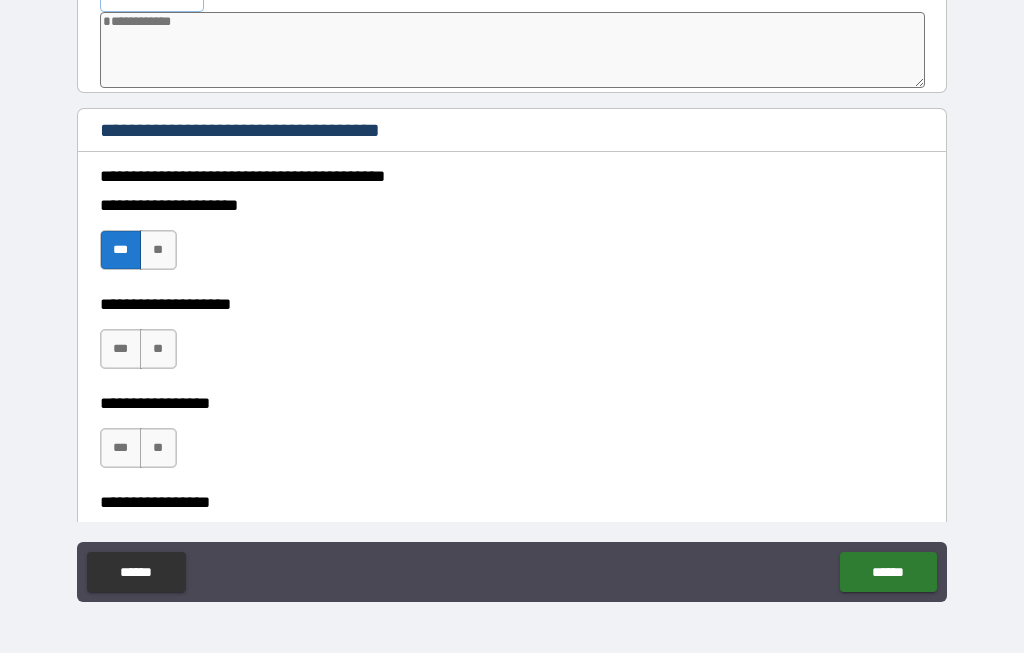 click on "***" at bounding box center (121, 350) 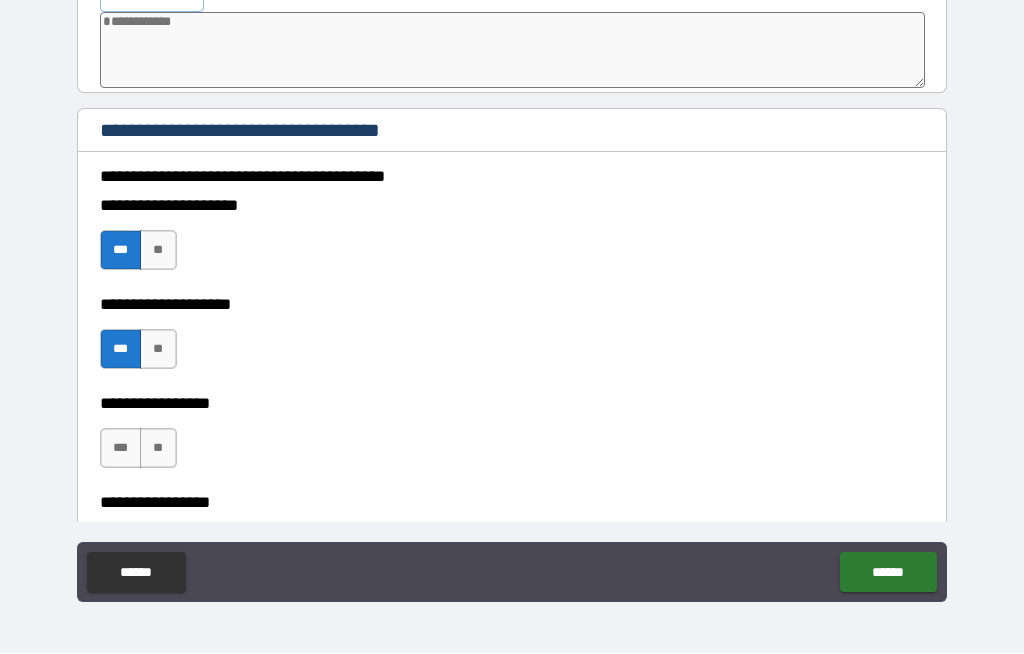 click on "***" at bounding box center (121, 449) 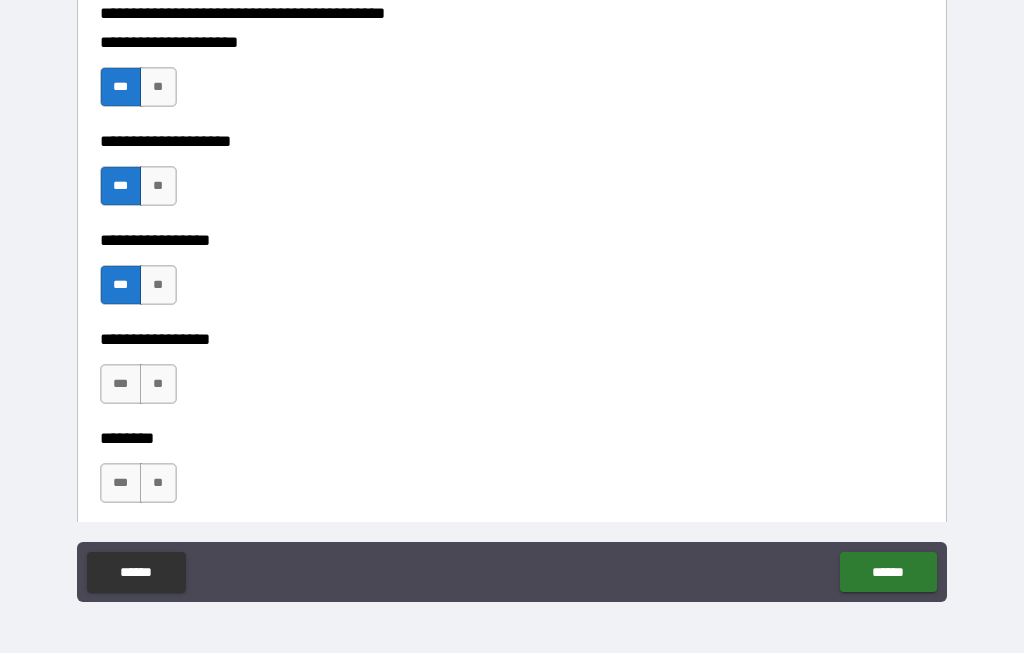 scroll, scrollTop: 10789, scrollLeft: 0, axis: vertical 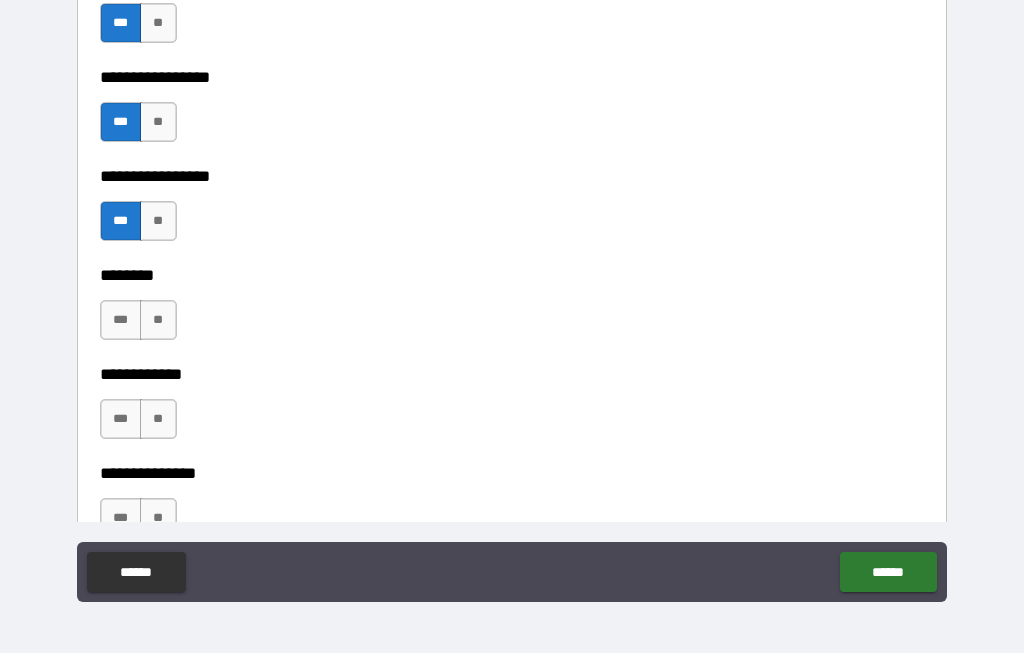 click on "**" at bounding box center (158, 321) 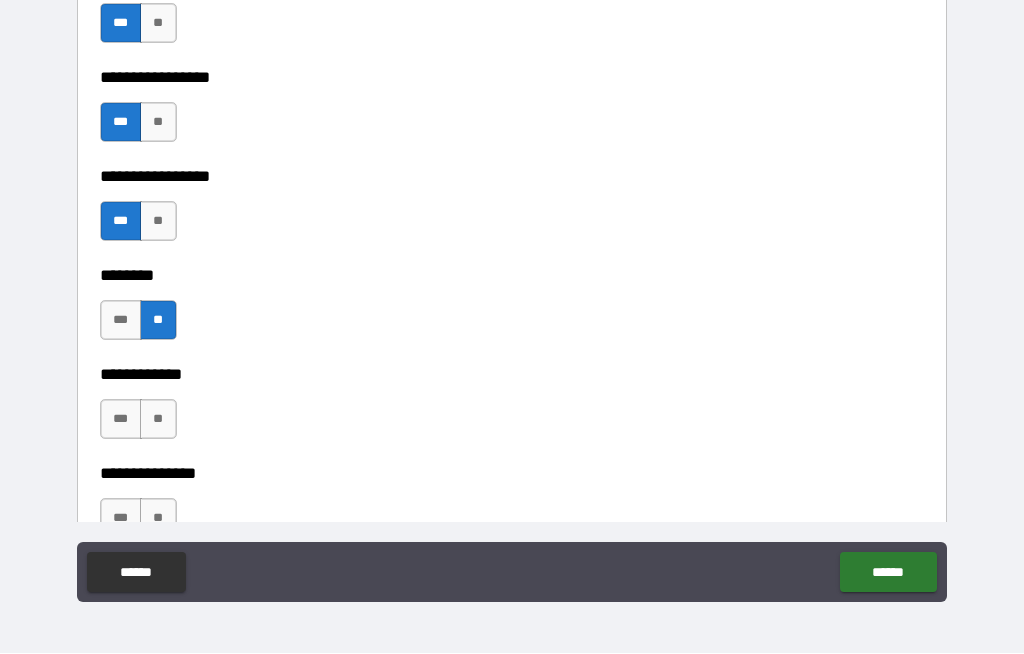 click on "**" at bounding box center [158, 420] 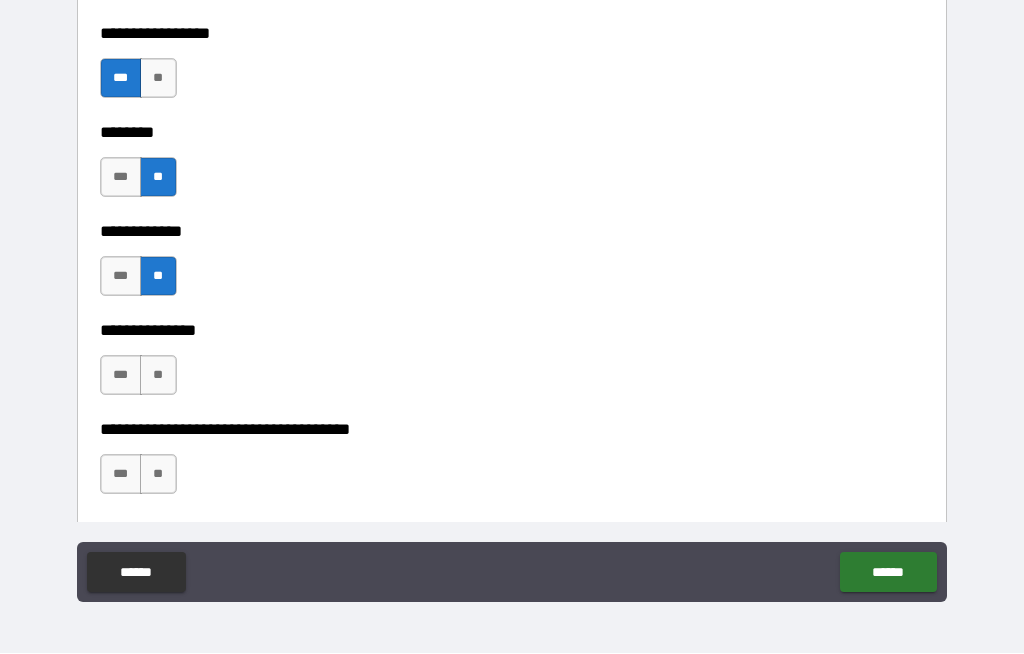 scroll, scrollTop: 11126, scrollLeft: 0, axis: vertical 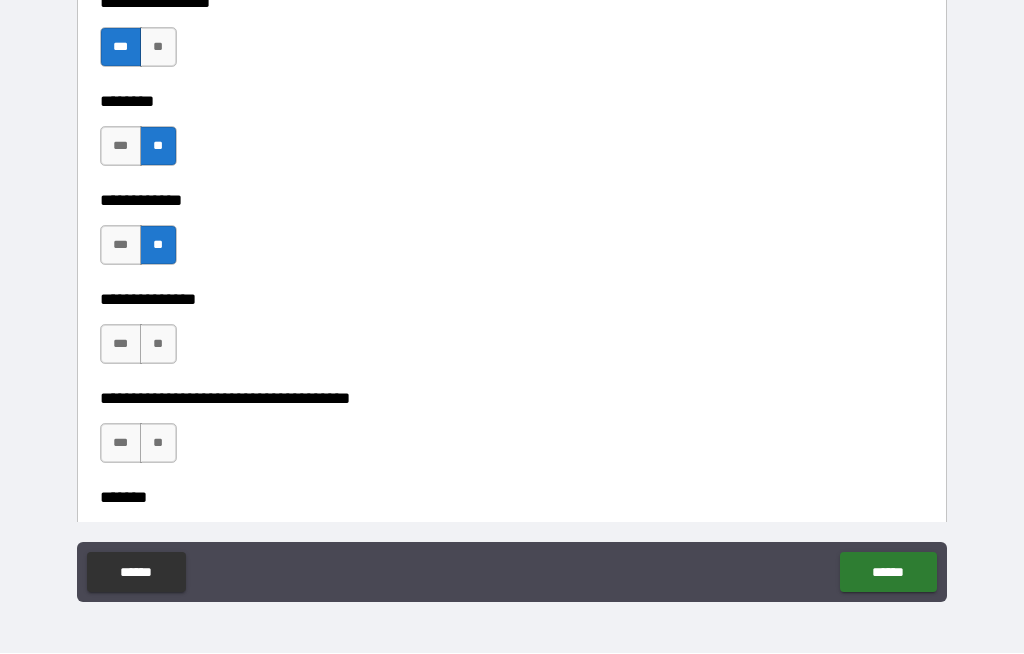 click on "**" at bounding box center [158, 345] 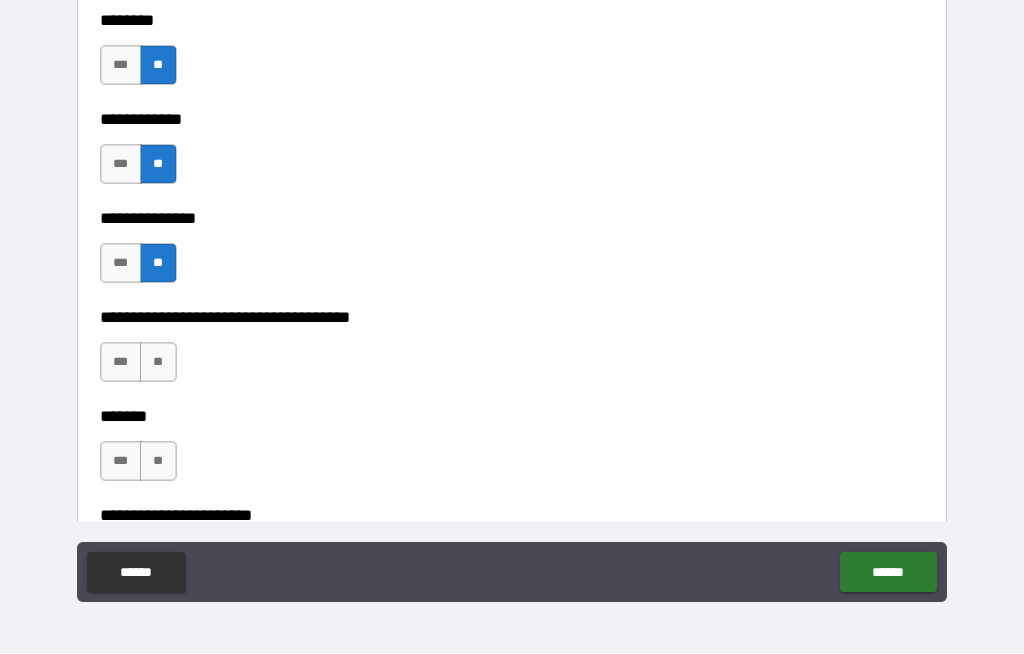 scroll, scrollTop: 11220, scrollLeft: 0, axis: vertical 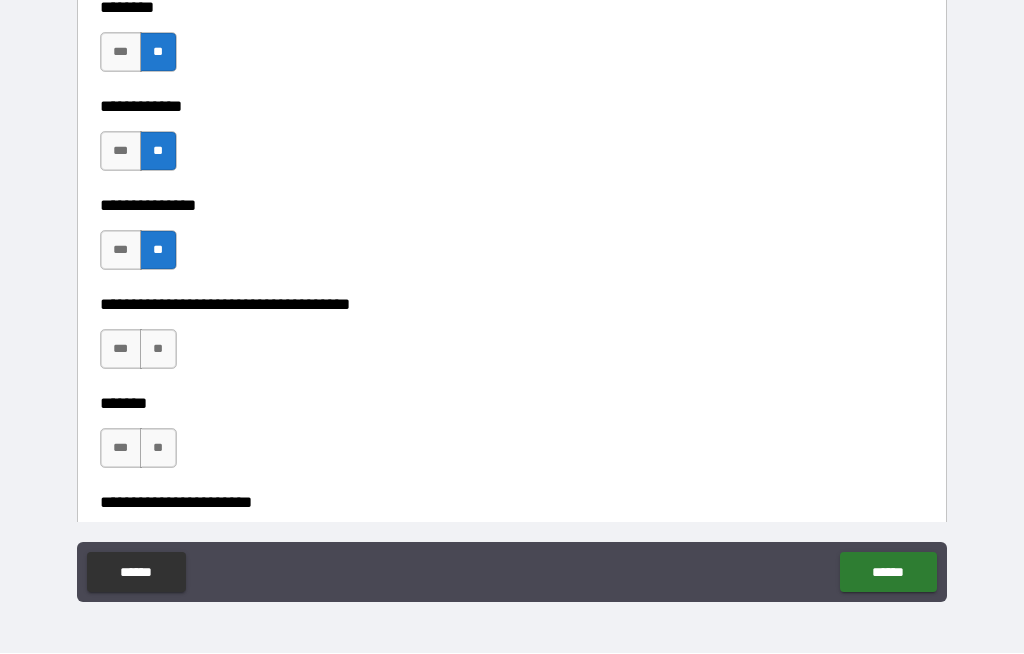 click on "***" at bounding box center [121, 350] 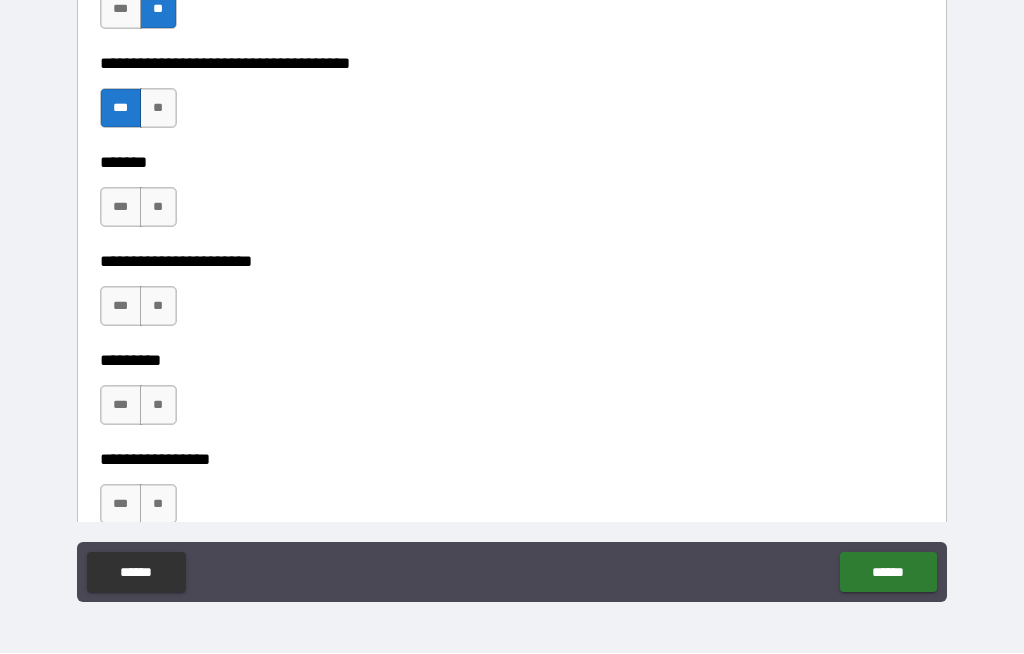 scroll, scrollTop: 11464, scrollLeft: 0, axis: vertical 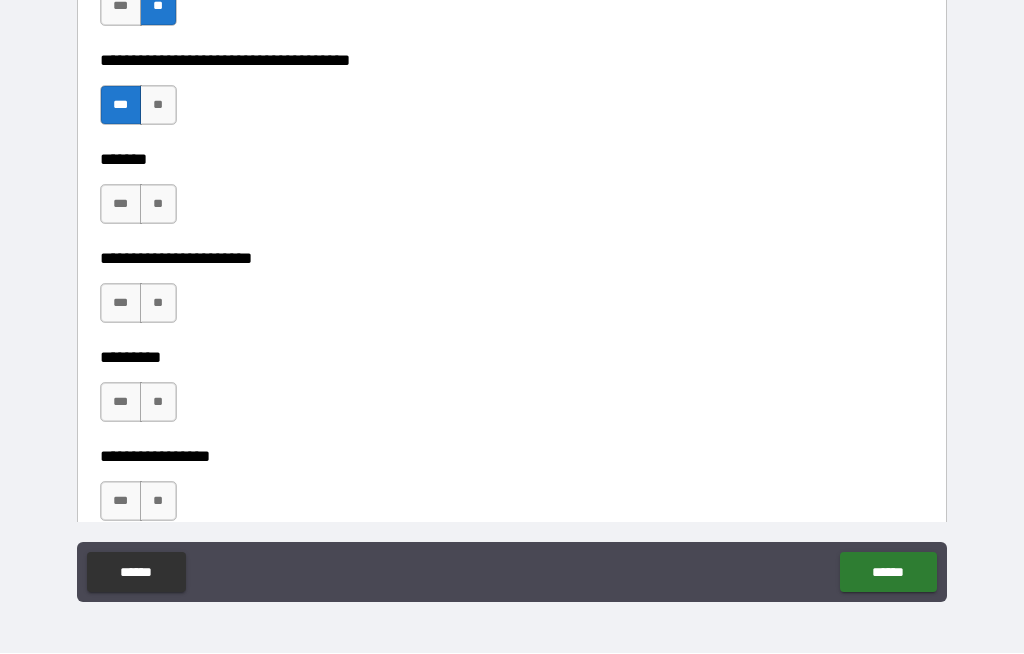 click on "***" at bounding box center [121, 304] 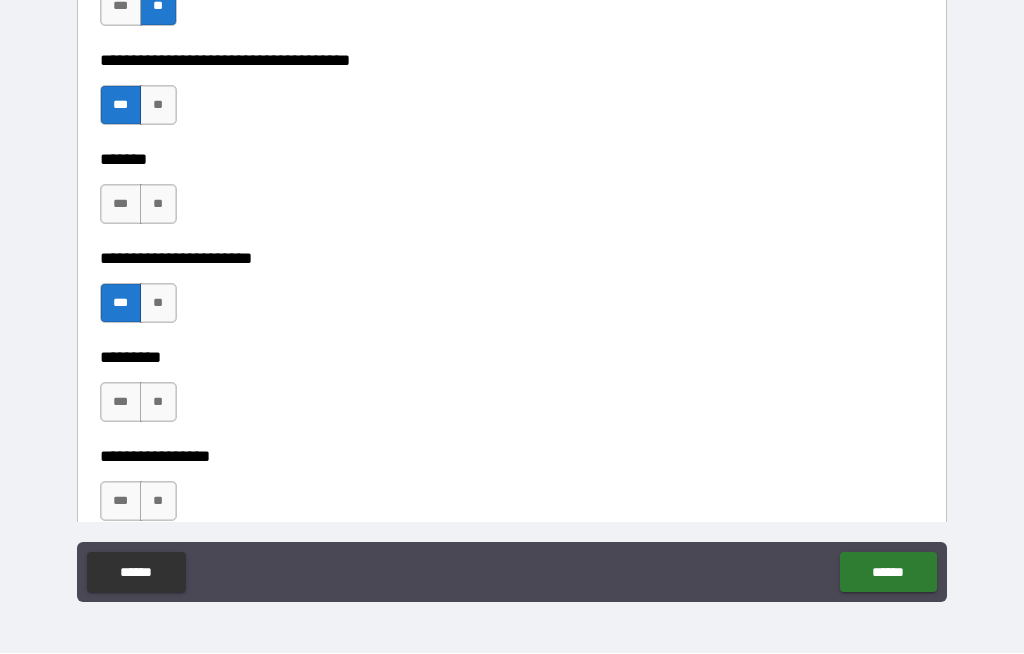 click on "**" at bounding box center (158, 205) 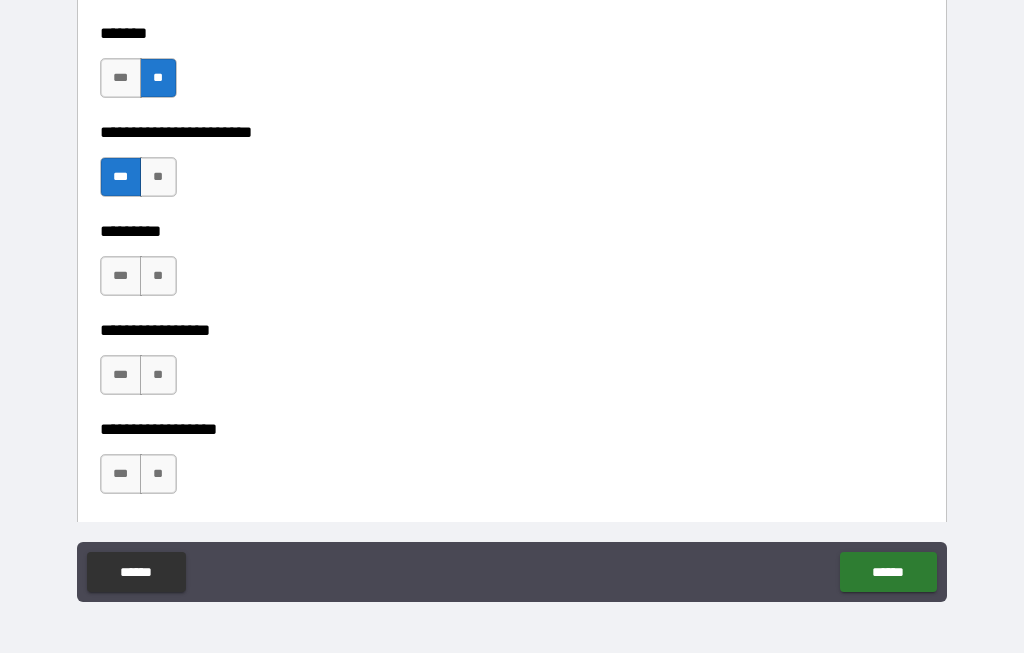 scroll, scrollTop: 11590, scrollLeft: 0, axis: vertical 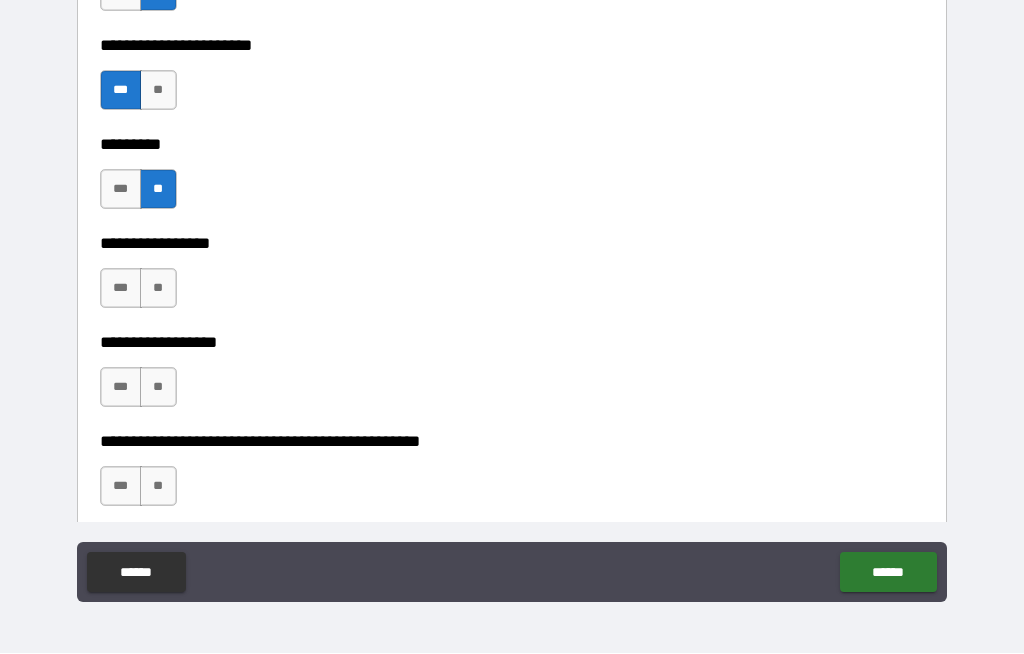 click on "**" at bounding box center (158, 289) 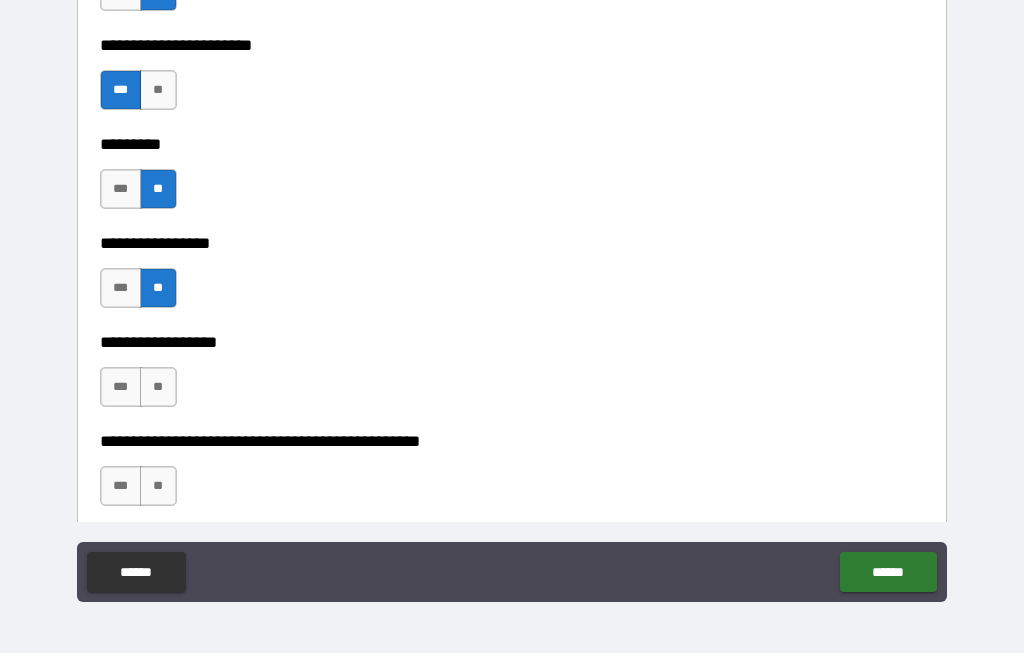 click on "**" at bounding box center [158, 388] 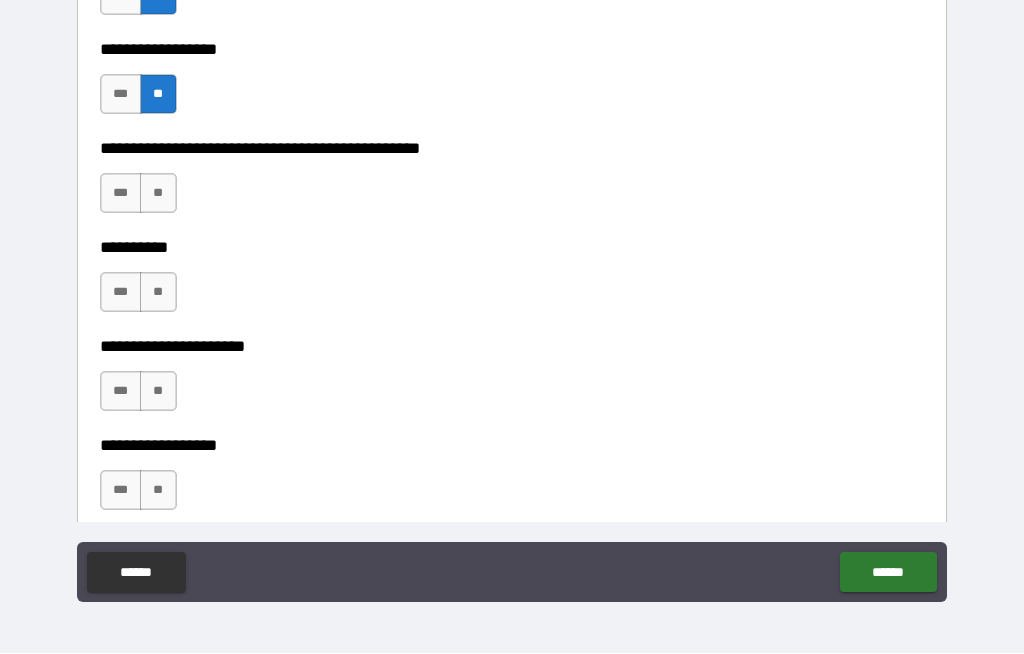scroll, scrollTop: 11972, scrollLeft: 0, axis: vertical 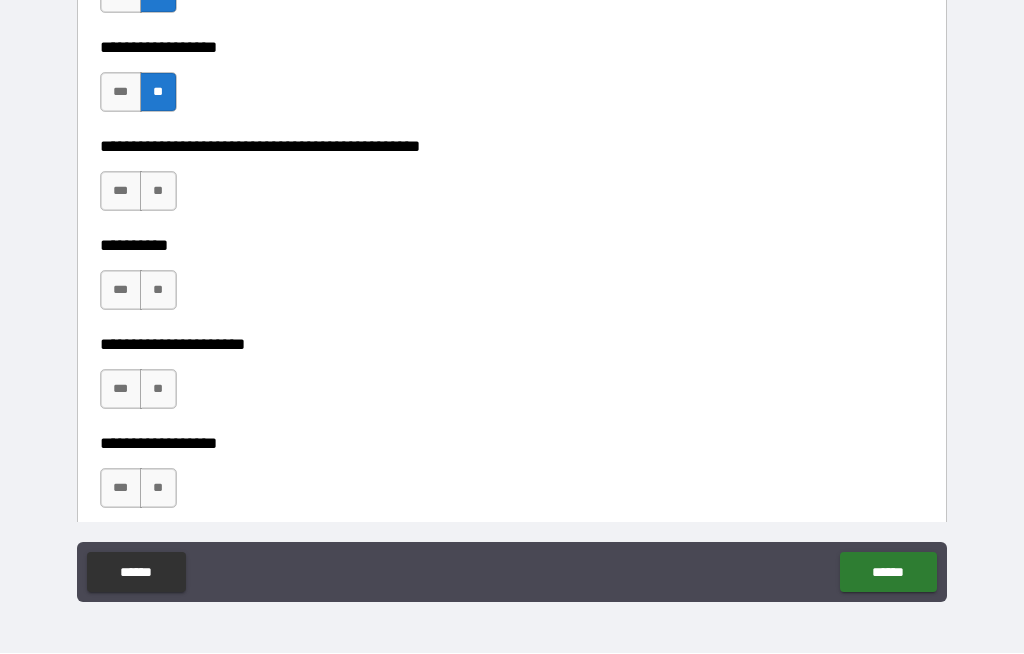 click on "**" at bounding box center [158, 192] 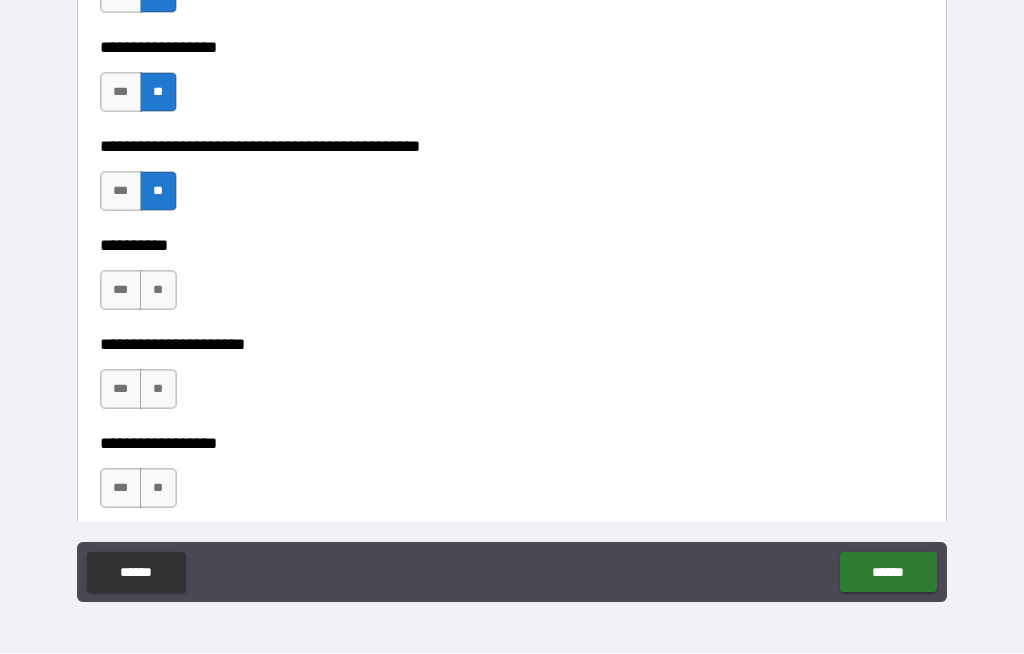 click on "**" at bounding box center (158, 291) 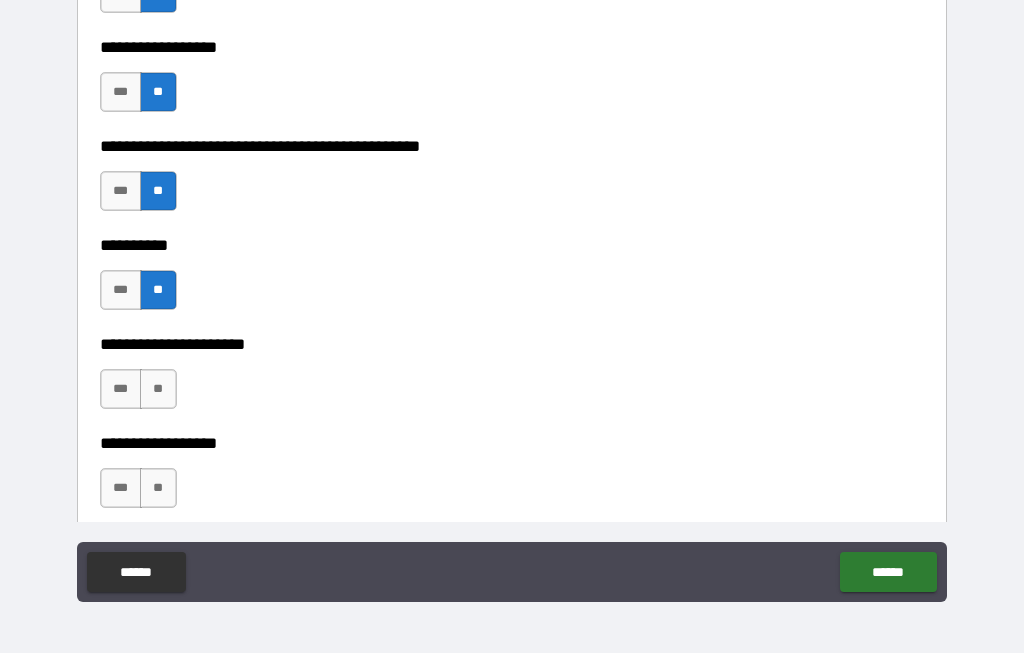 click on "**" at bounding box center (158, 390) 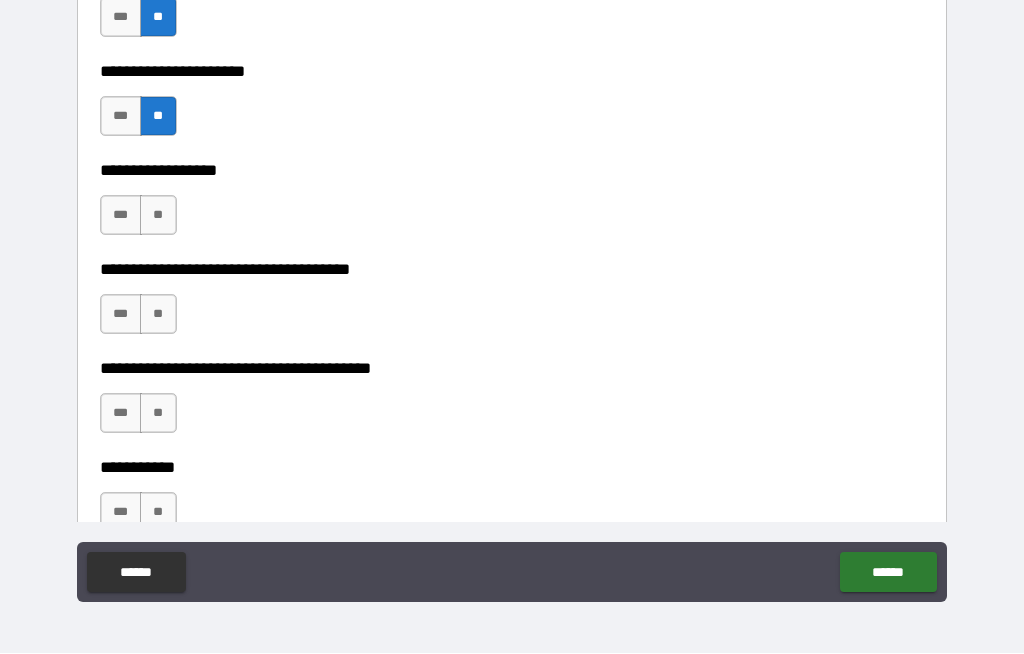 scroll, scrollTop: 12246, scrollLeft: 0, axis: vertical 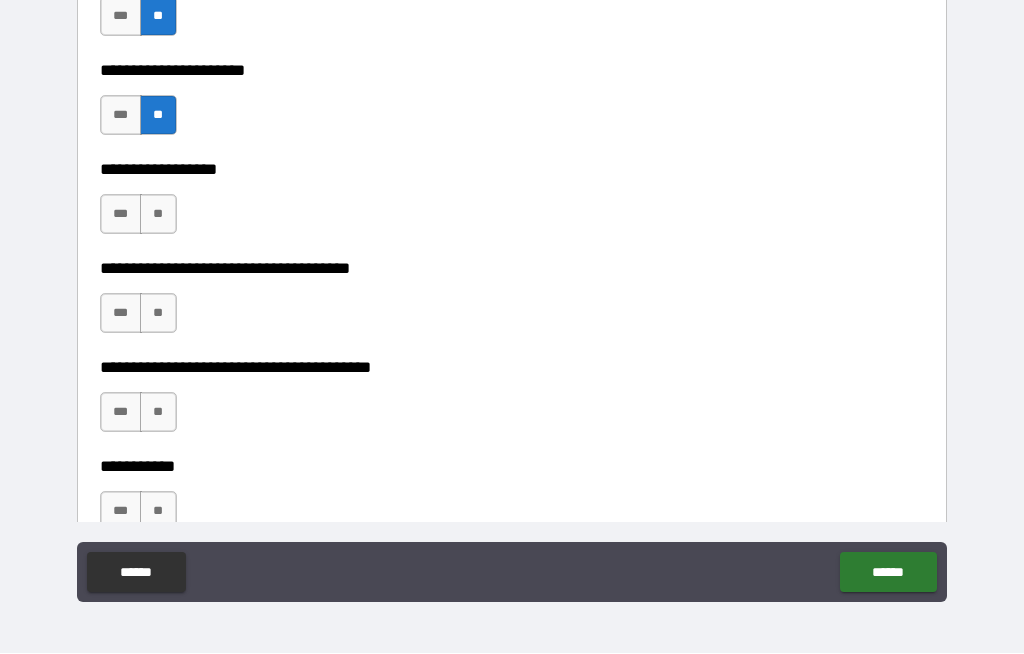 click on "**" at bounding box center [158, 215] 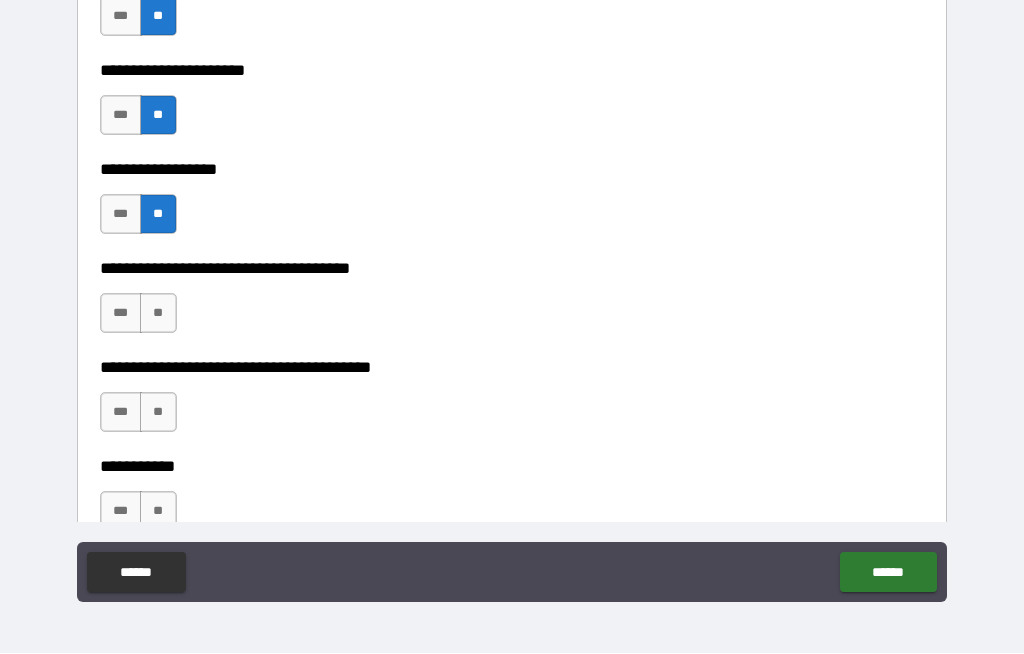 click on "**" at bounding box center [158, 314] 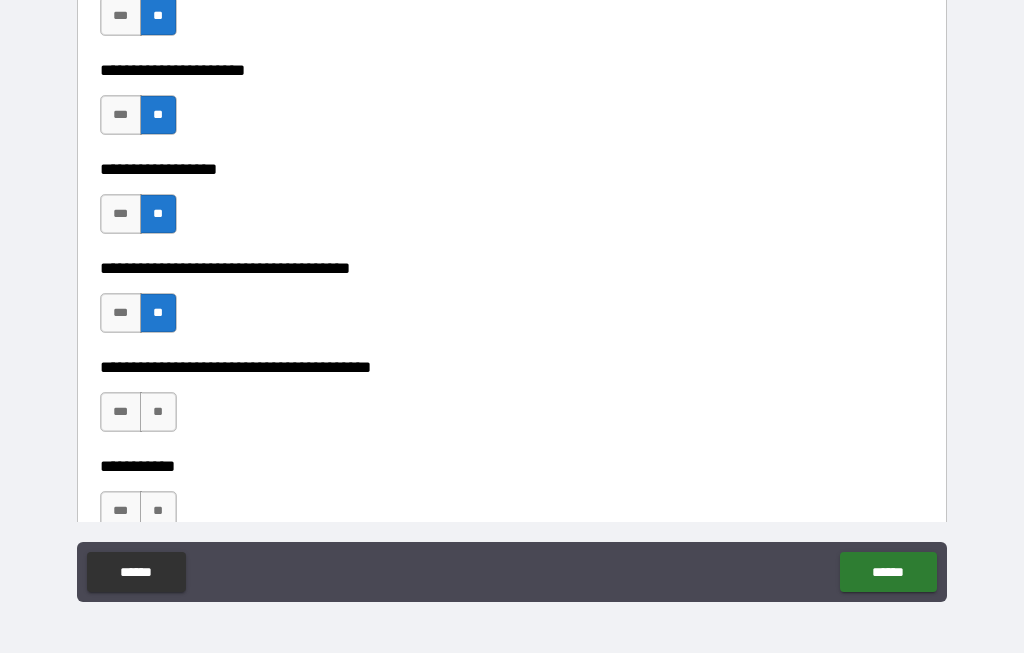 click on "**" at bounding box center [158, 413] 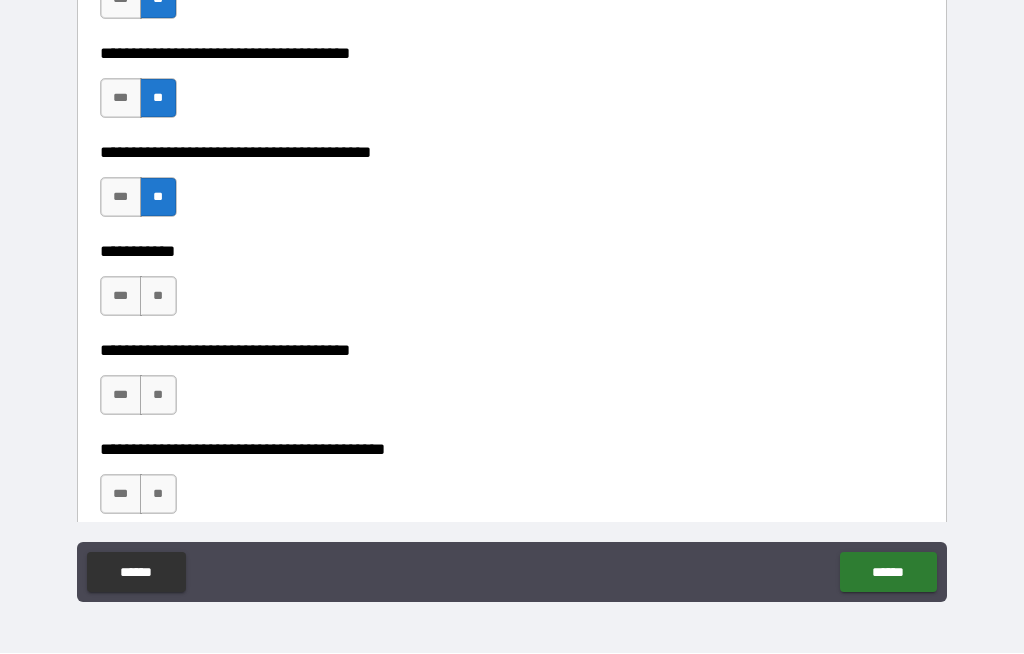 scroll, scrollTop: 12472, scrollLeft: 0, axis: vertical 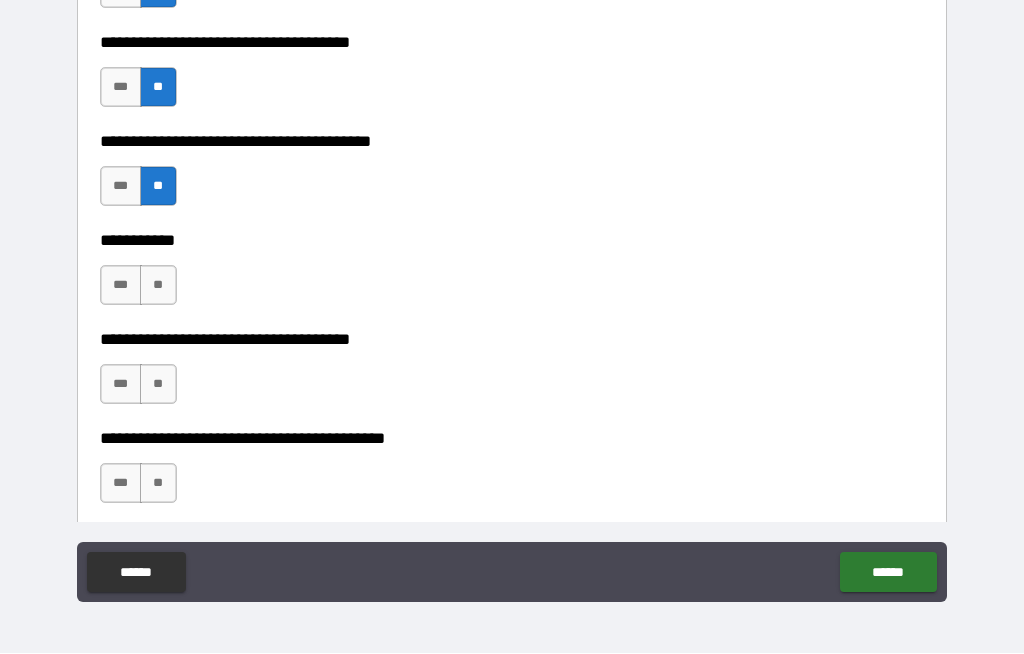 click on "**" at bounding box center (158, 286) 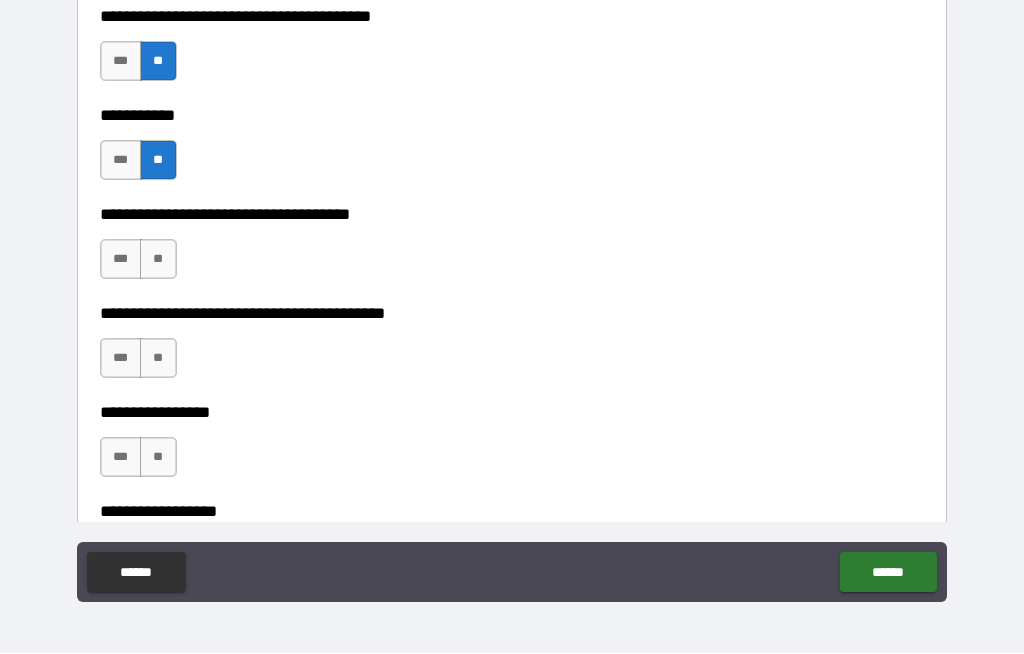 scroll, scrollTop: 12604, scrollLeft: 0, axis: vertical 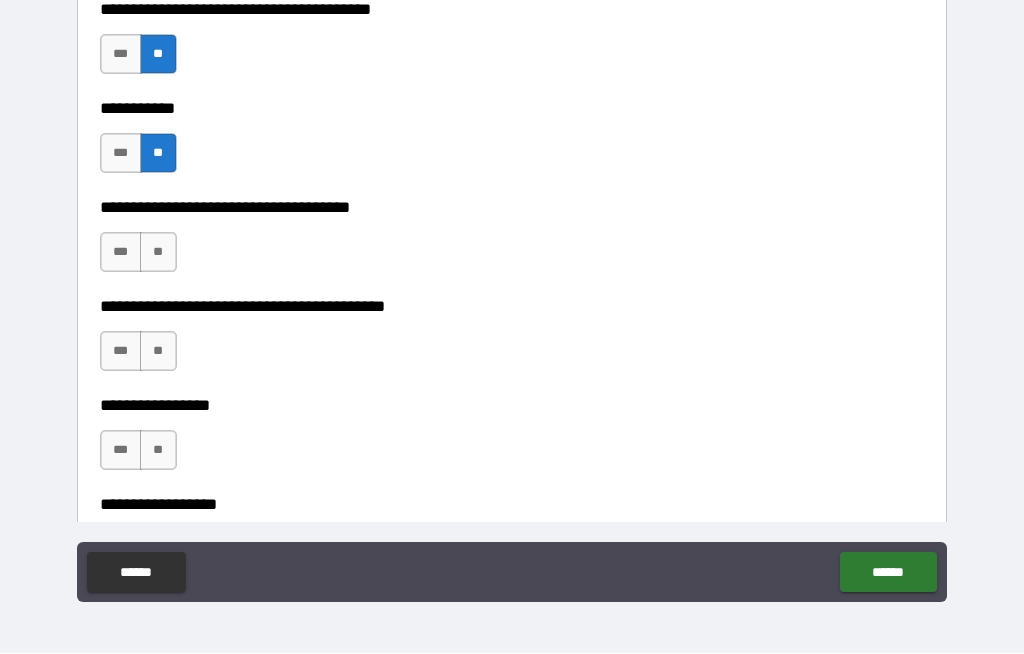click on "**" at bounding box center [158, 253] 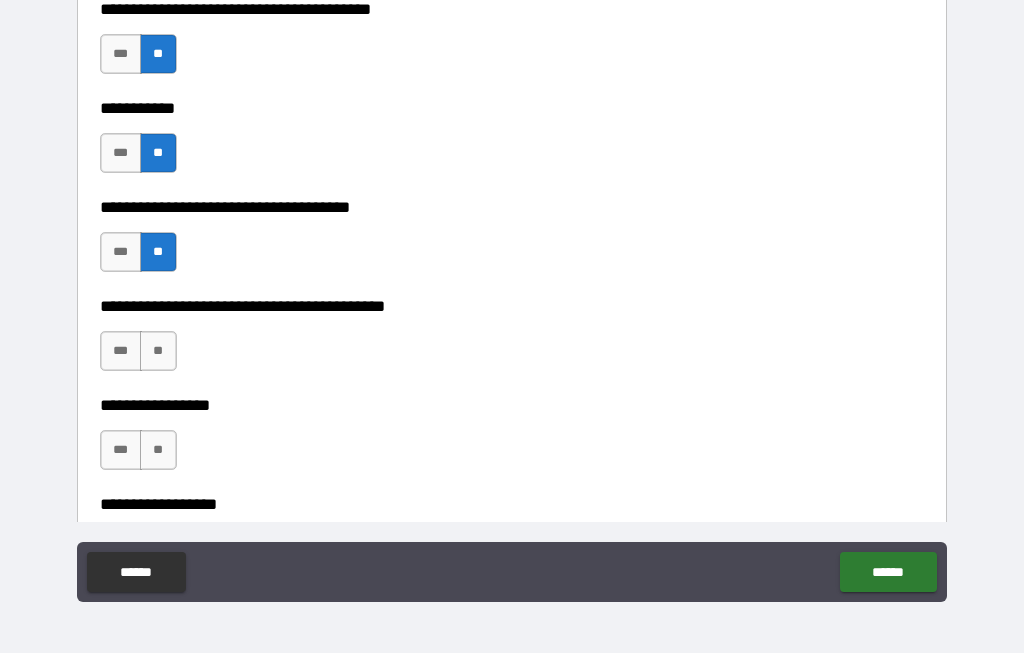 click on "**" at bounding box center [158, 352] 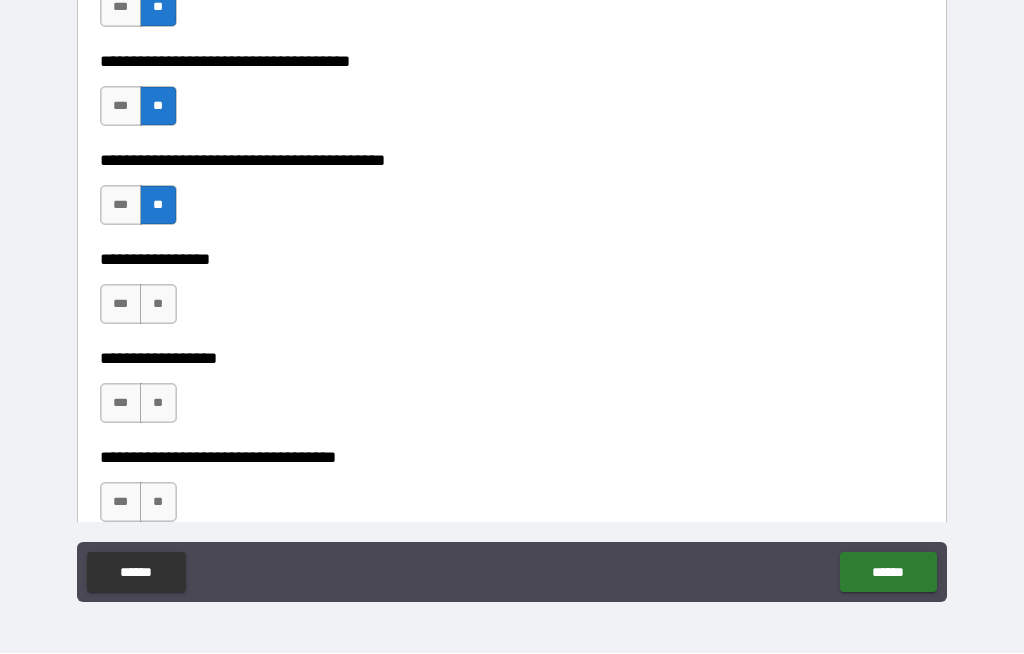 scroll, scrollTop: 12756, scrollLeft: 0, axis: vertical 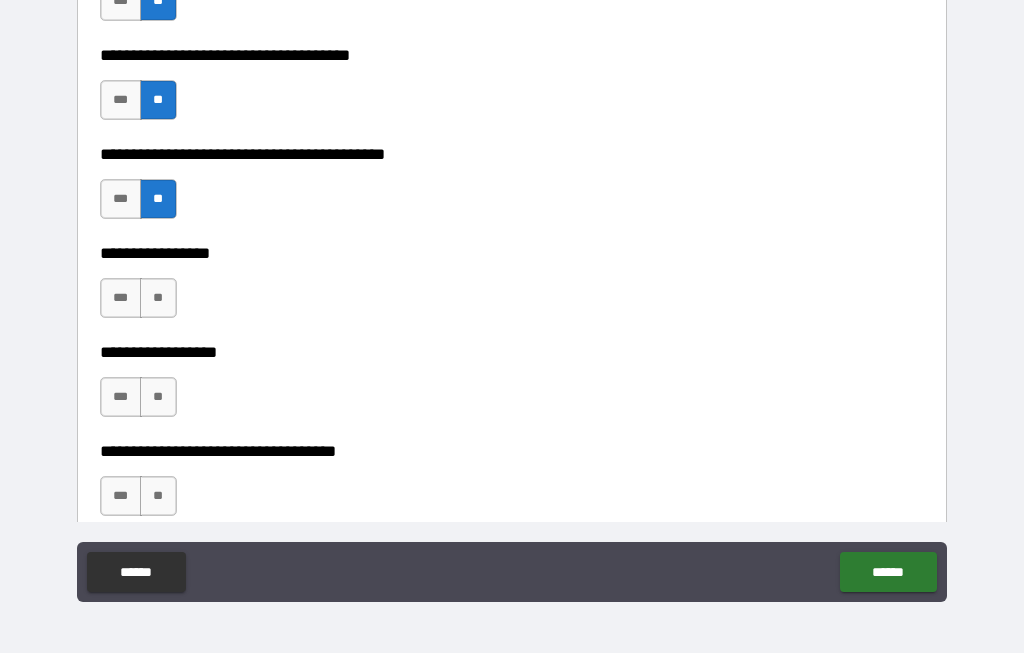 click on "**" at bounding box center [158, 299] 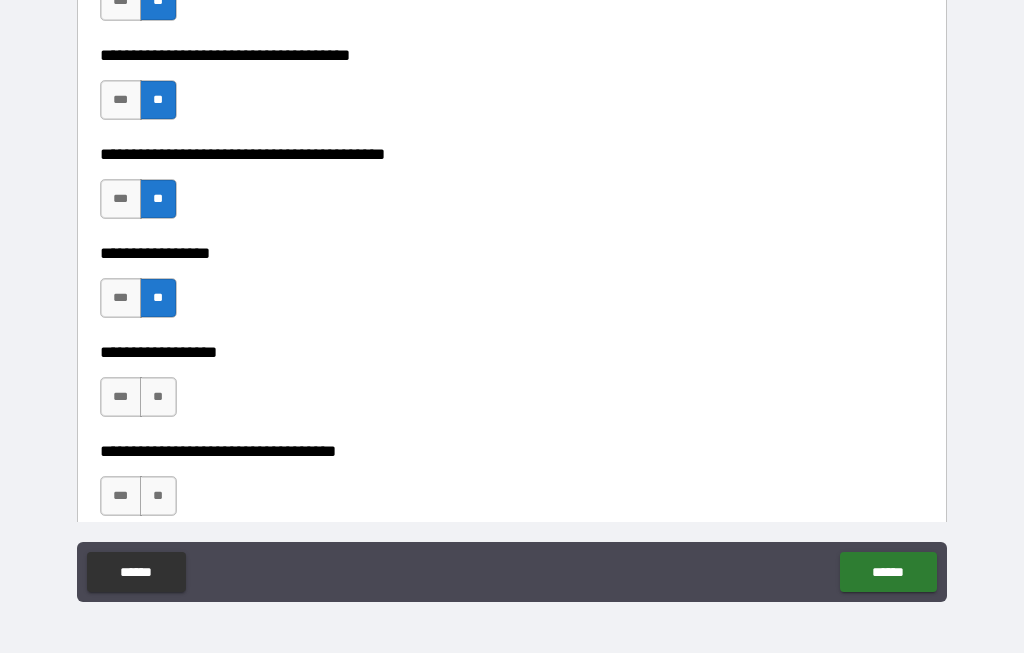 click on "**" at bounding box center [158, 398] 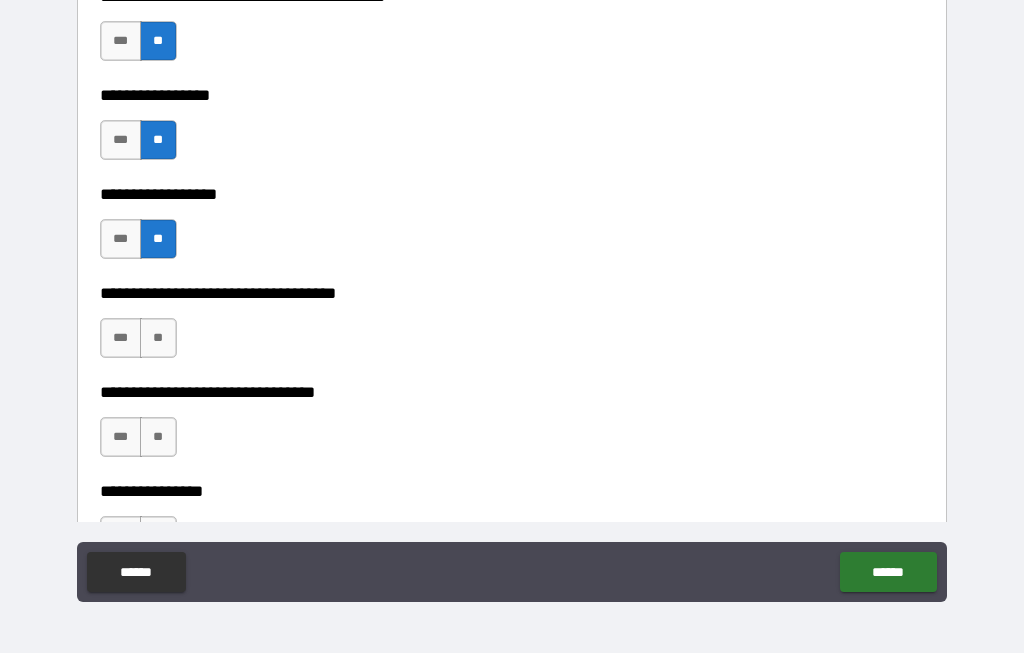scroll, scrollTop: 12956, scrollLeft: 0, axis: vertical 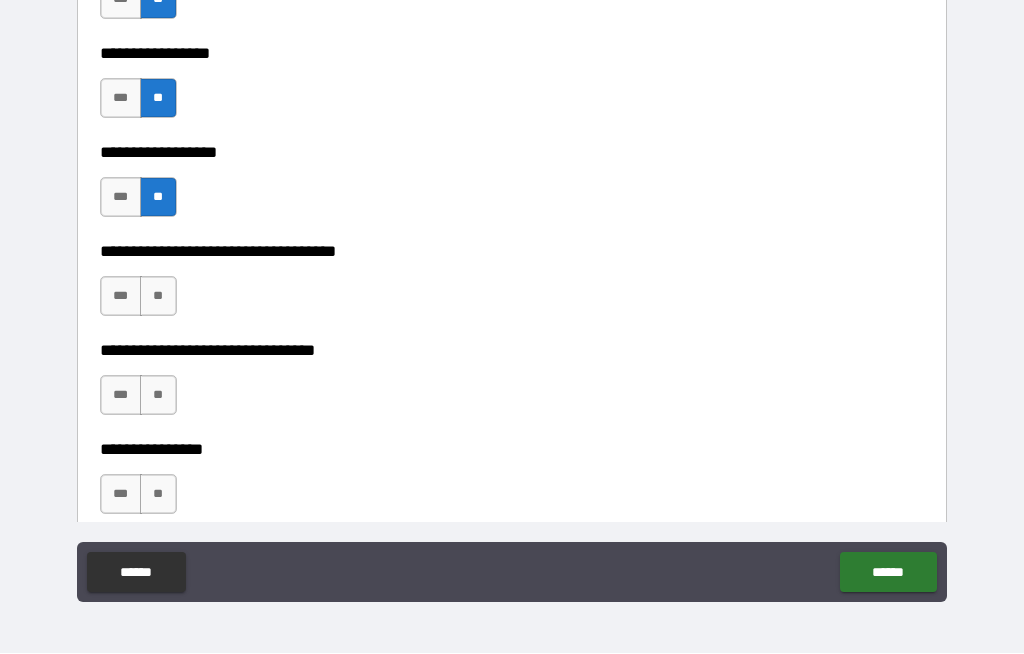 click on "**" at bounding box center (158, 297) 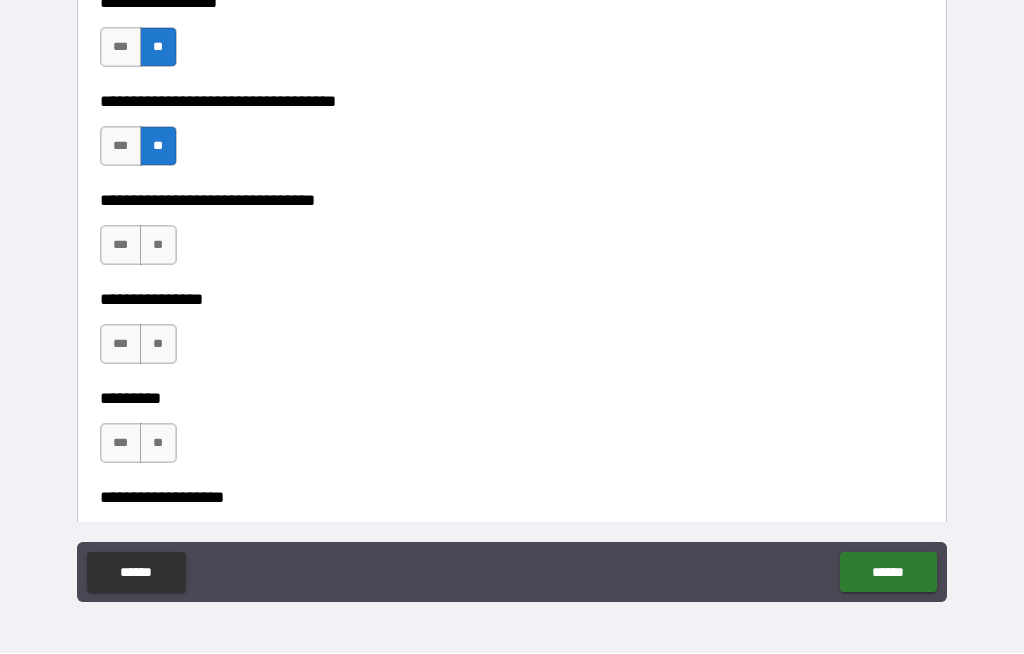 scroll, scrollTop: 13123, scrollLeft: 0, axis: vertical 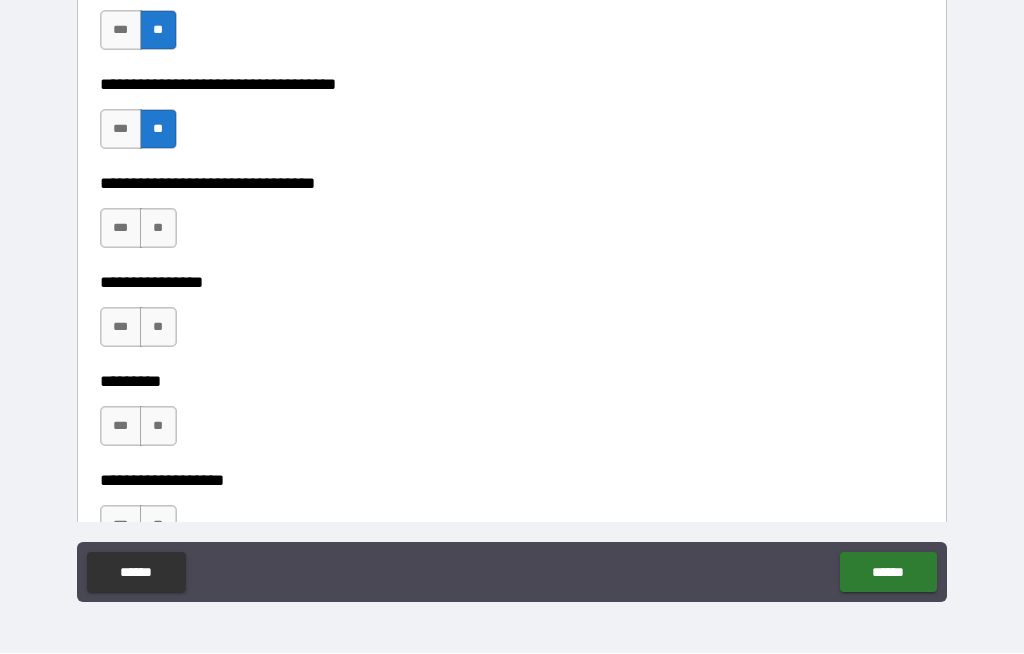 click on "**" at bounding box center [158, 229] 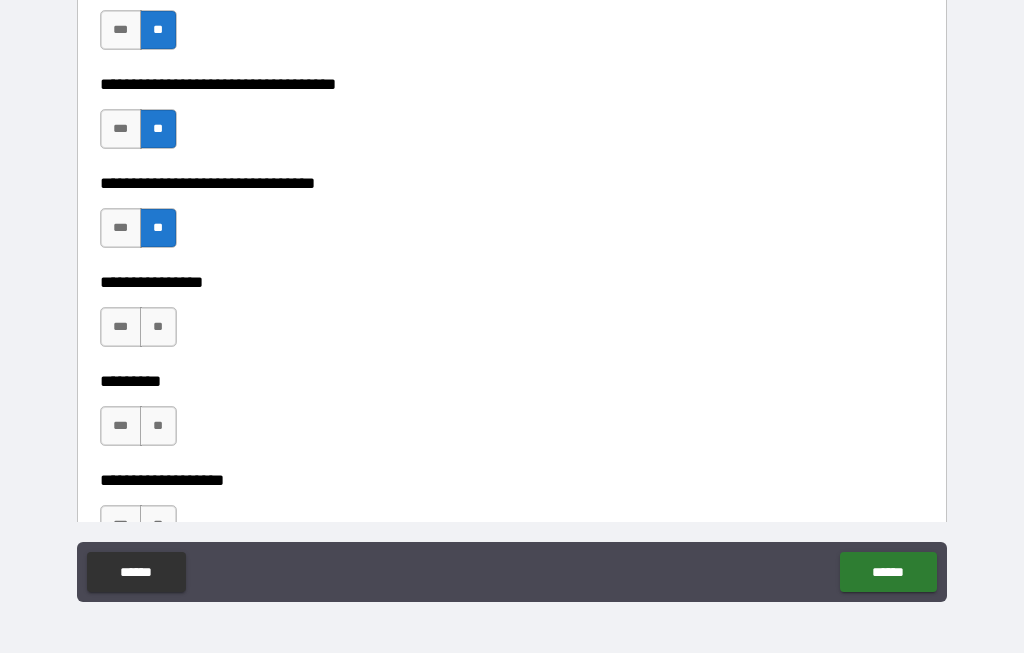 click on "**" at bounding box center [158, 328] 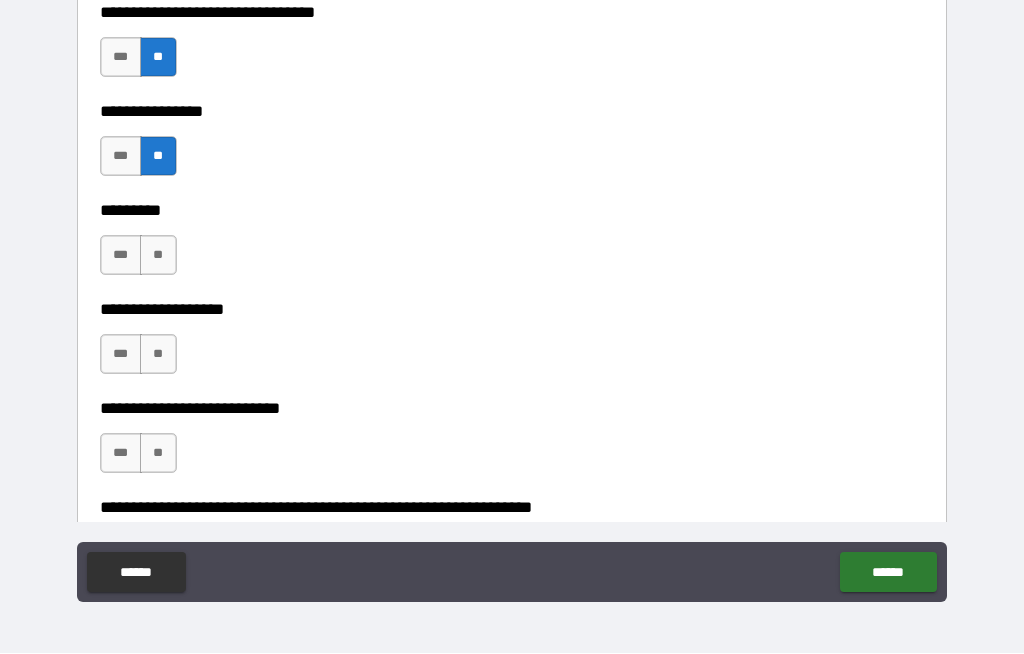 scroll, scrollTop: 13295, scrollLeft: 0, axis: vertical 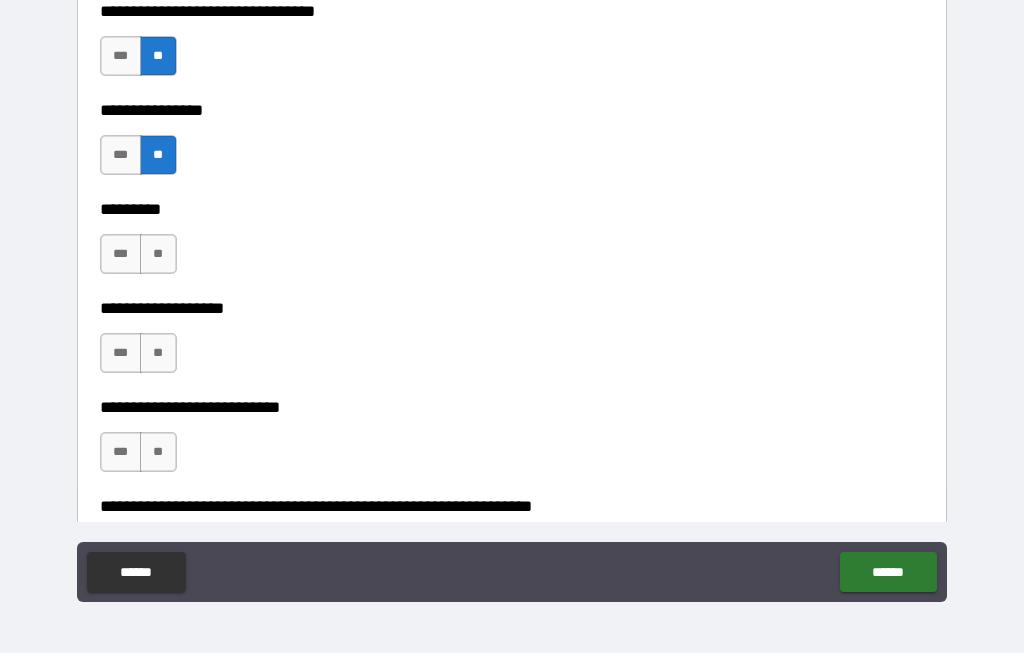click on "***" at bounding box center (121, 255) 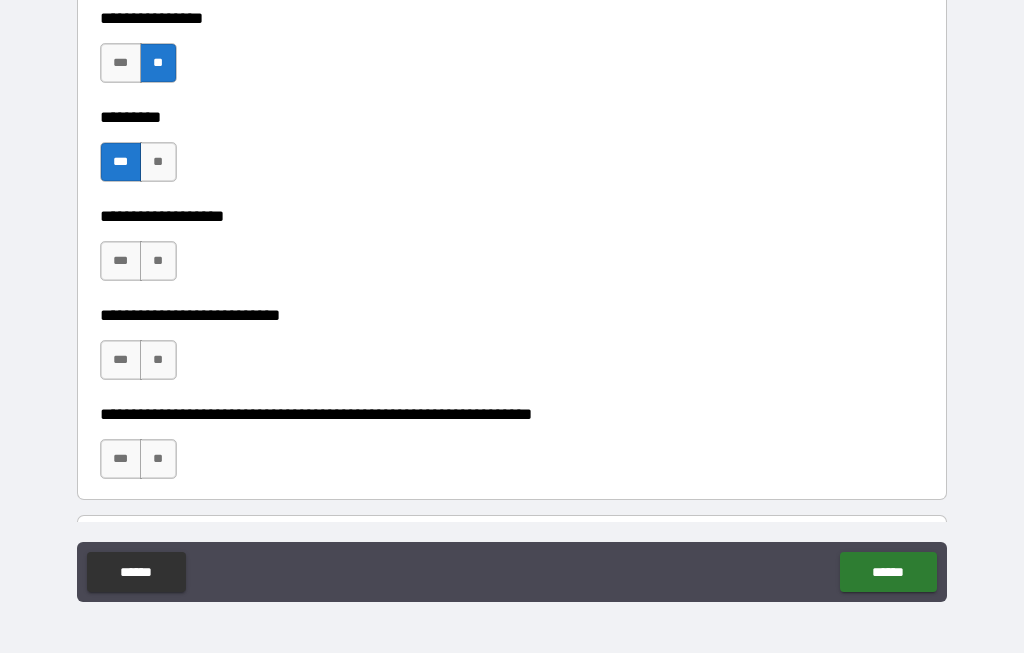 scroll, scrollTop: 13387, scrollLeft: 0, axis: vertical 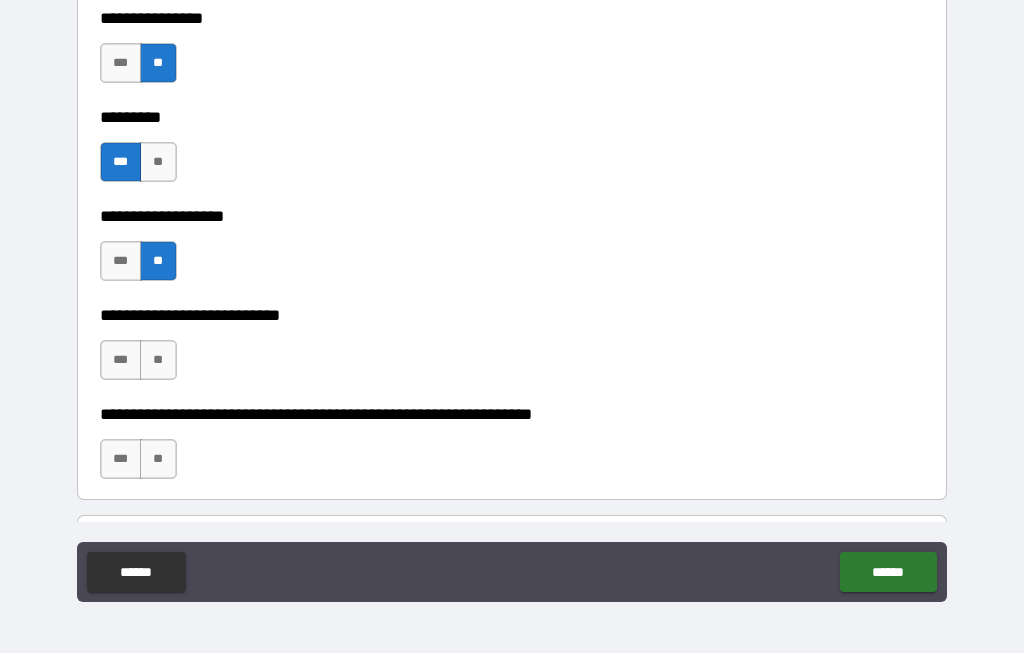 click on "**" at bounding box center [158, 163] 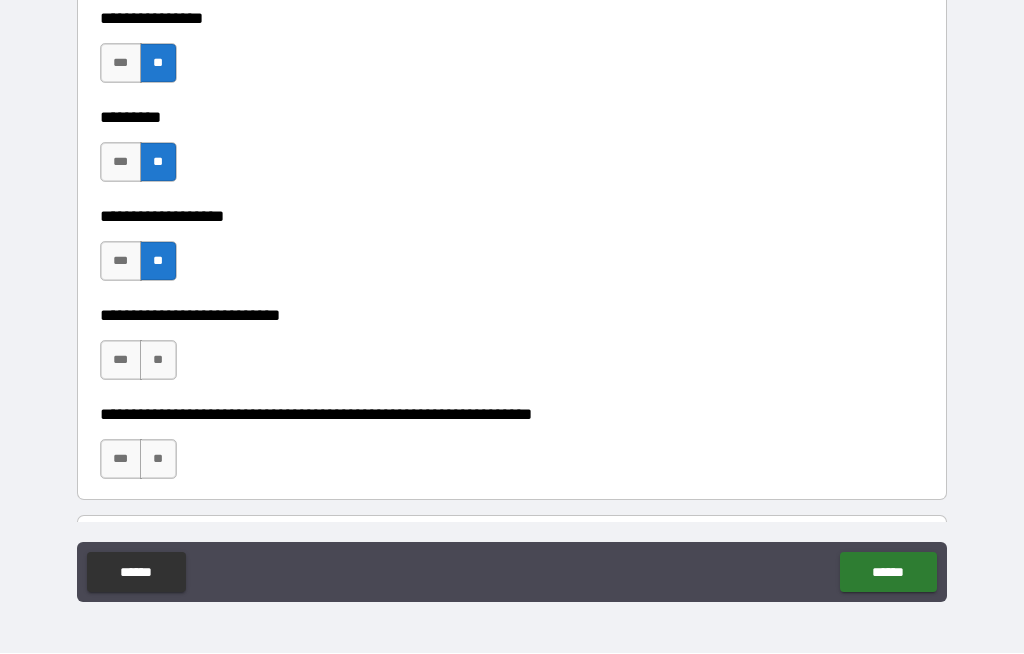 click on "**" at bounding box center [158, 361] 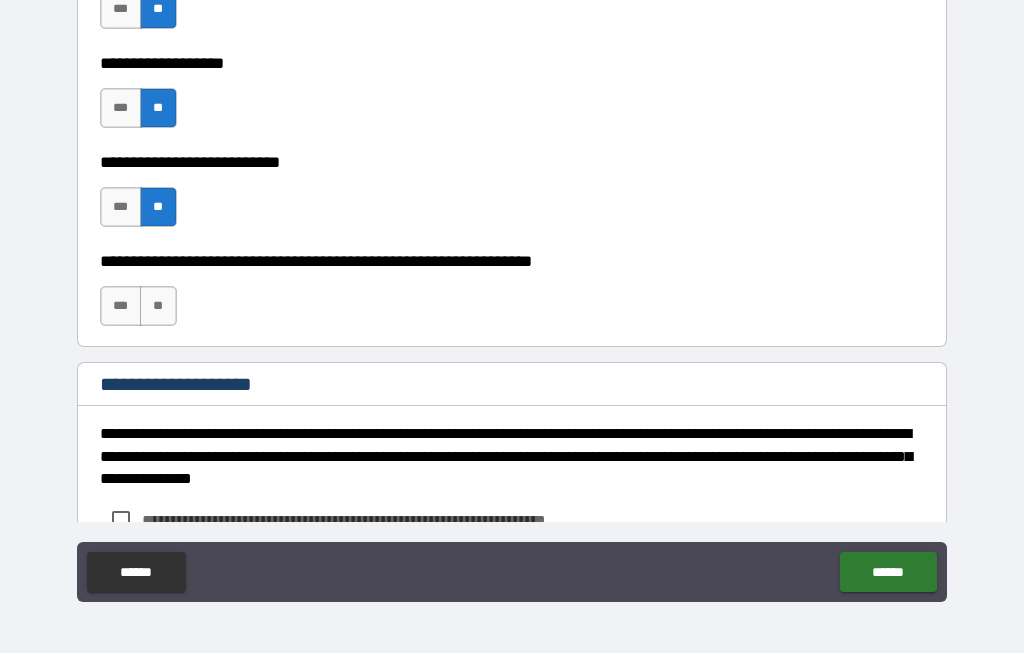 scroll, scrollTop: 13541, scrollLeft: 0, axis: vertical 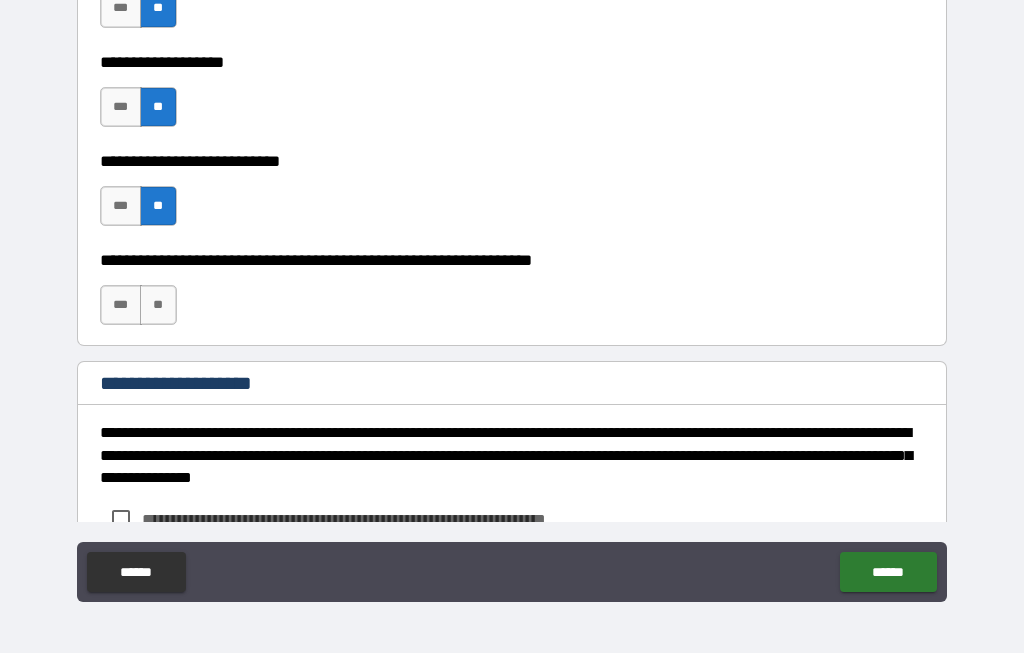 click on "**" at bounding box center [158, 306] 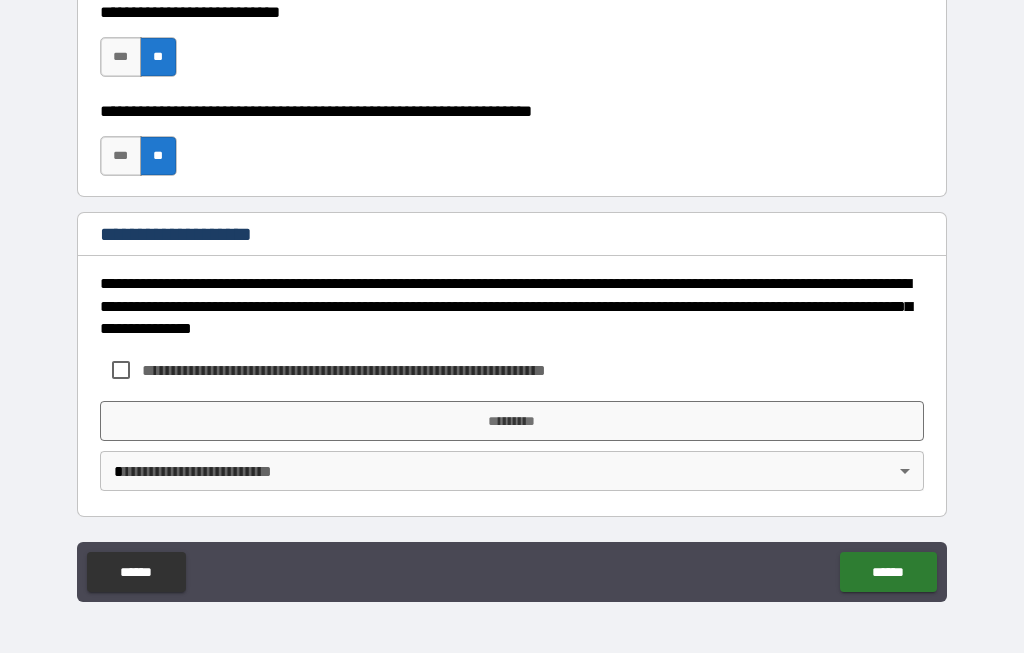 scroll, scrollTop: 13690, scrollLeft: 0, axis: vertical 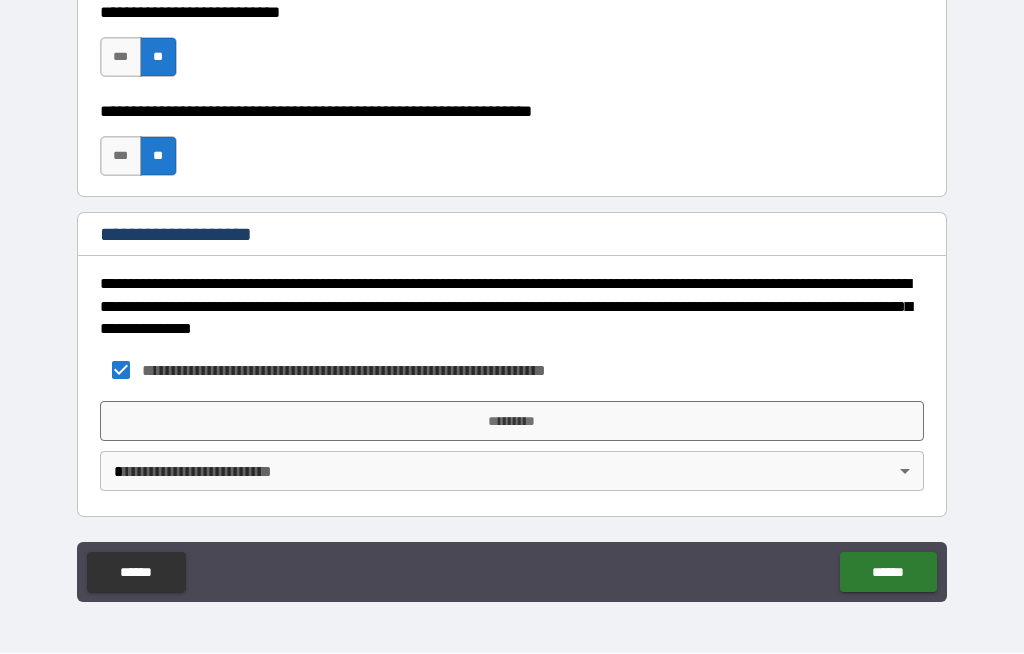 click on "*********" at bounding box center [512, 422] 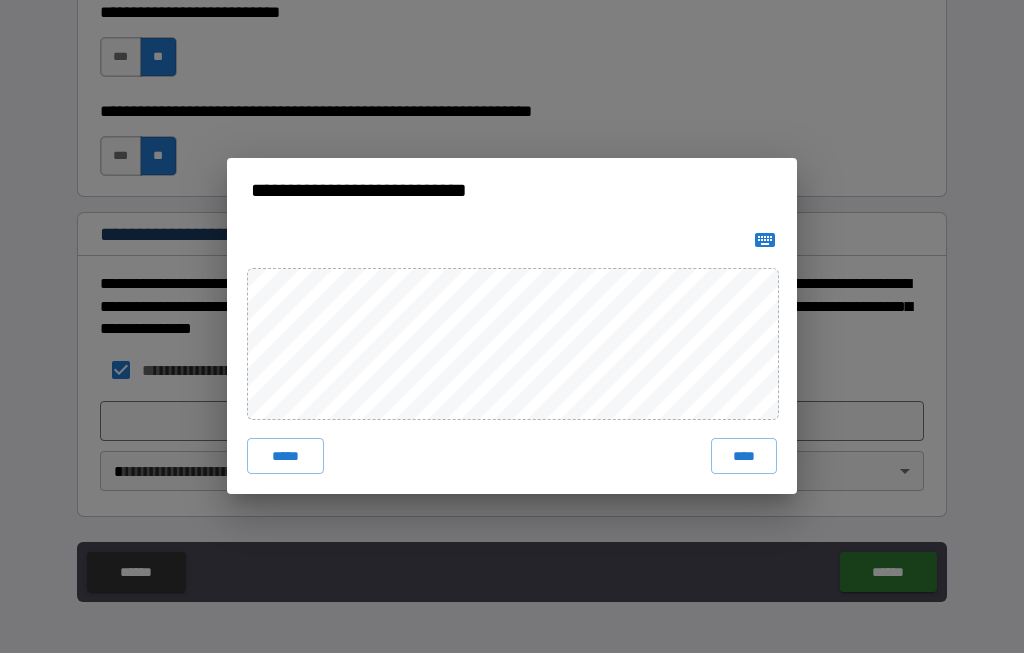 click on "****" at bounding box center (744, 457) 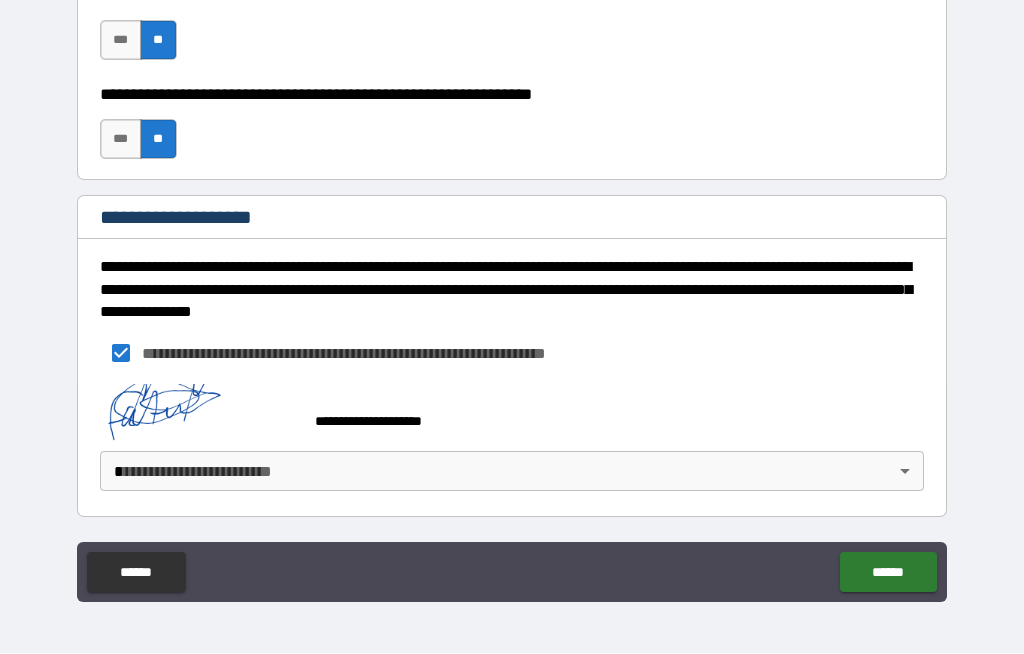 scroll, scrollTop: 13707, scrollLeft: 0, axis: vertical 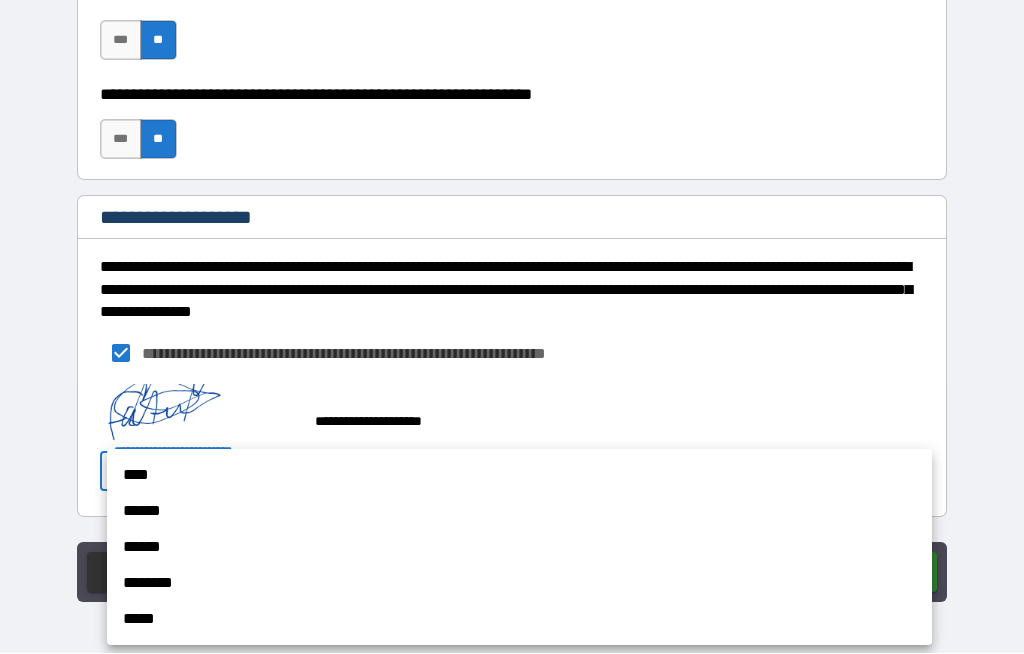 click on "*****" at bounding box center (519, 620) 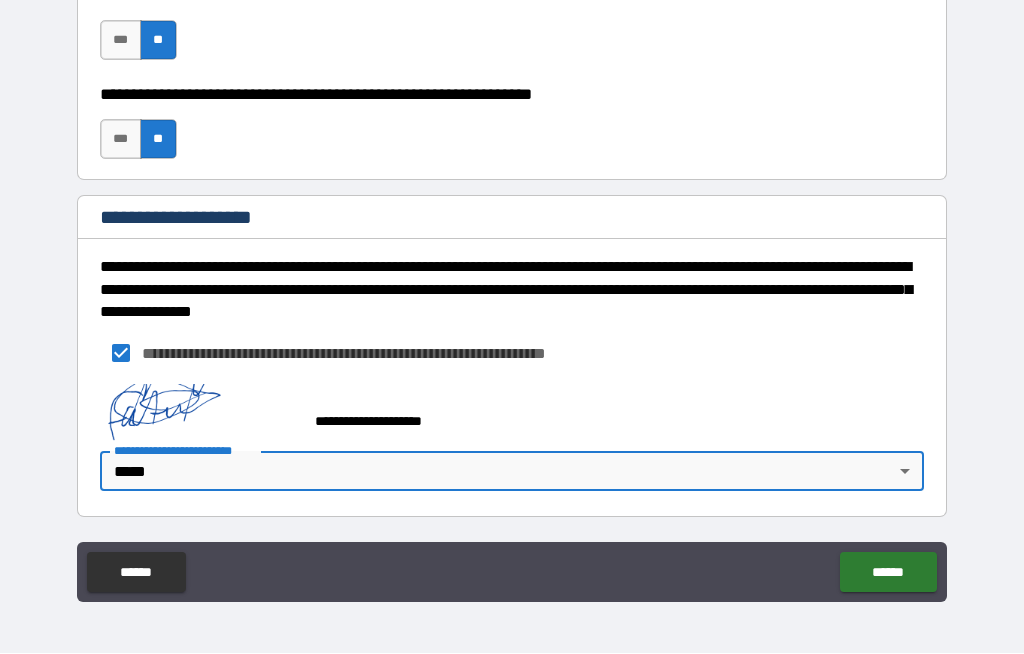 type on "*" 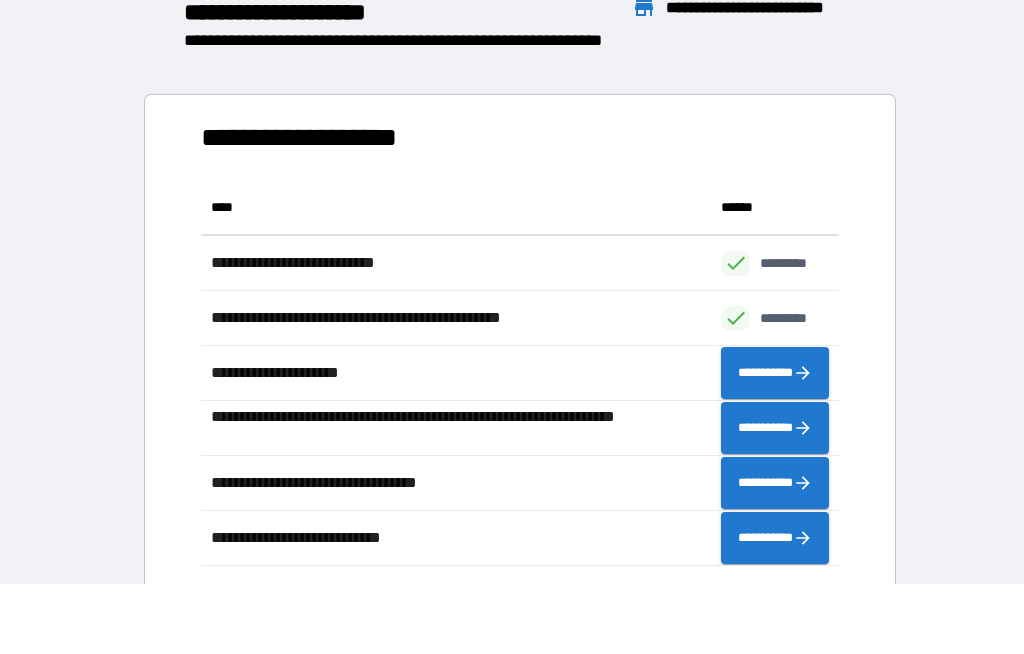 scroll, scrollTop: 386, scrollLeft: 638, axis: both 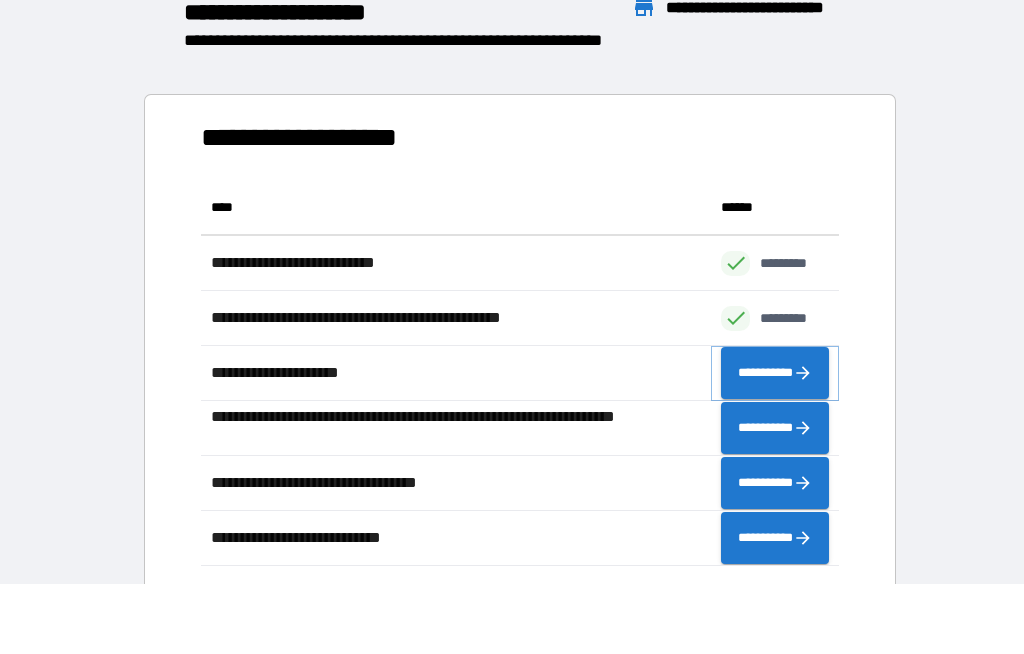 click on "**********" at bounding box center [775, 374] 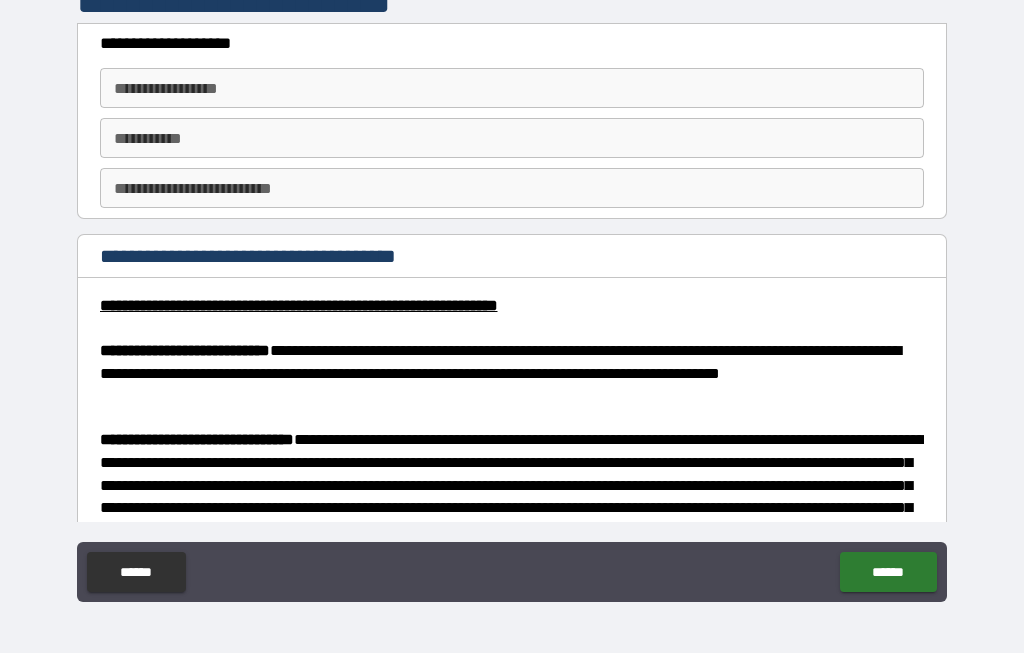 scroll, scrollTop: 0, scrollLeft: 0, axis: both 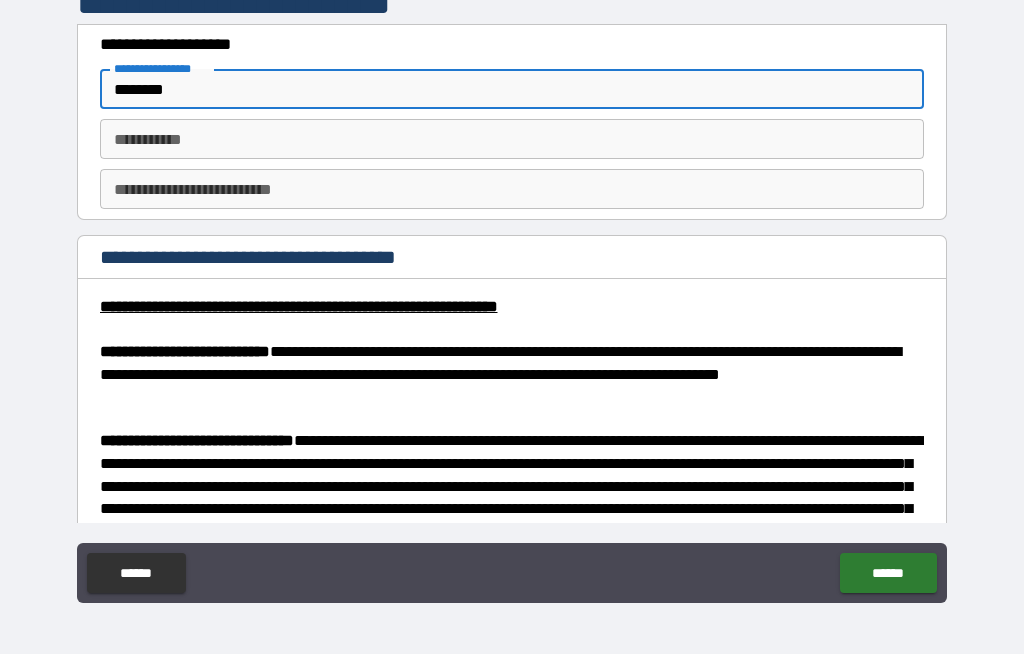 type on "********" 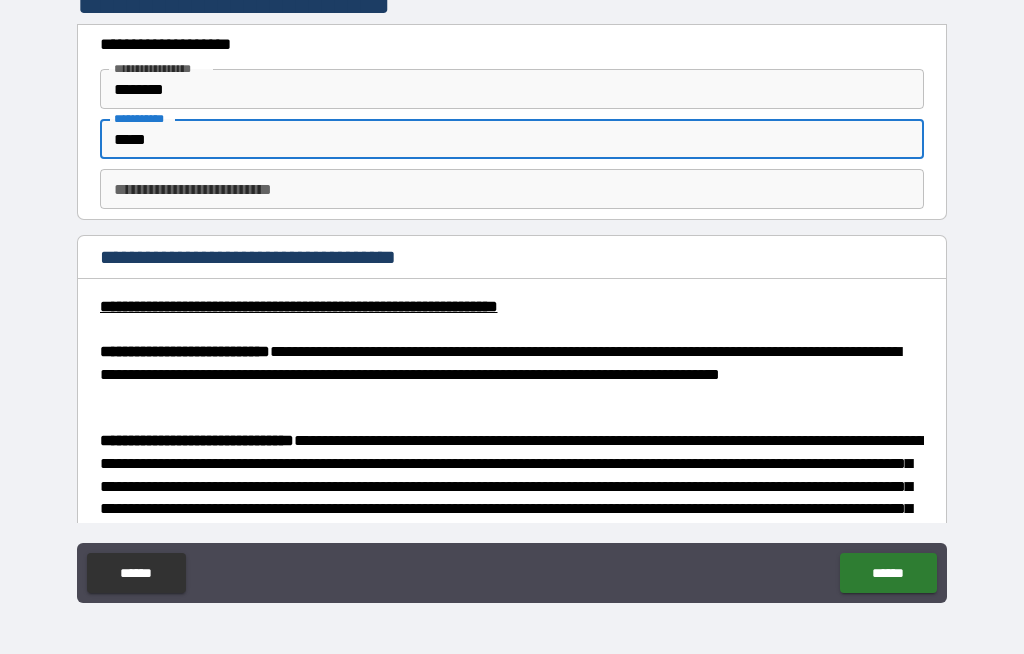 type on "*****" 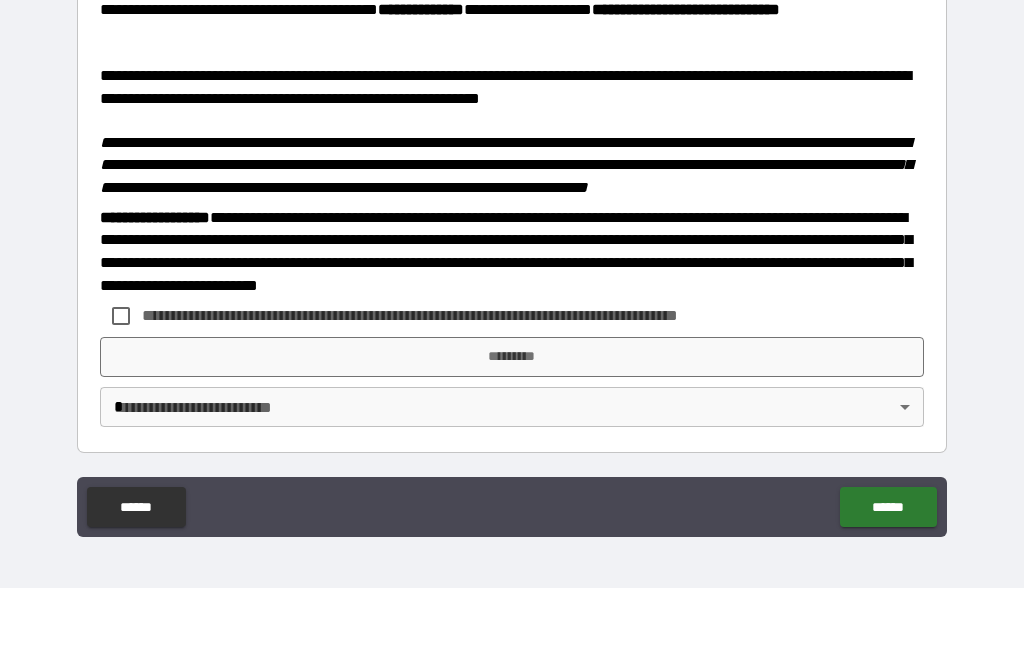 scroll, scrollTop: 2722, scrollLeft: 0, axis: vertical 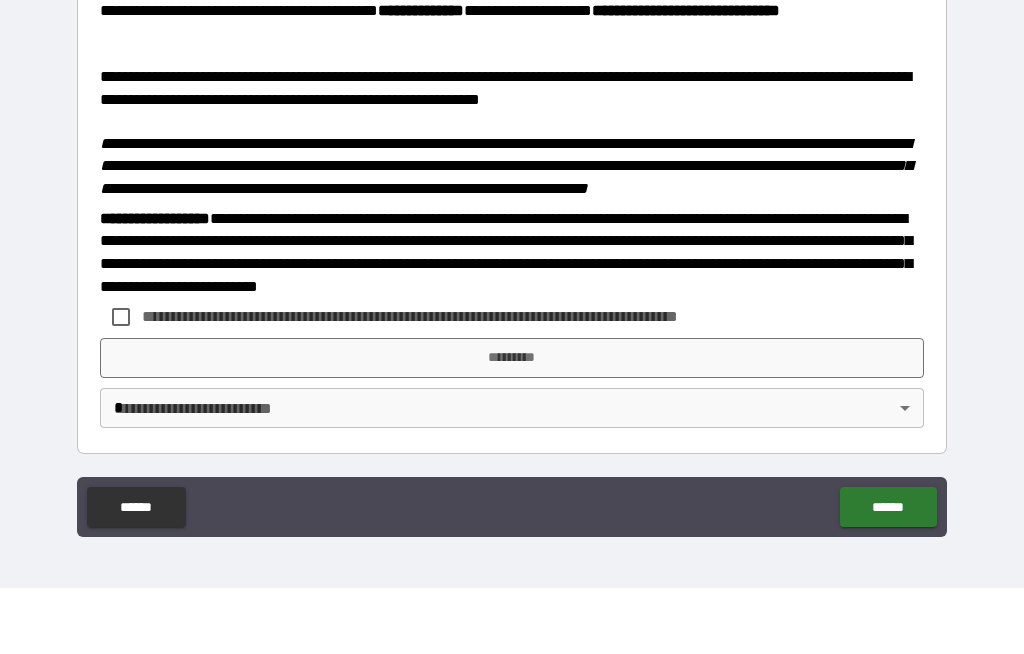 type on "*" 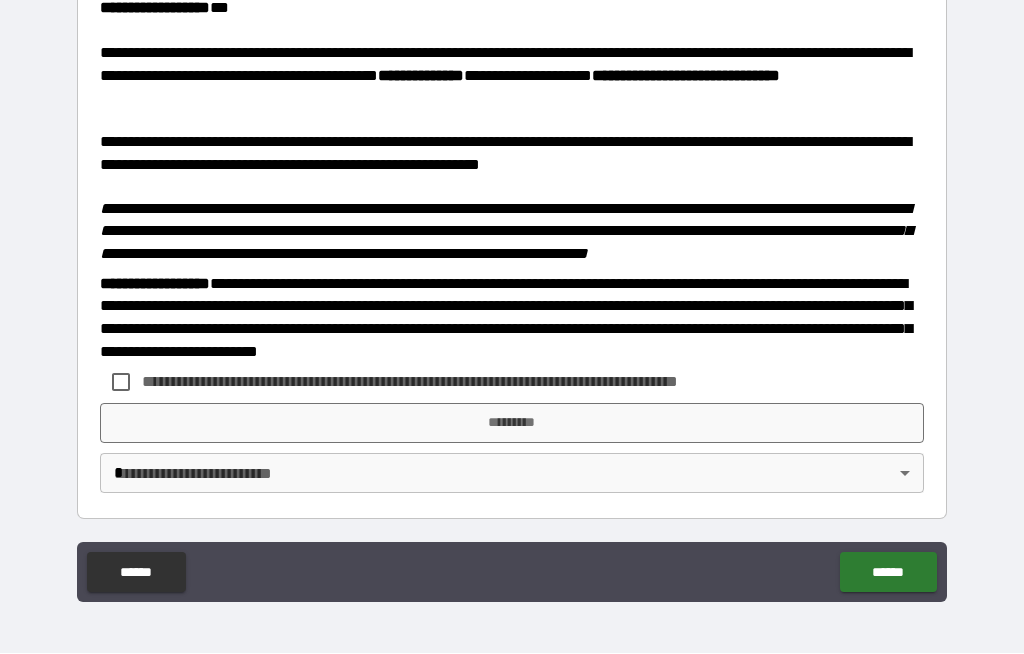 click on "*********" at bounding box center [512, 424] 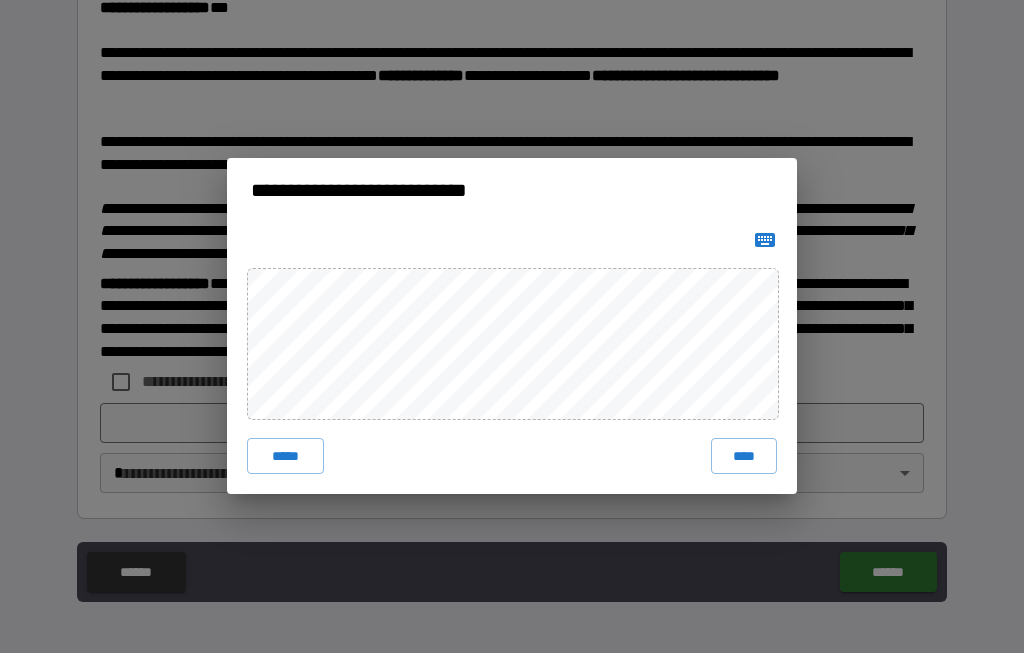click on "****" at bounding box center [744, 457] 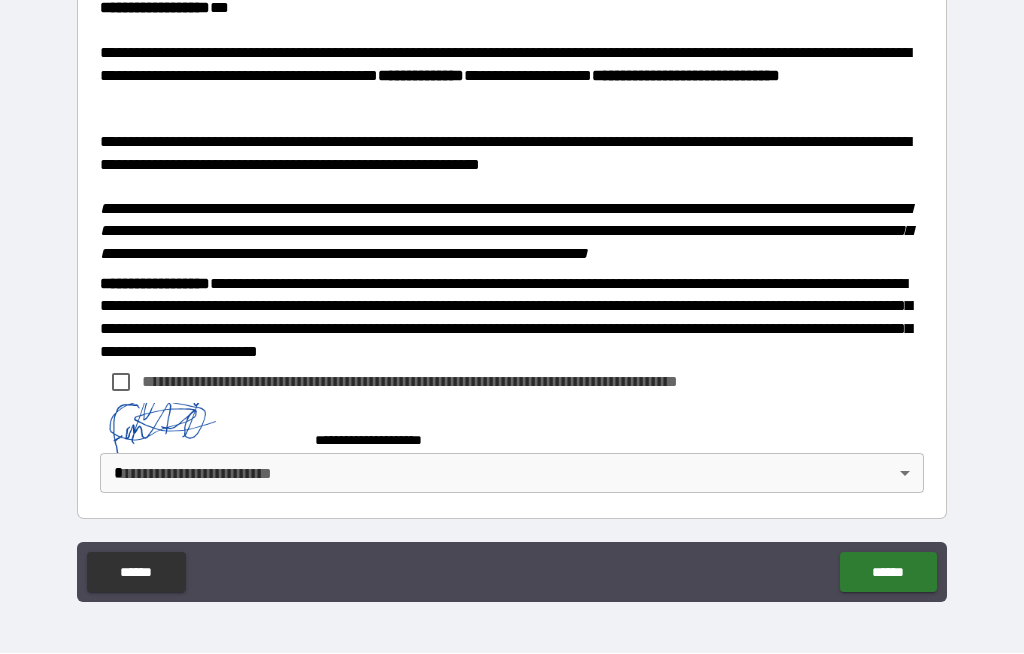 scroll, scrollTop: 2712, scrollLeft: 0, axis: vertical 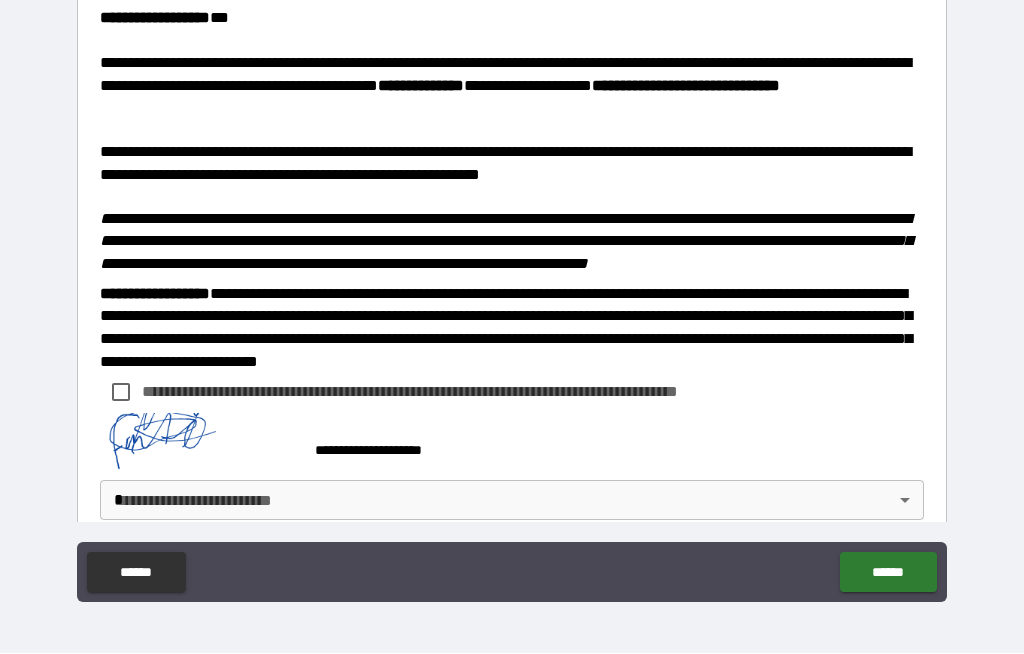 click on "**********" at bounding box center [512, 292] 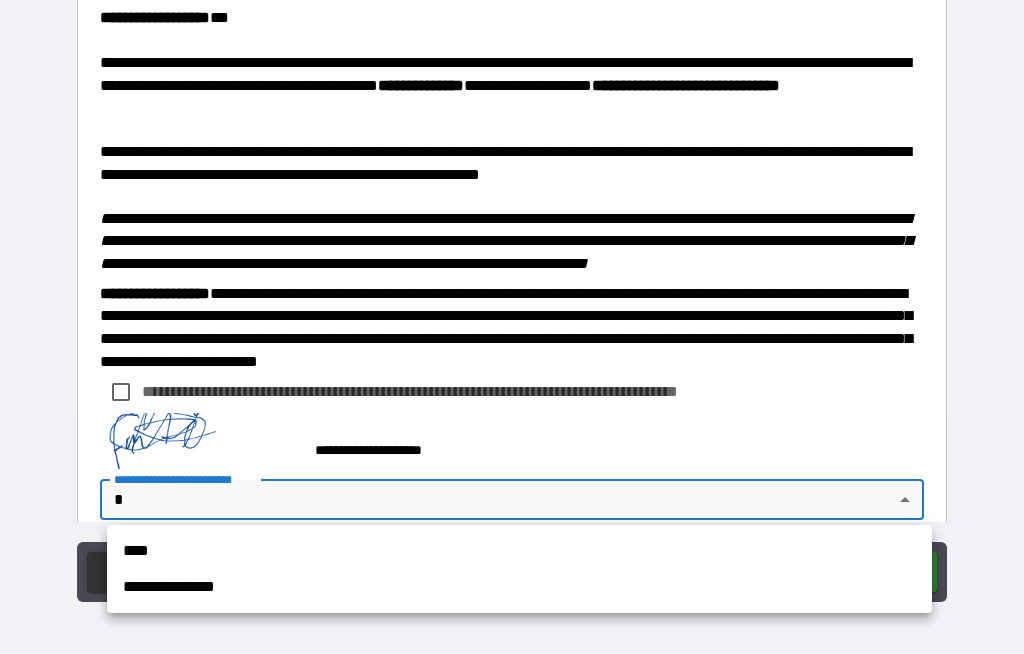 click on "****" at bounding box center (519, 552) 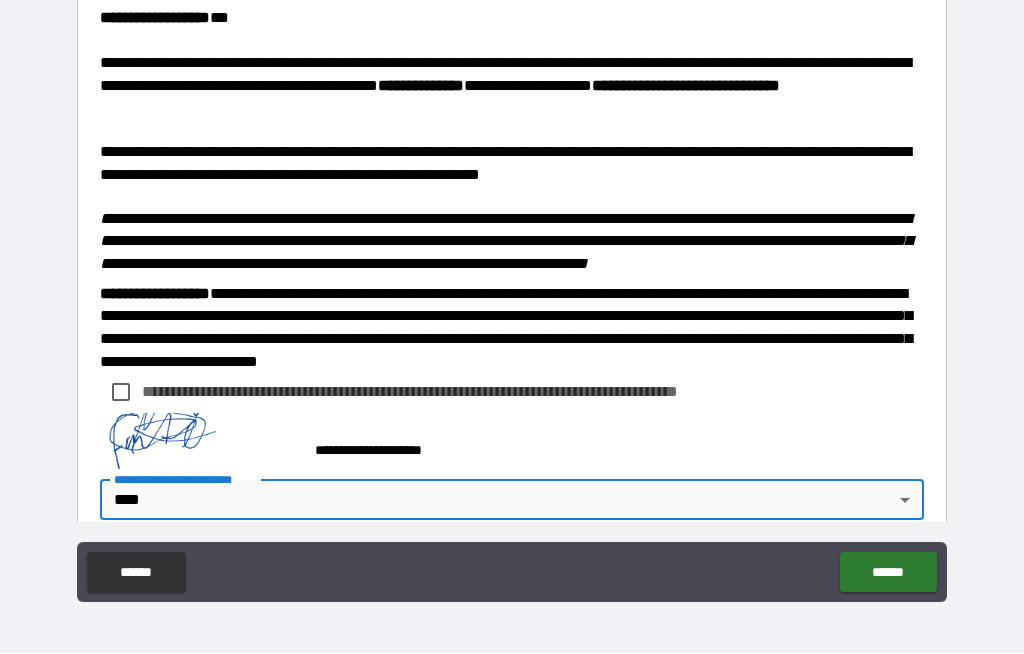 click on "******" at bounding box center [888, 573] 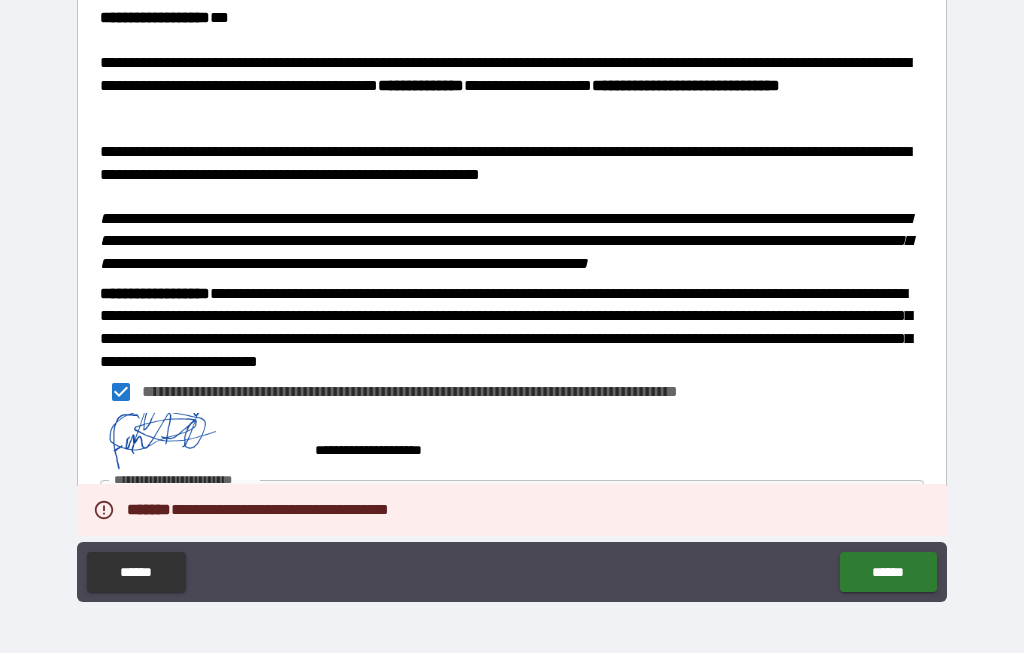 click on "******" at bounding box center (888, 573) 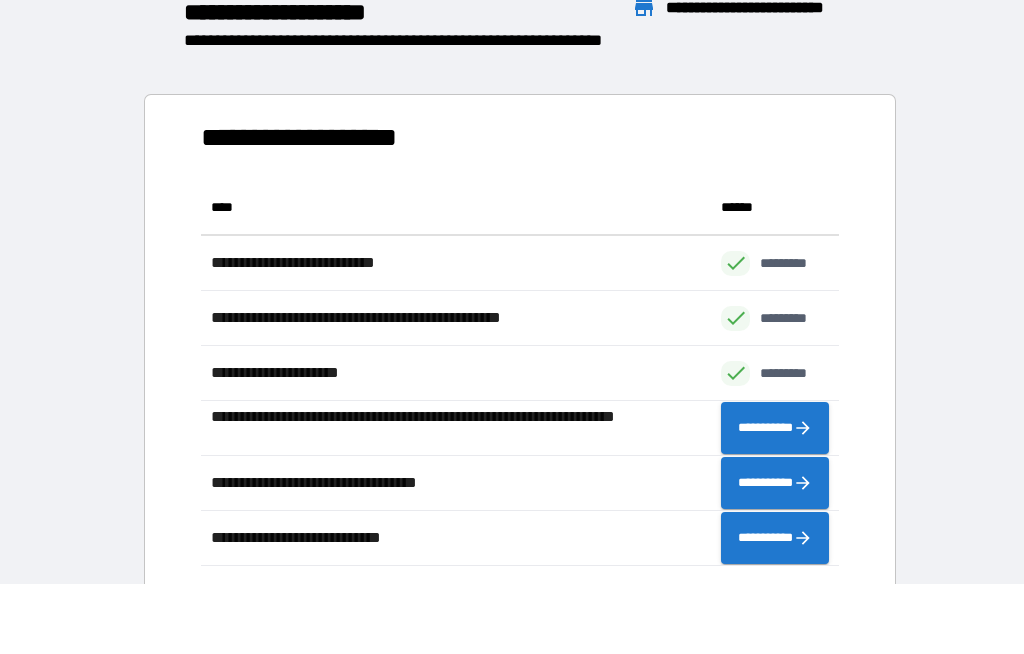 scroll, scrollTop: 386, scrollLeft: 638, axis: both 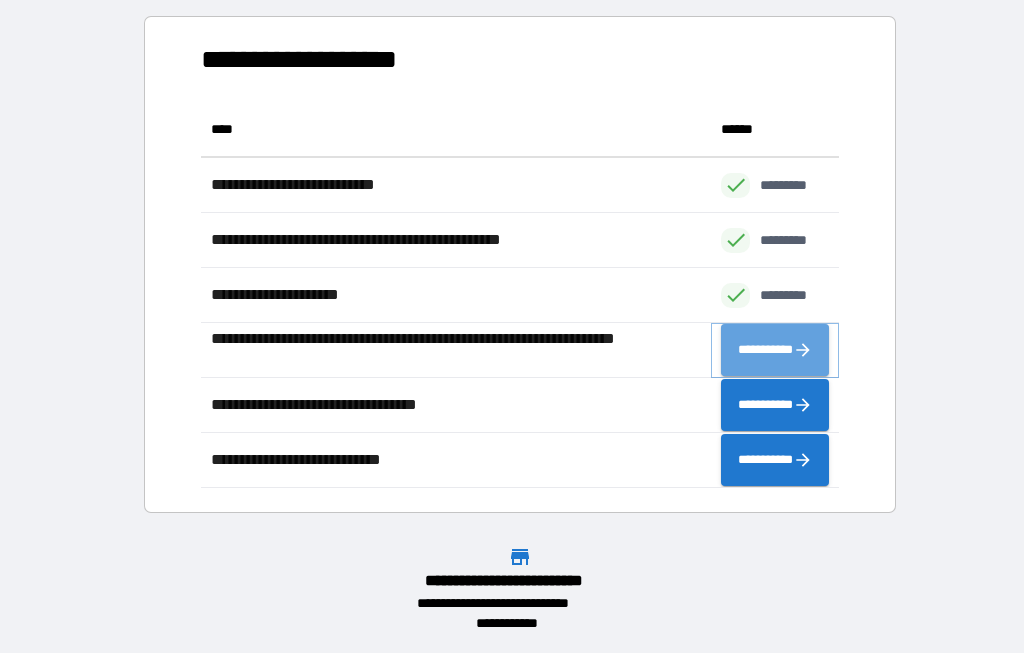 click on "**********" at bounding box center [775, 351] 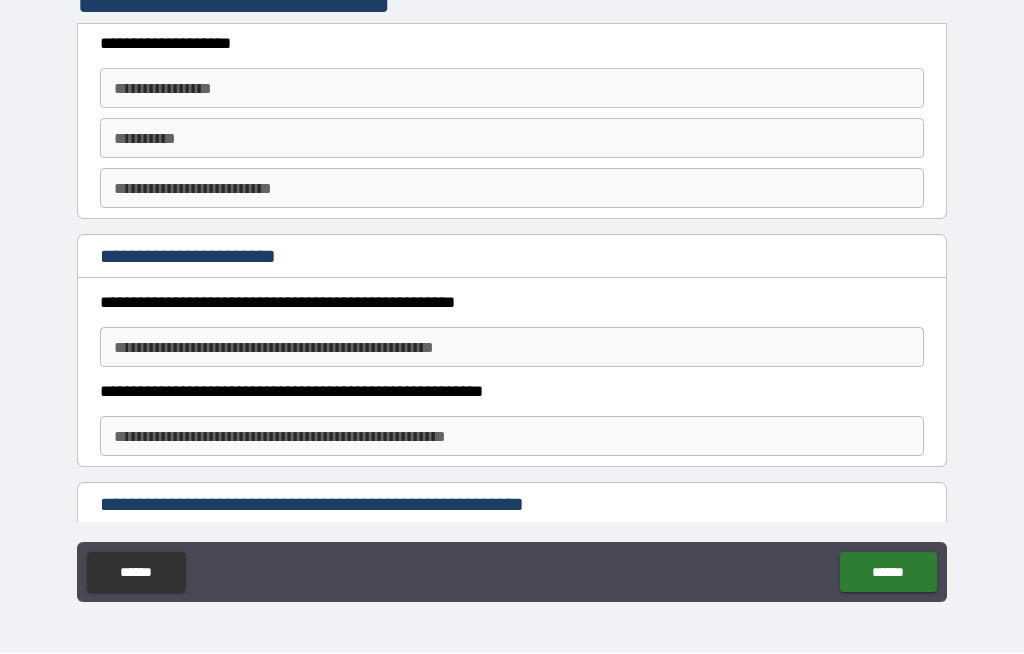click on "**********" at bounding box center [512, 89] 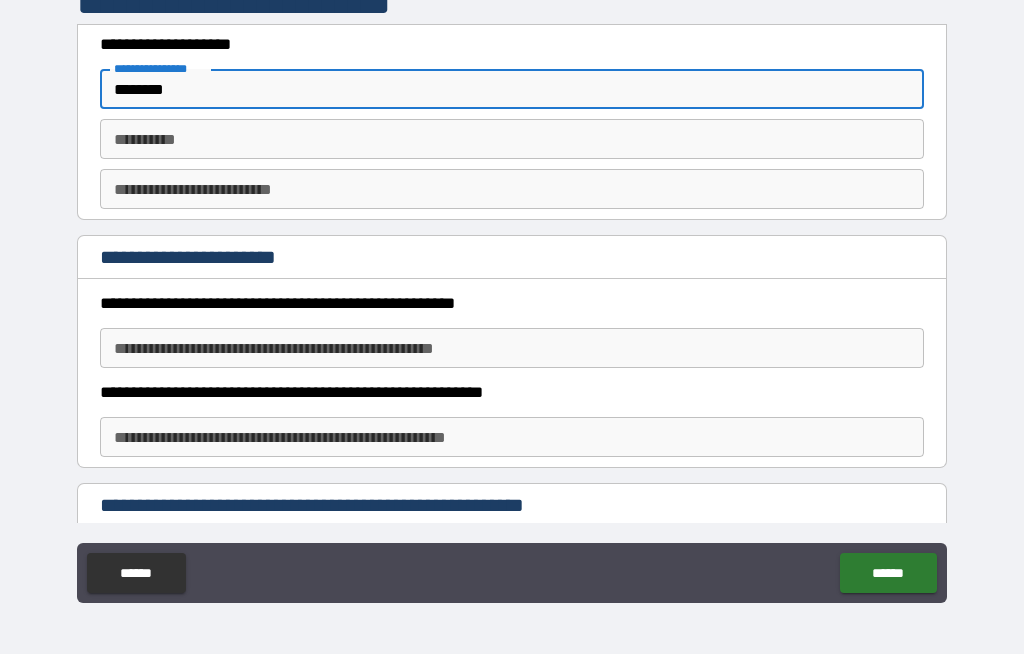 type on "********" 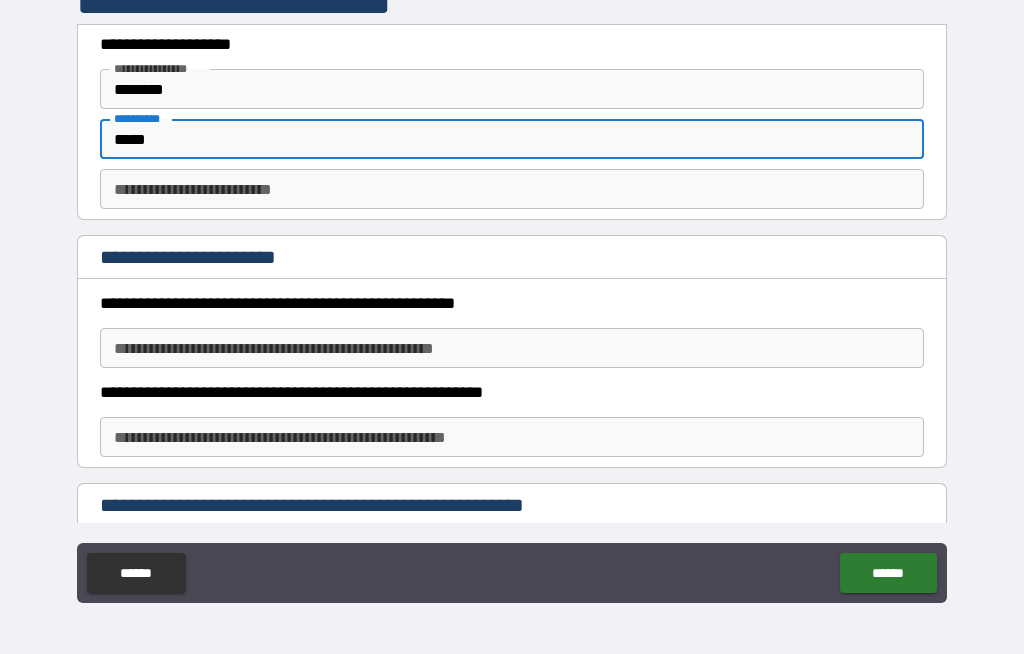 type on "*****" 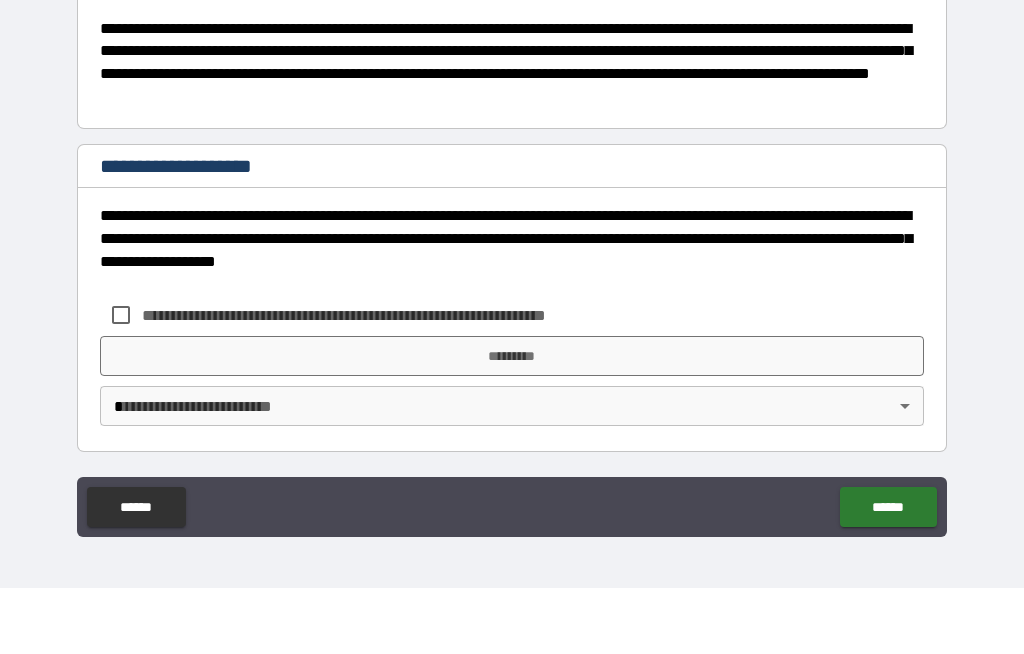 scroll, scrollTop: 576, scrollLeft: 0, axis: vertical 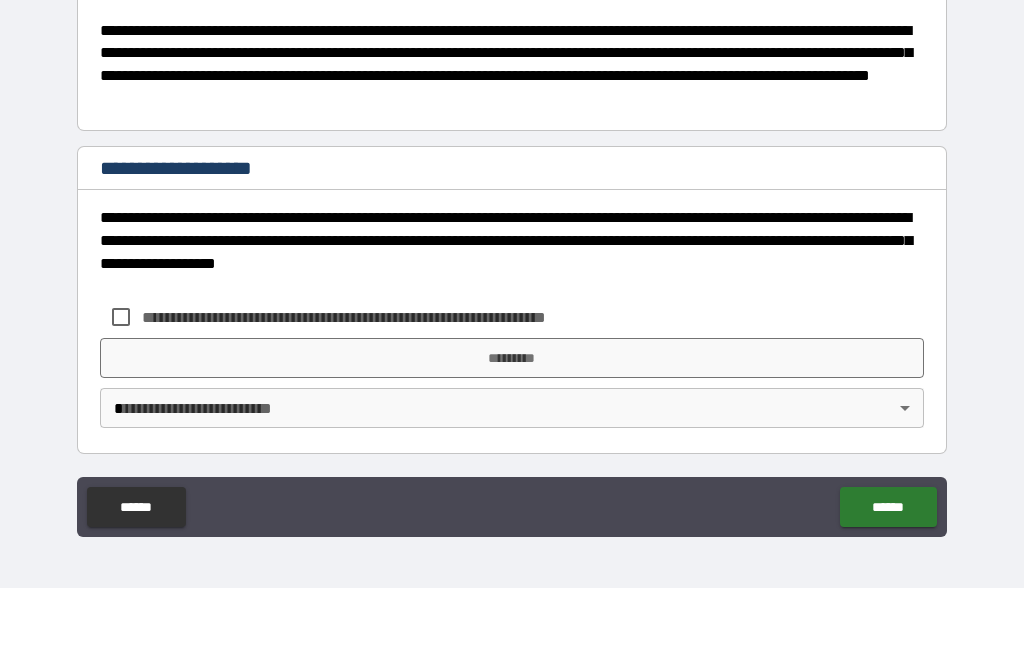 type on "*" 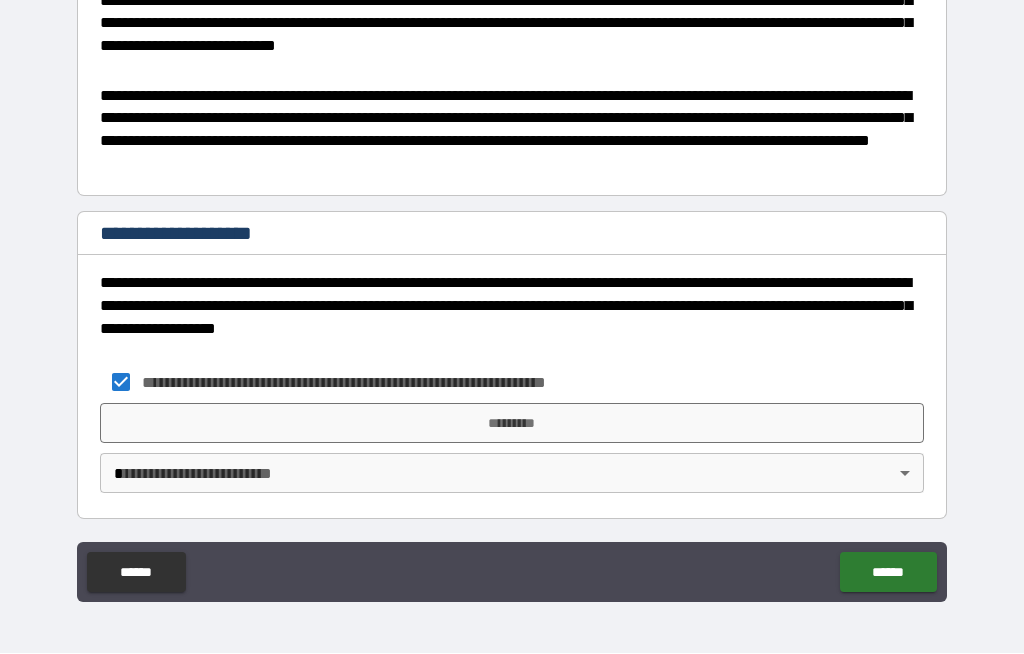 click on "*********" at bounding box center [512, 424] 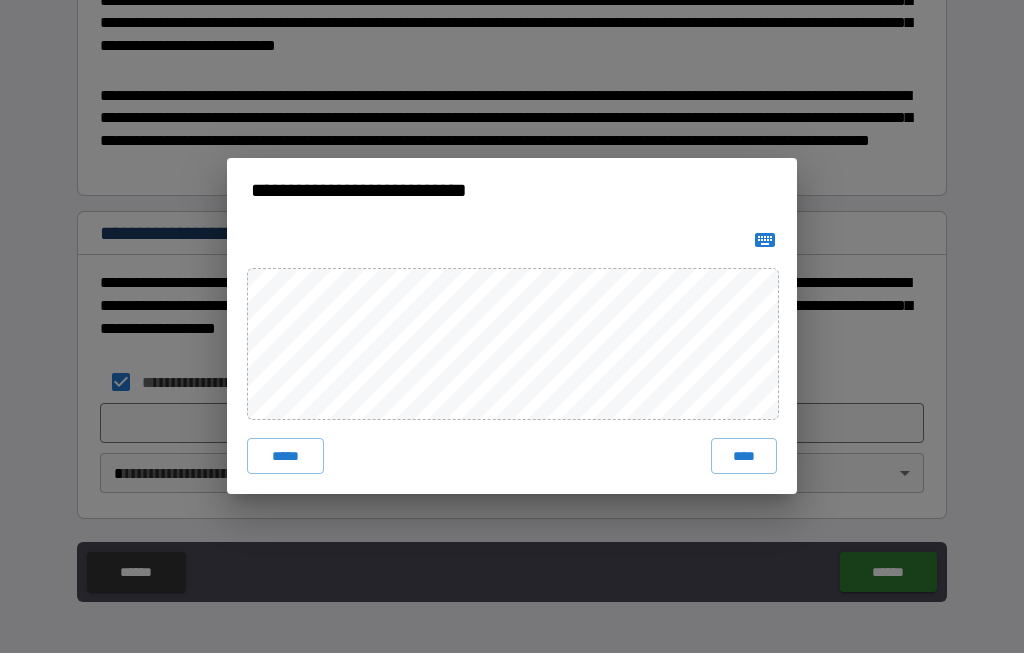 click on "****" at bounding box center (744, 457) 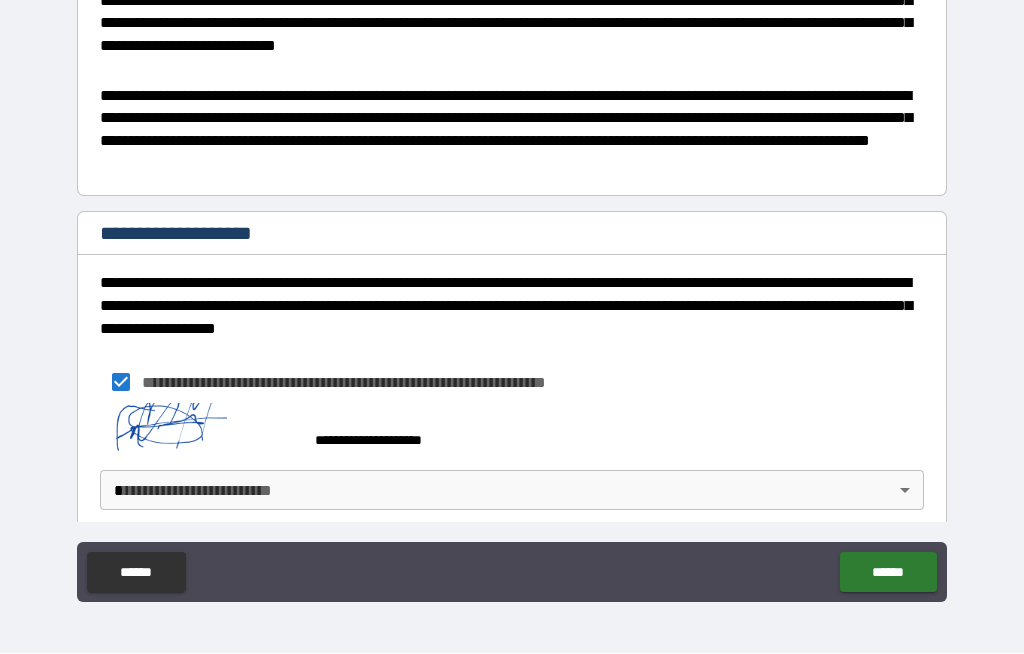 scroll, scrollTop: 566, scrollLeft: 0, axis: vertical 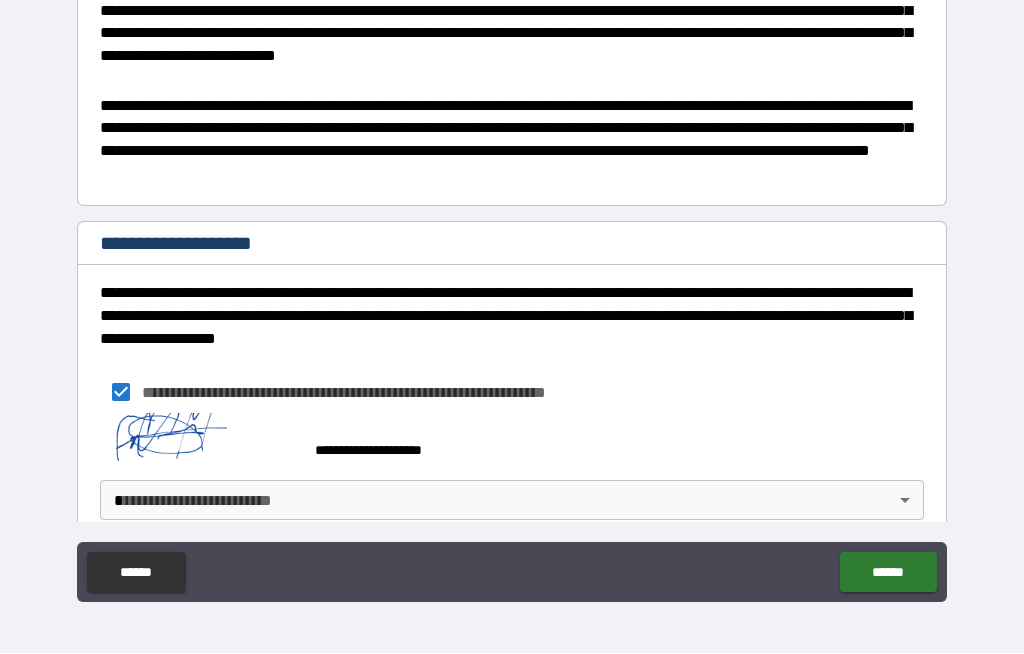click on "******" at bounding box center [888, 573] 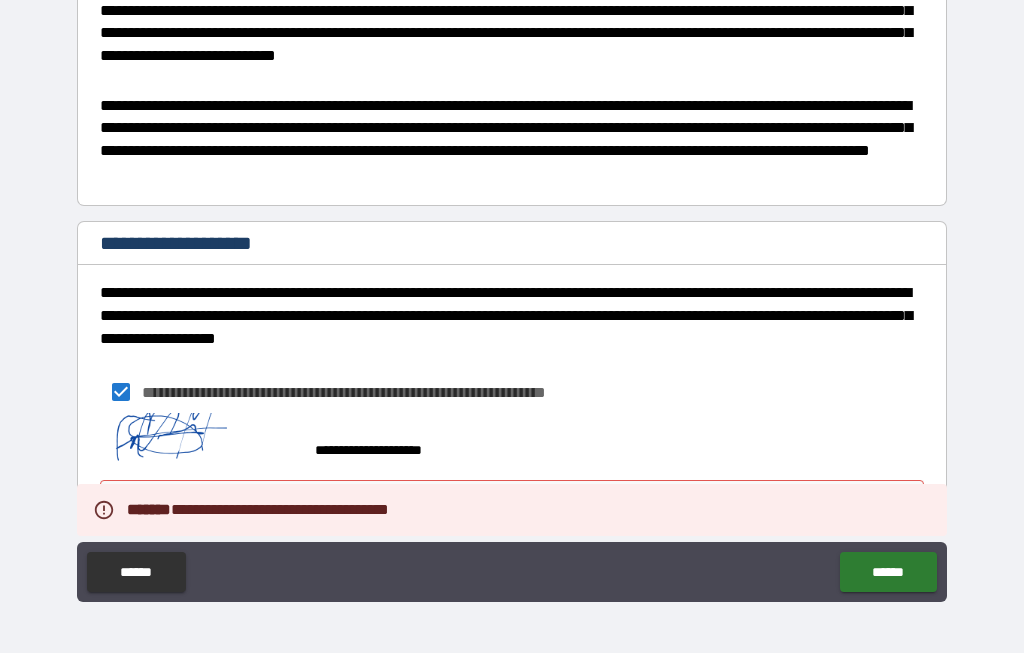 click on "**********" at bounding box center [512, 292] 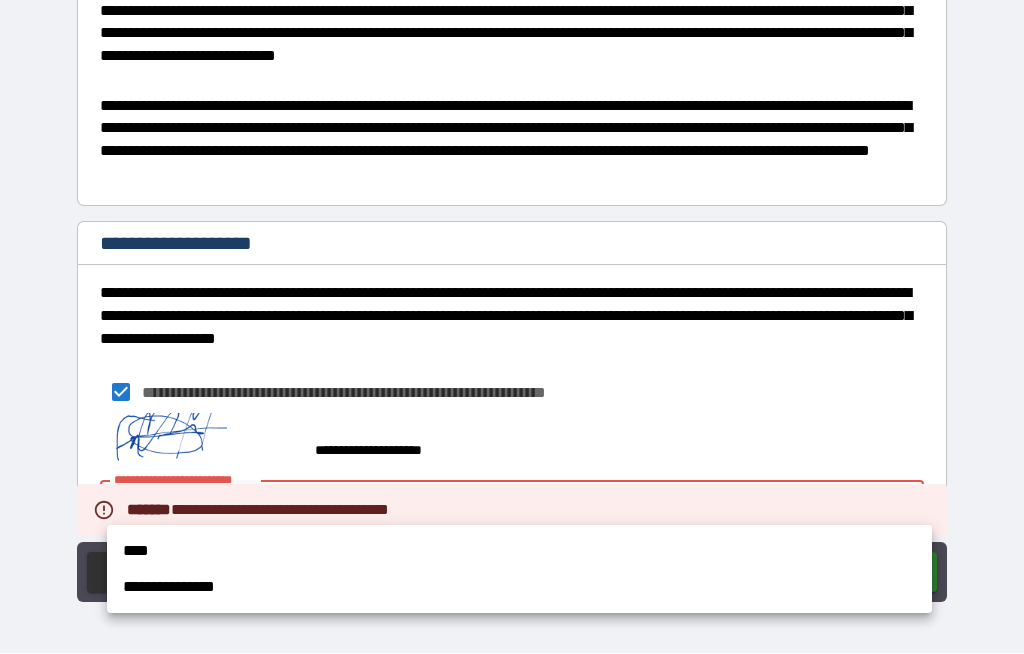 click on "****" at bounding box center (519, 552) 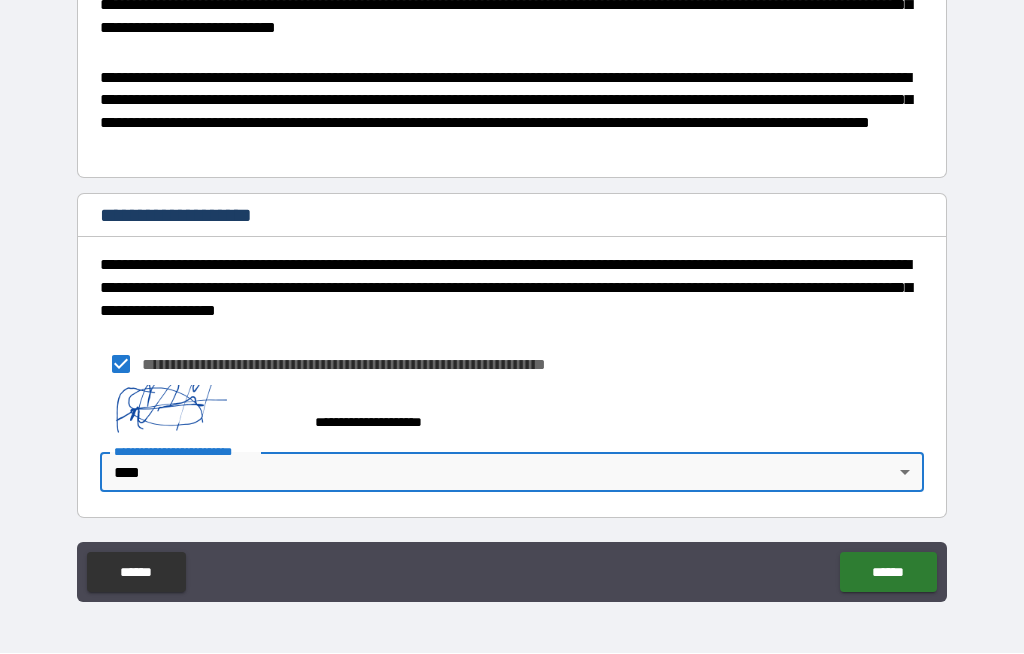 scroll, scrollTop: 593, scrollLeft: 0, axis: vertical 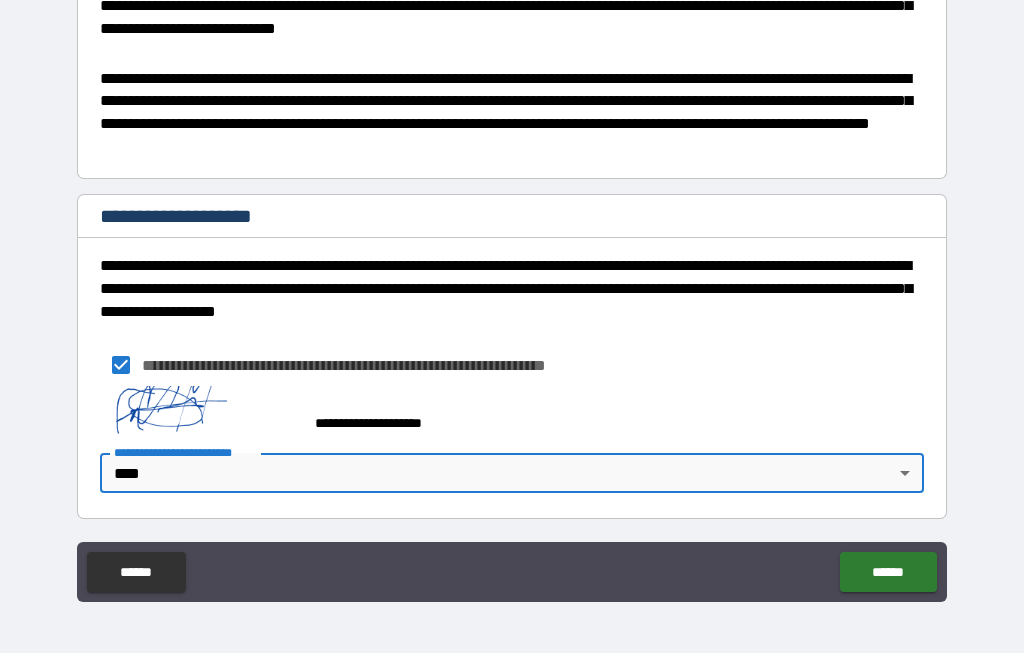 click on "******" at bounding box center (888, 573) 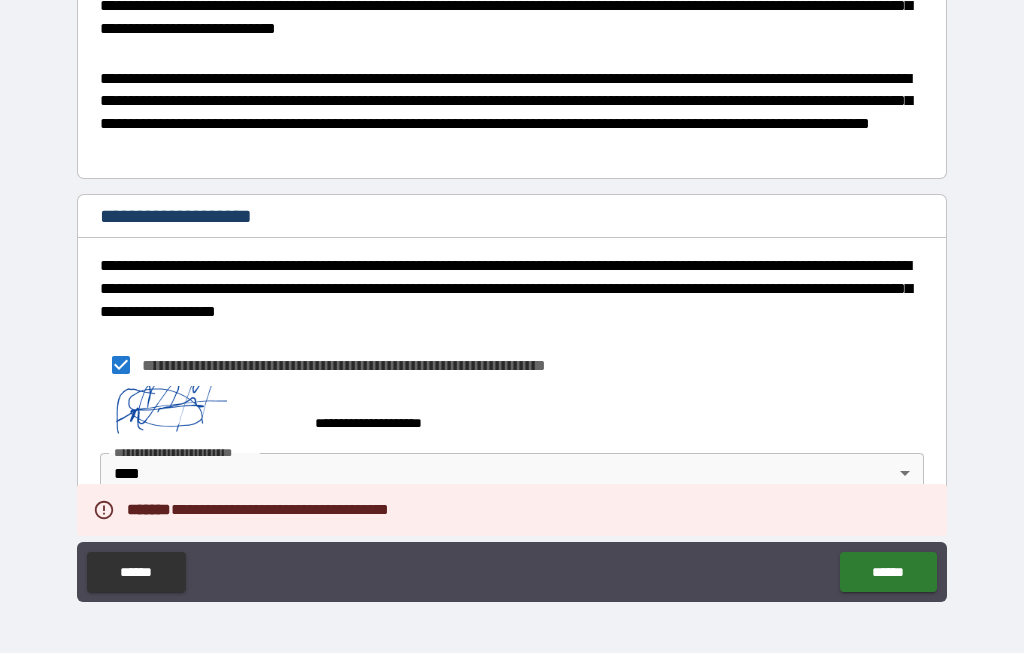 click on "**********" at bounding box center (512, 295) 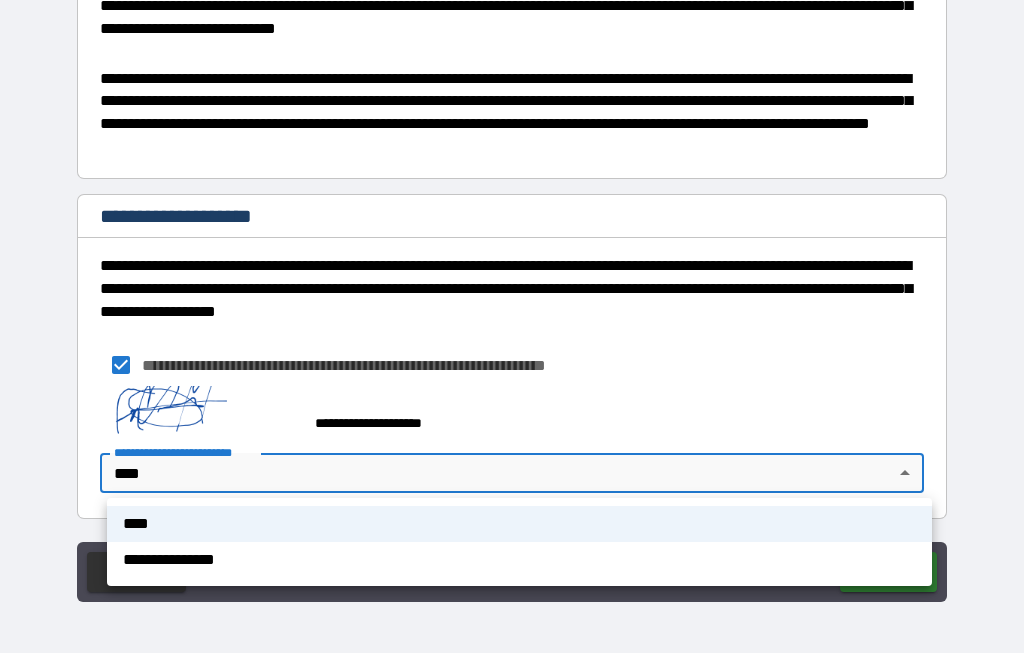 click on "****" at bounding box center (519, 525) 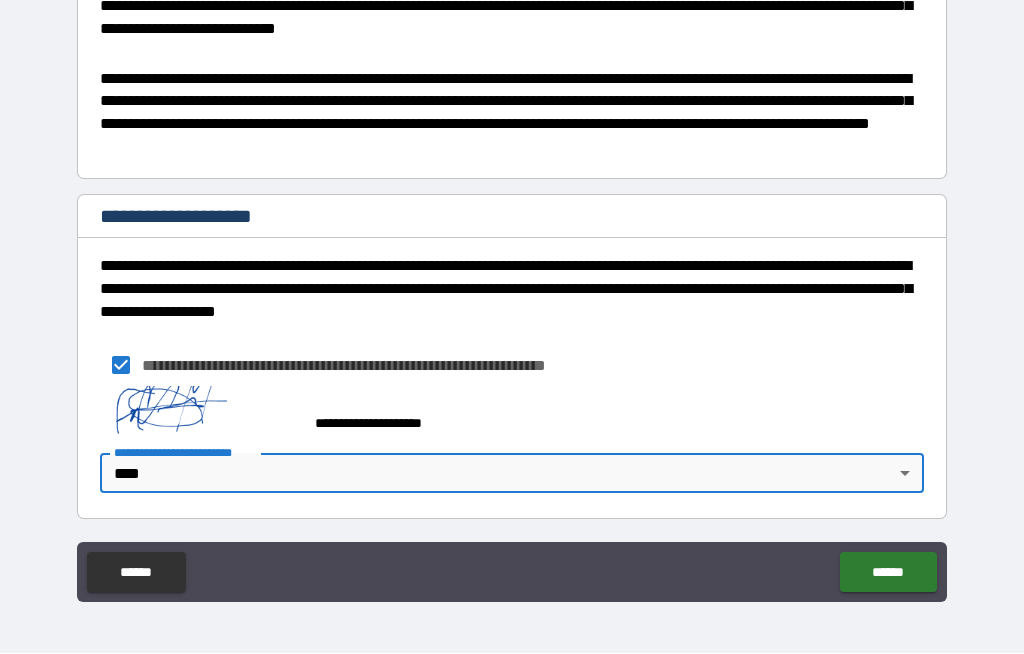 click on "******" at bounding box center [888, 573] 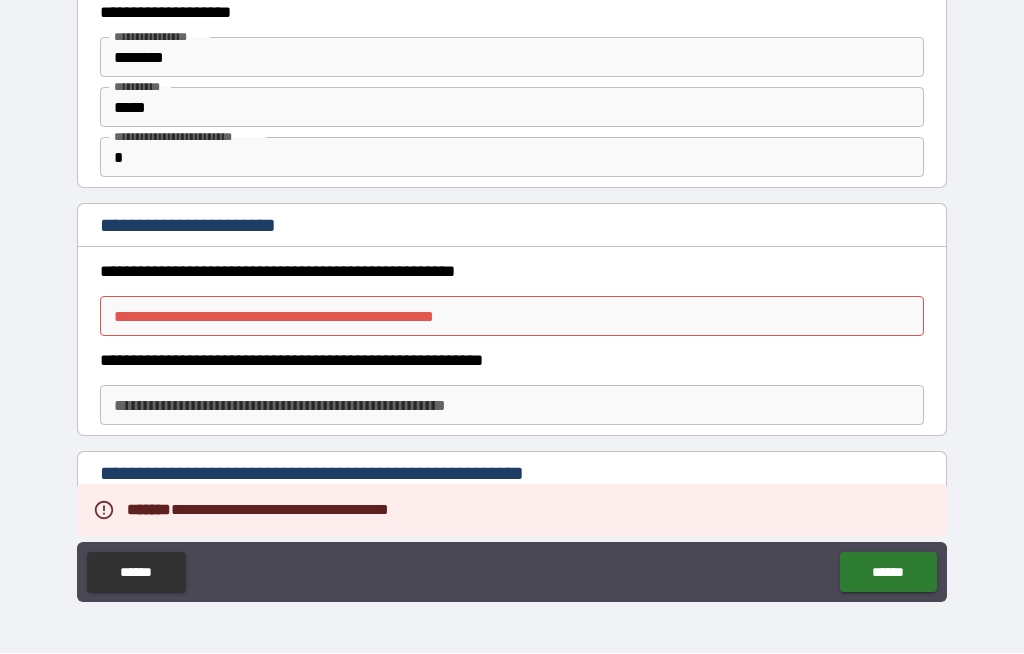 scroll, scrollTop: 16, scrollLeft: 0, axis: vertical 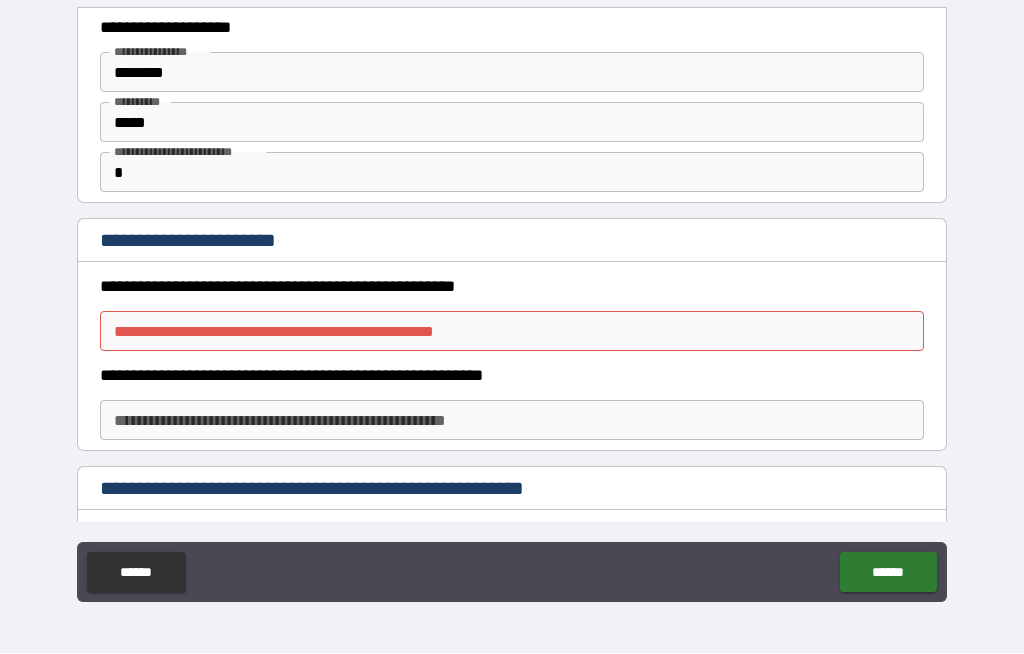 click on "**********" at bounding box center [512, 332] 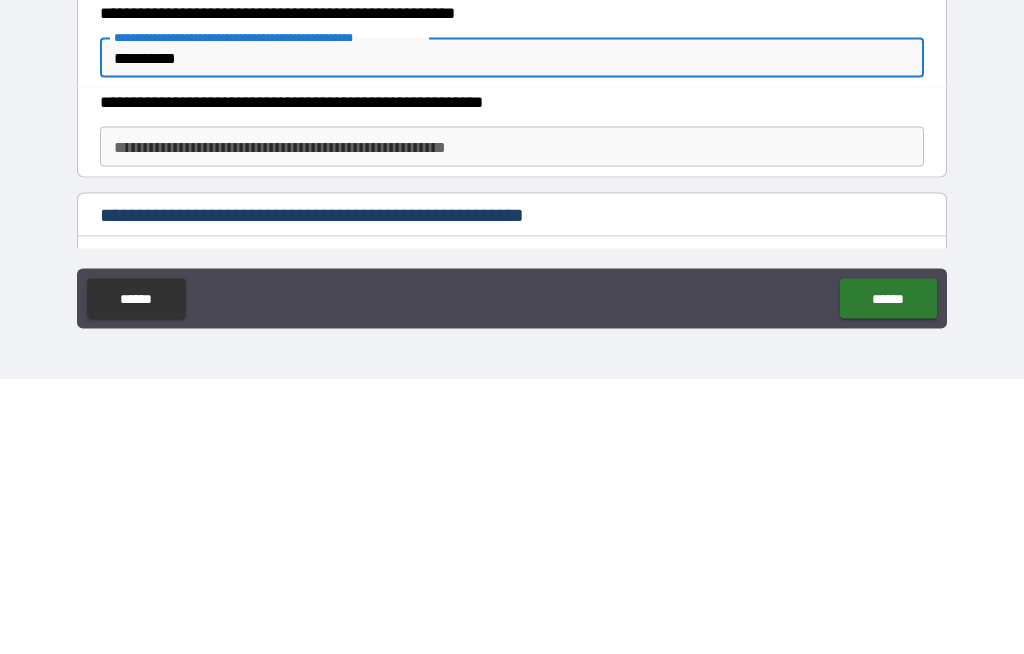 type on "**********" 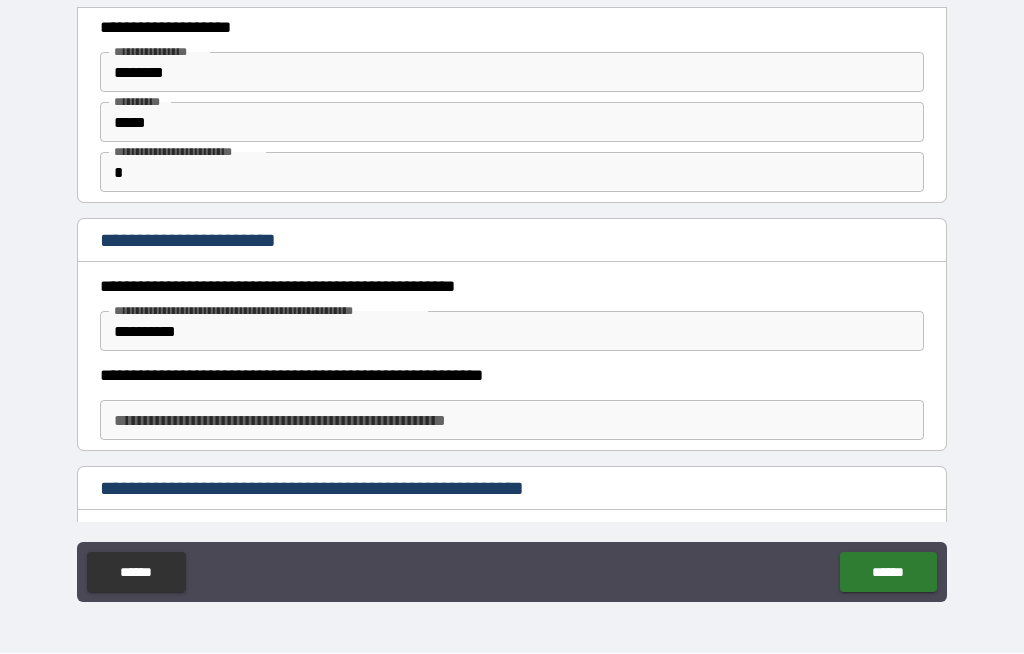 click on "******" at bounding box center (888, 573) 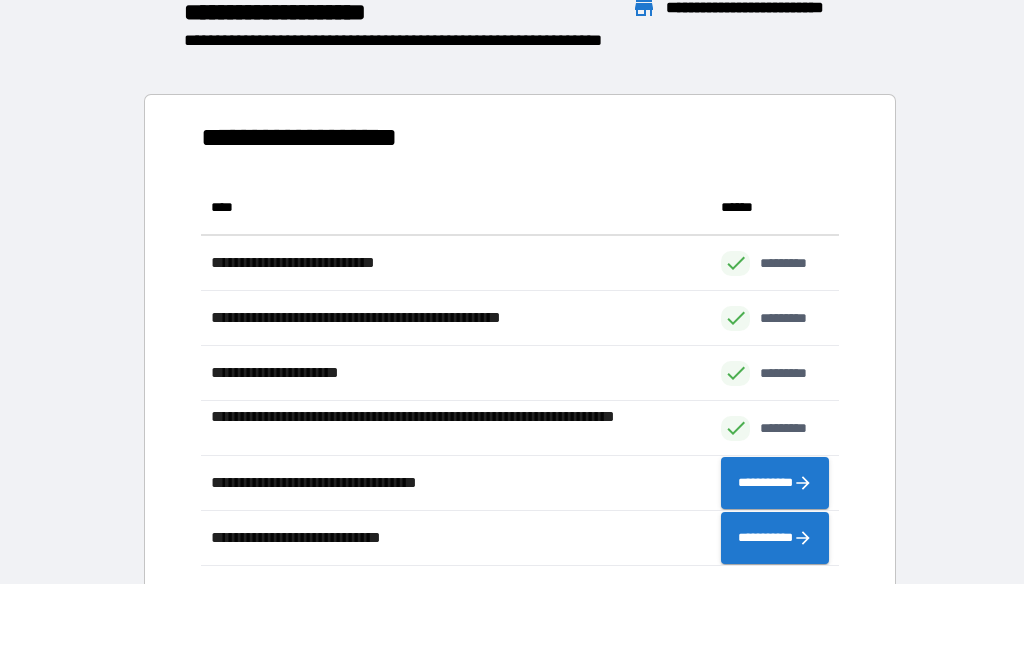 scroll, scrollTop: 386, scrollLeft: 638, axis: both 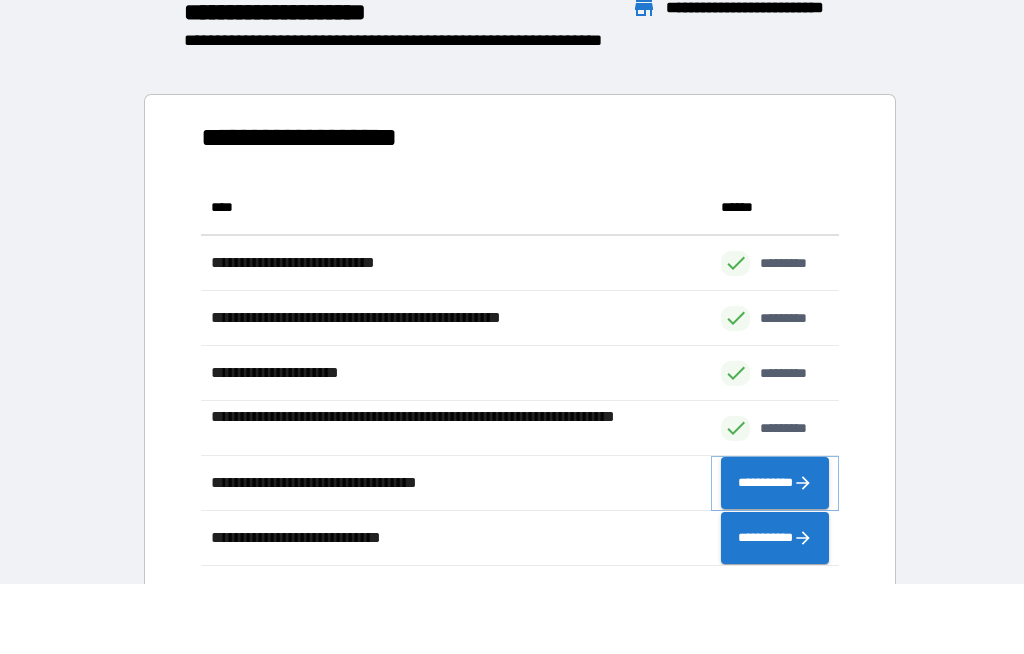 click on "**********" at bounding box center (775, 484) 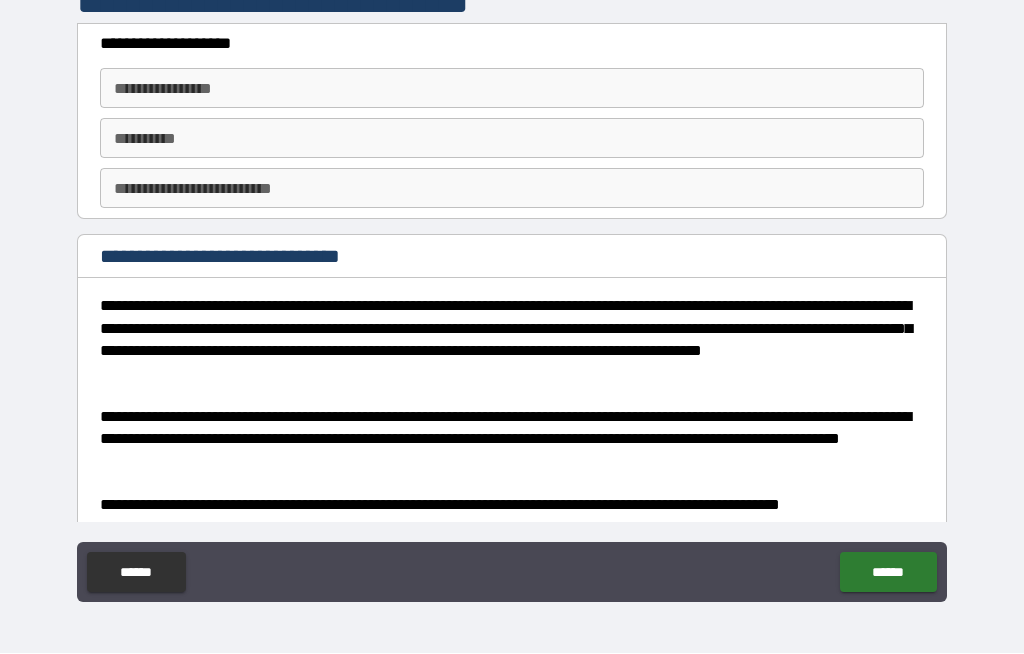 scroll, scrollTop: 0, scrollLeft: 0, axis: both 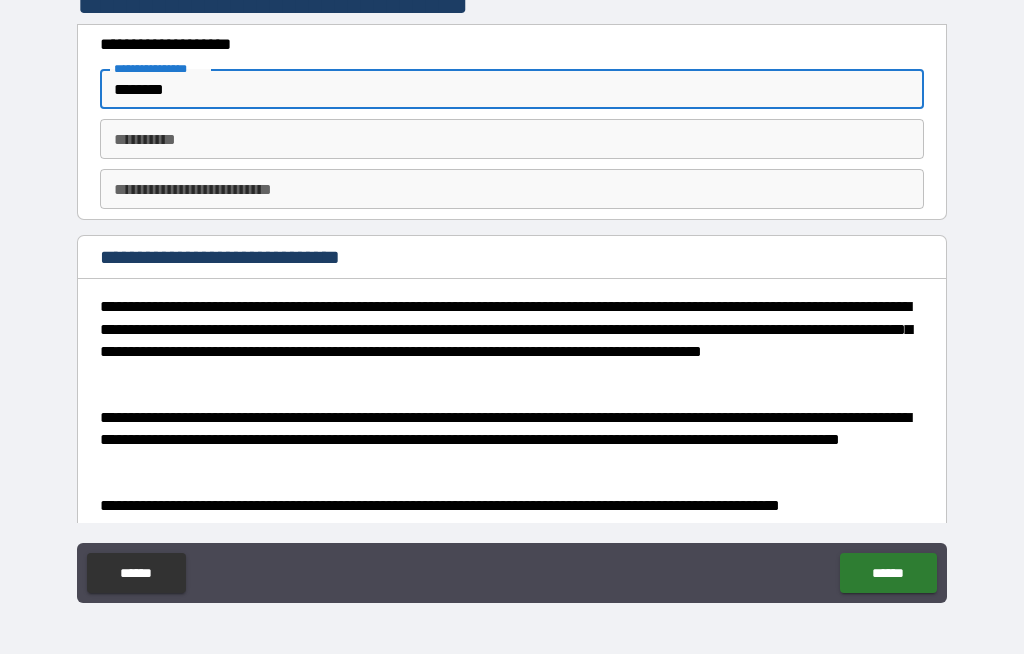 type on "********" 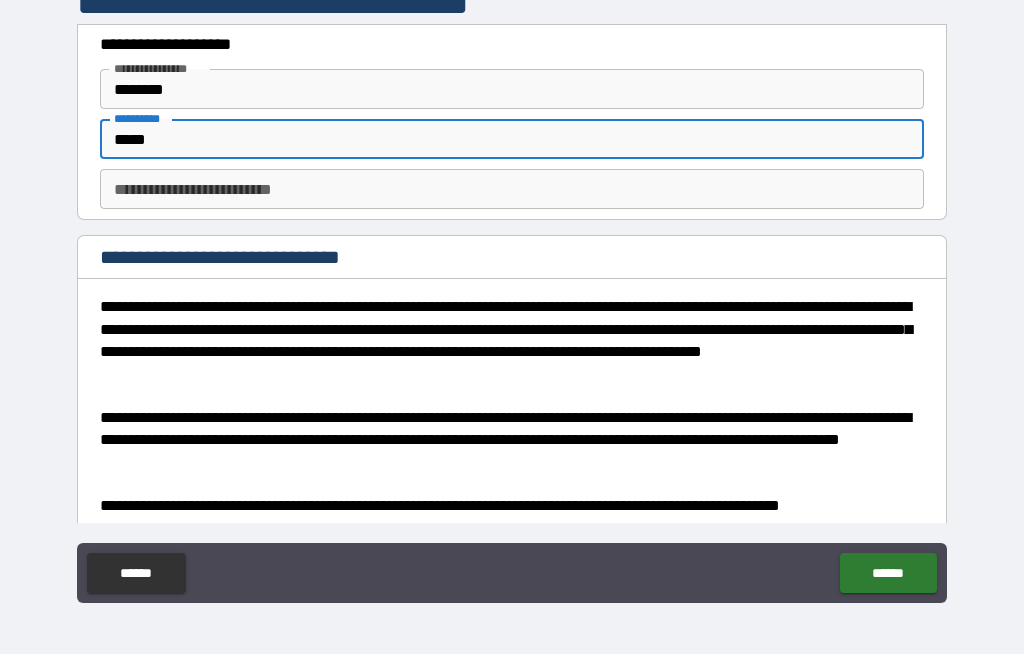 type on "*****" 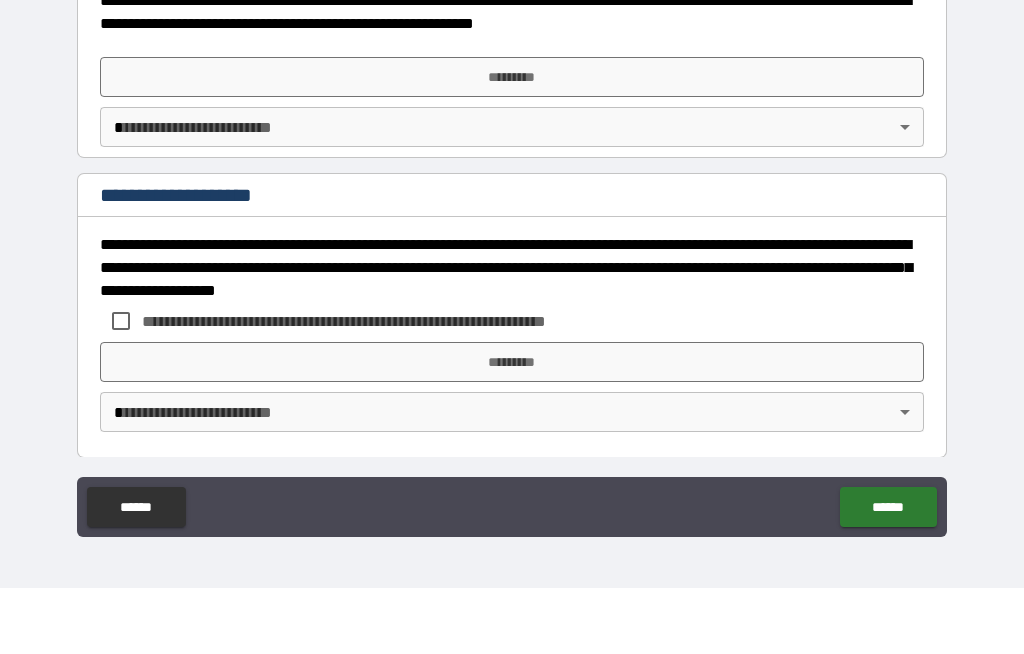 scroll, scrollTop: 926, scrollLeft: 0, axis: vertical 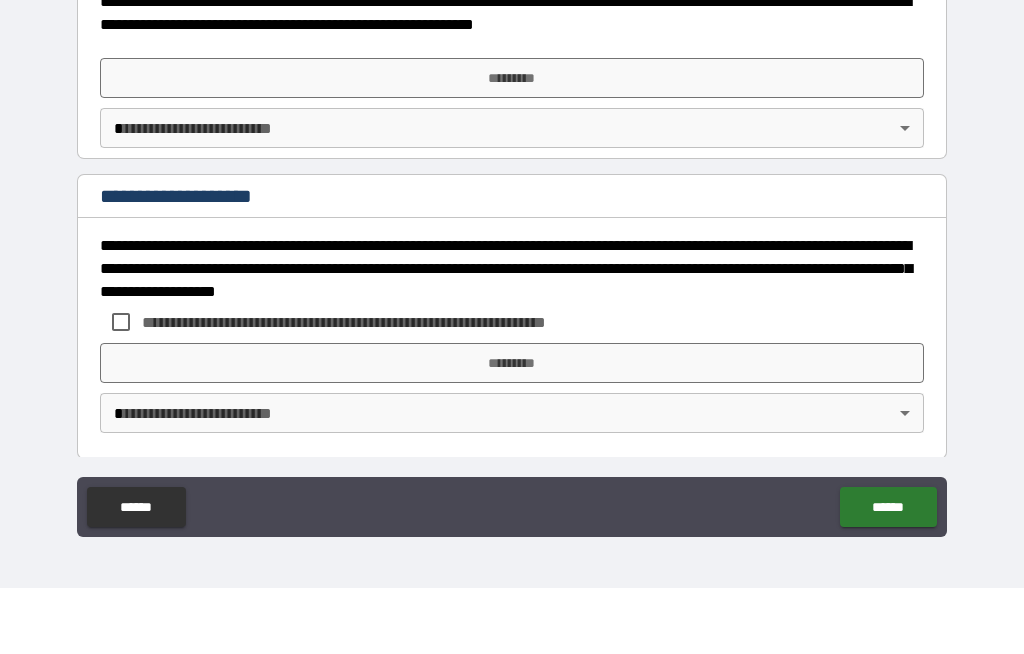 type on "*" 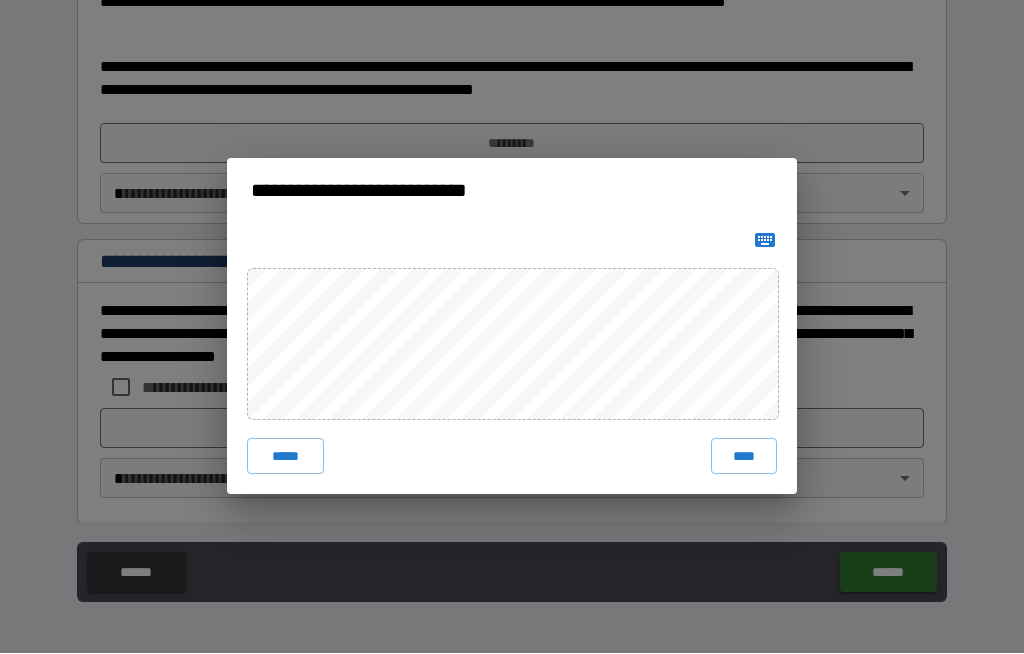 click on "**********" at bounding box center (512, 327) 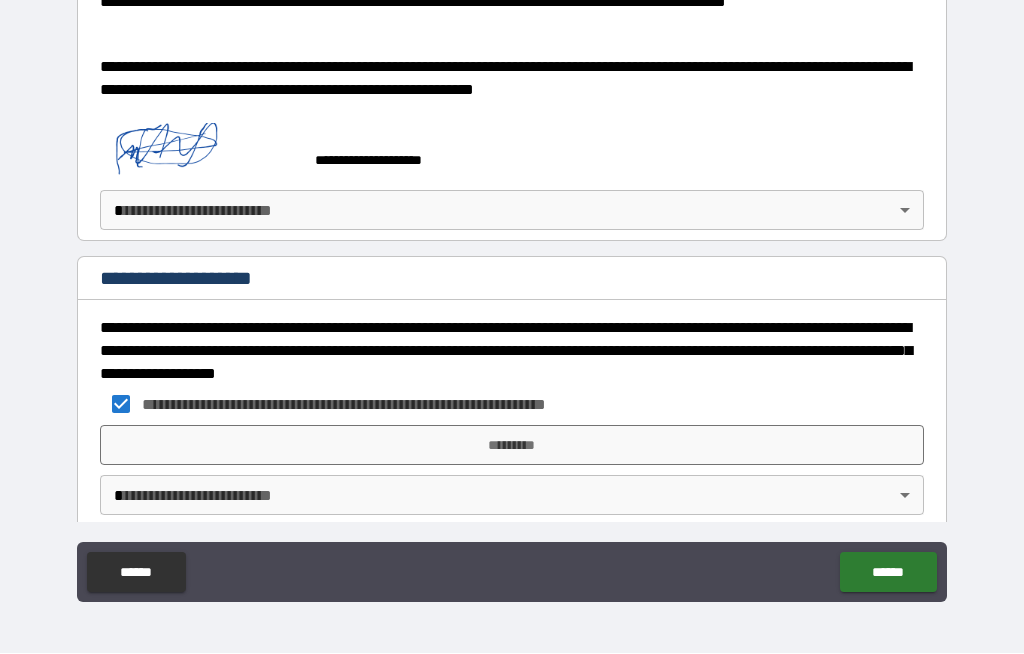 click on "*********" at bounding box center [512, 446] 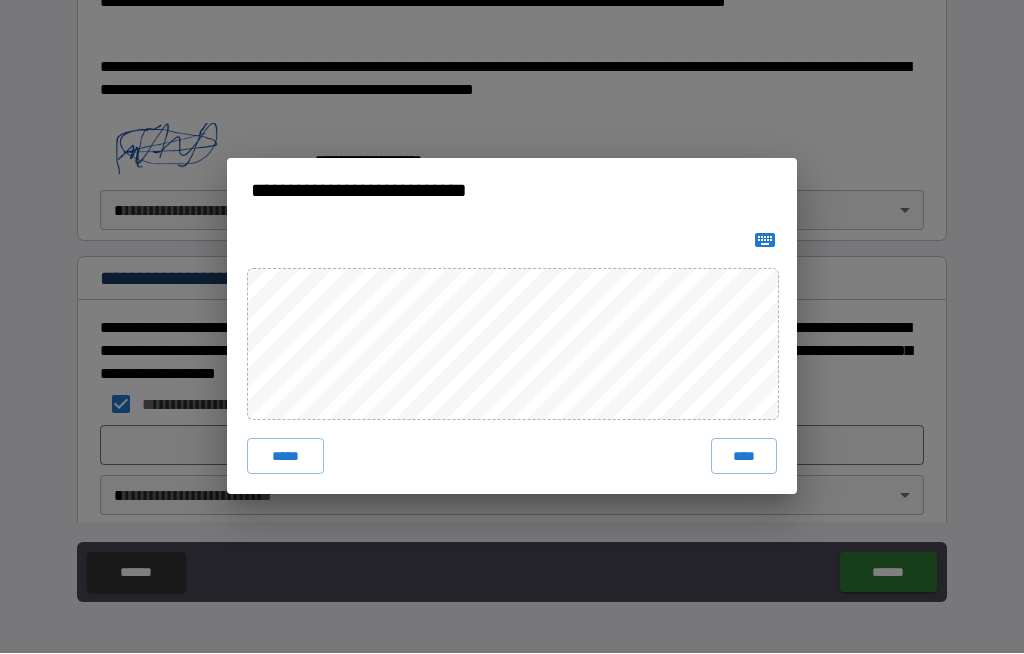 click on "****" at bounding box center (744, 457) 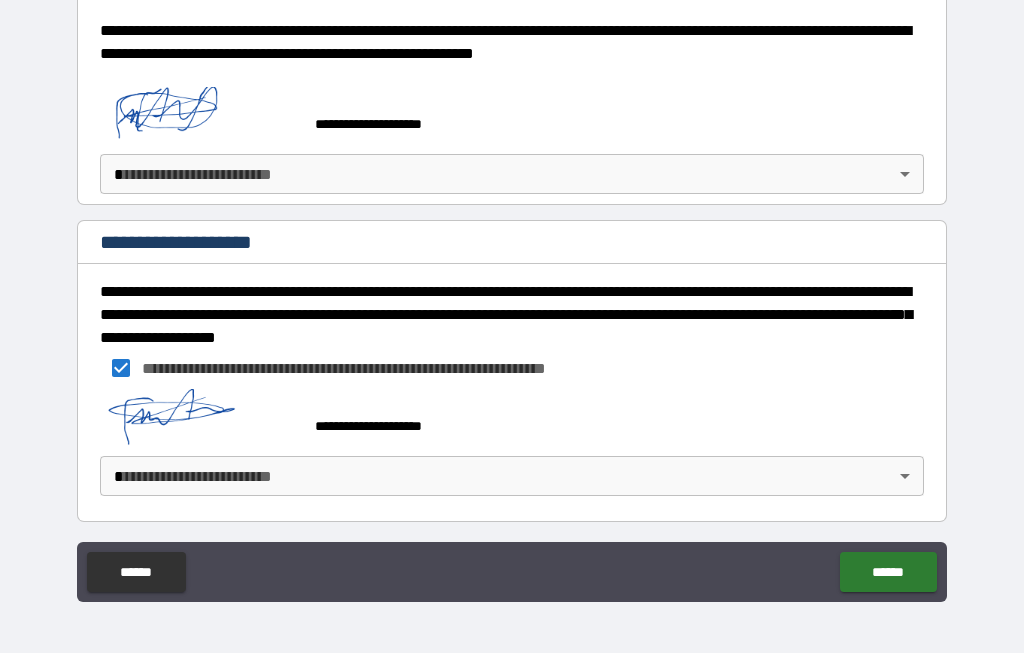 scroll, scrollTop: 960, scrollLeft: 0, axis: vertical 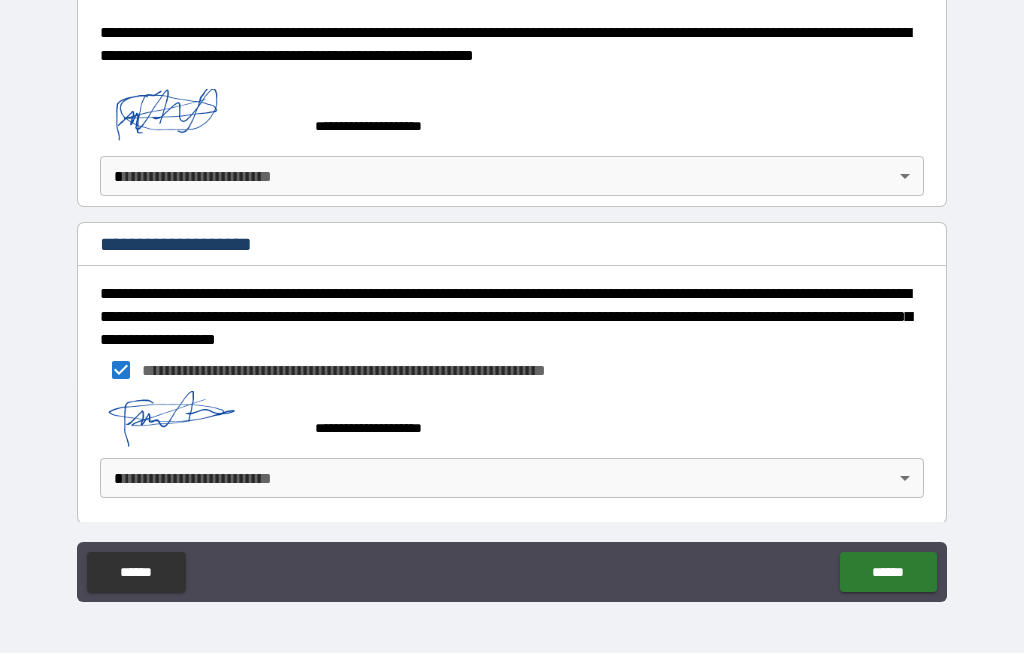 click on "**********" at bounding box center (512, 292) 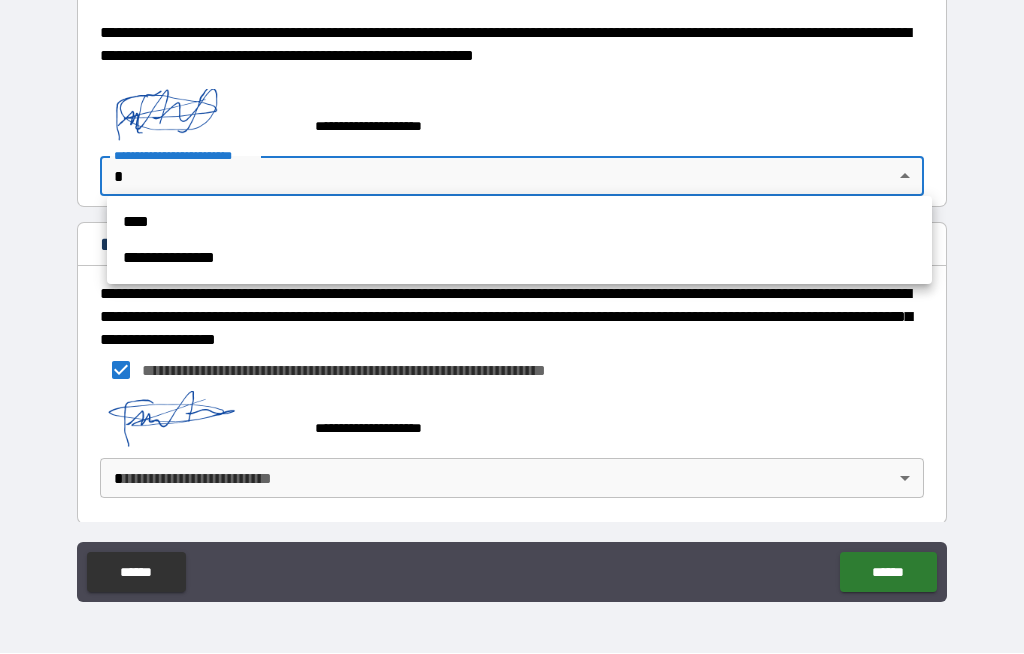 click on "****" at bounding box center (519, 223) 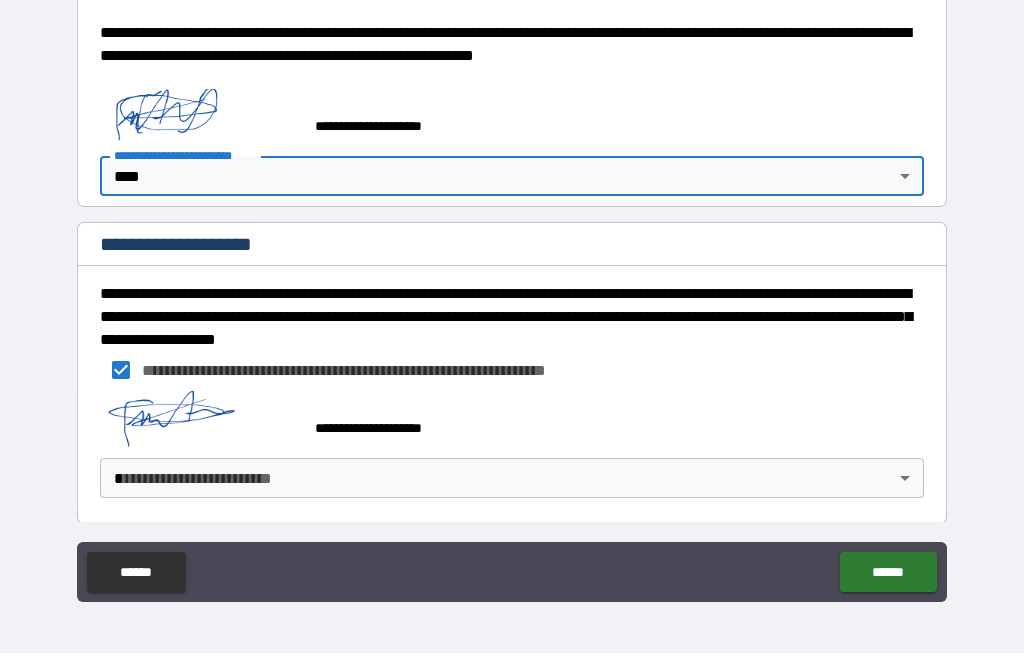 click on "**********" at bounding box center (512, 292) 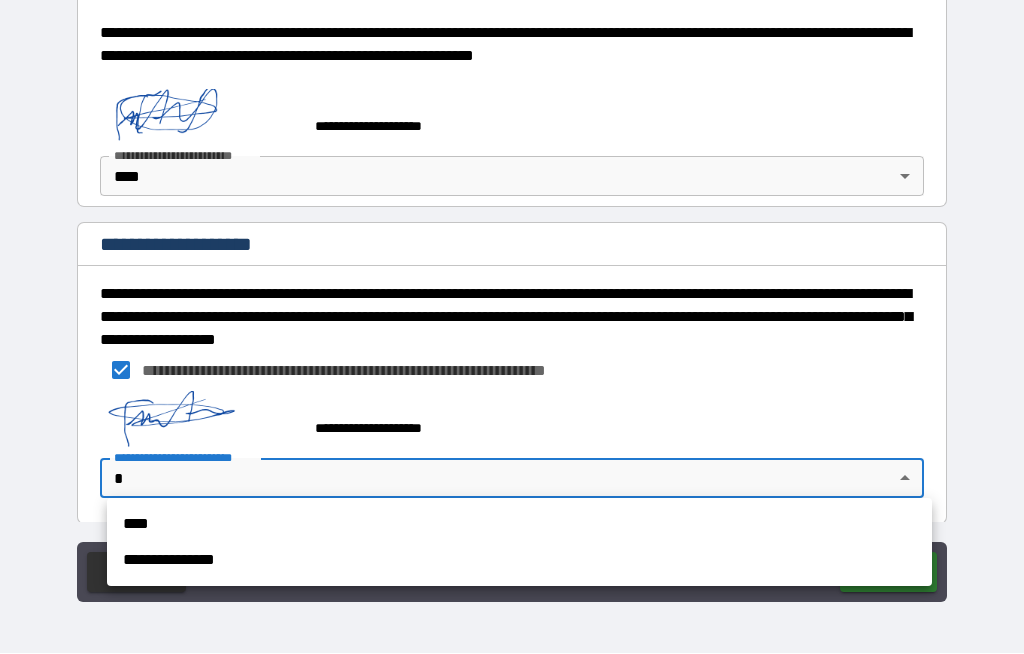 click on "****" at bounding box center (519, 525) 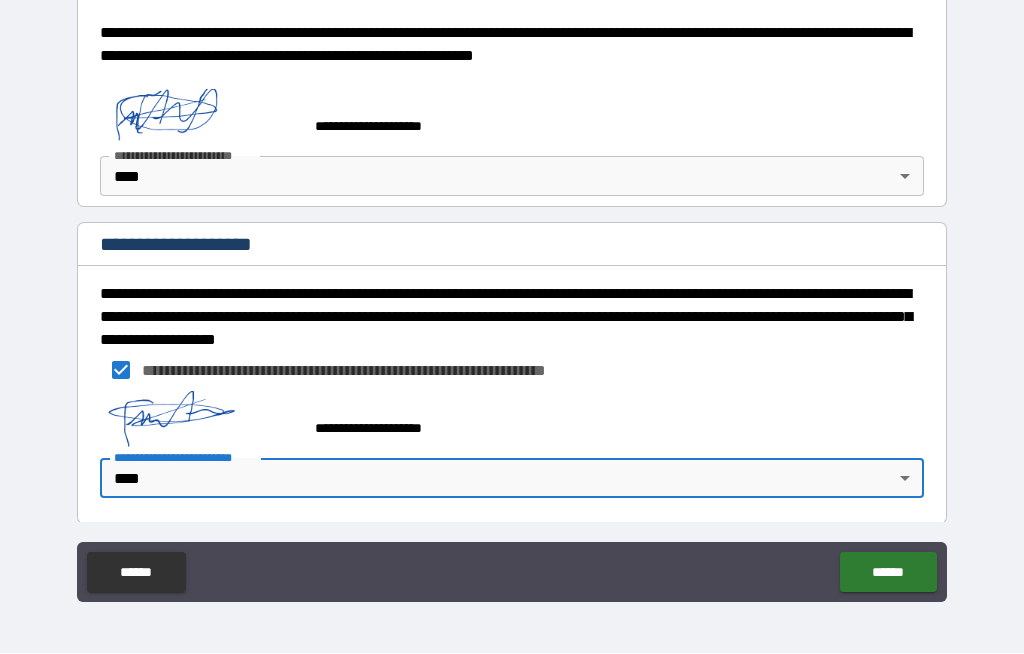 click on "******" at bounding box center (888, 573) 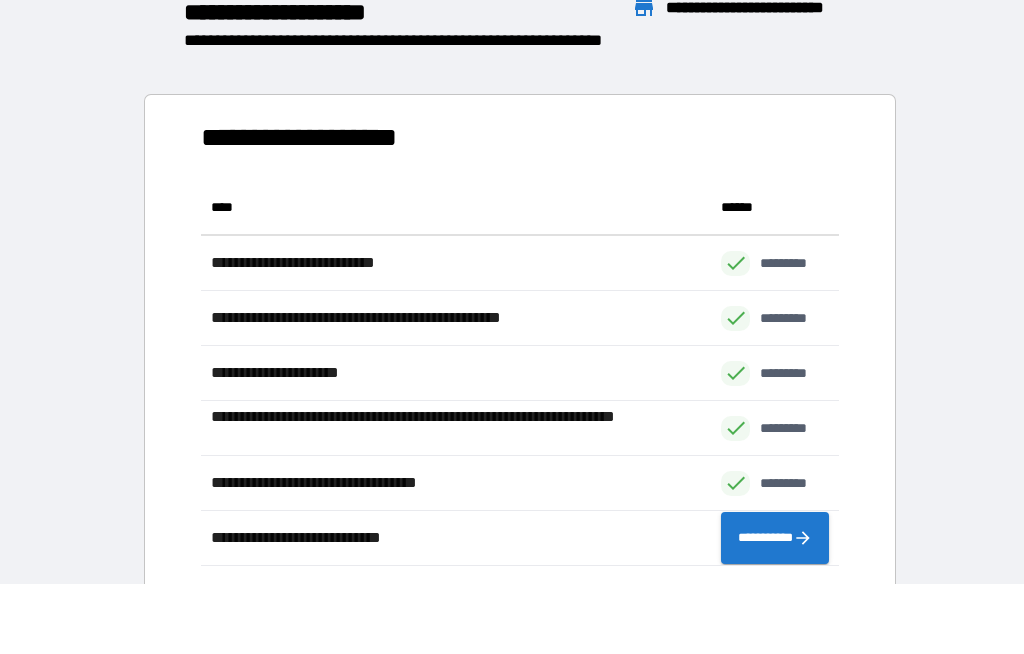 scroll, scrollTop: 386, scrollLeft: 638, axis: both 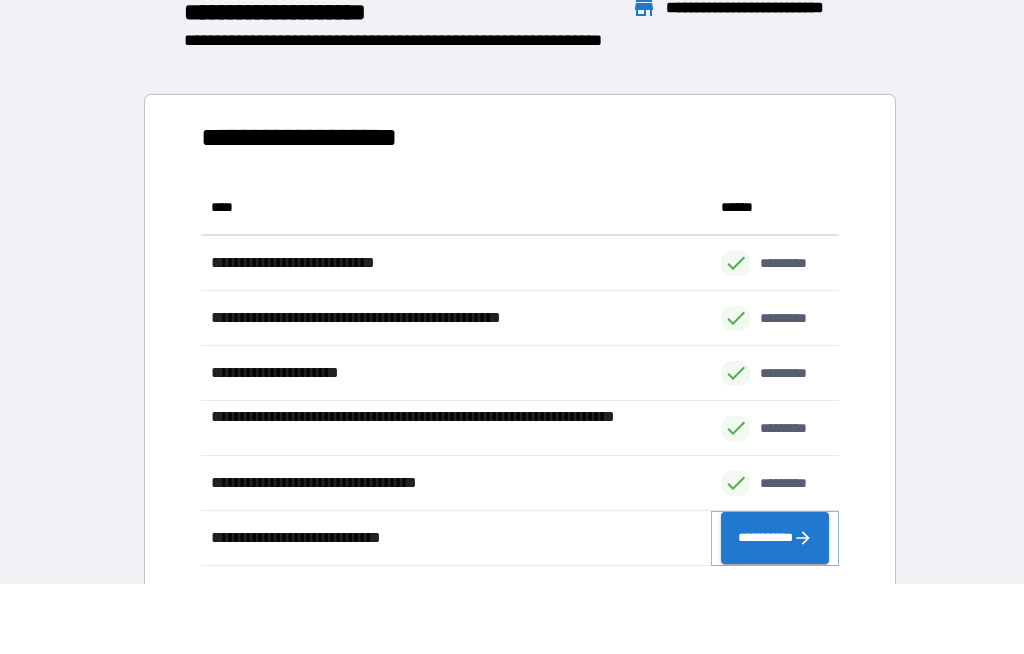 click on "**********" at bounding box center (775, 539) 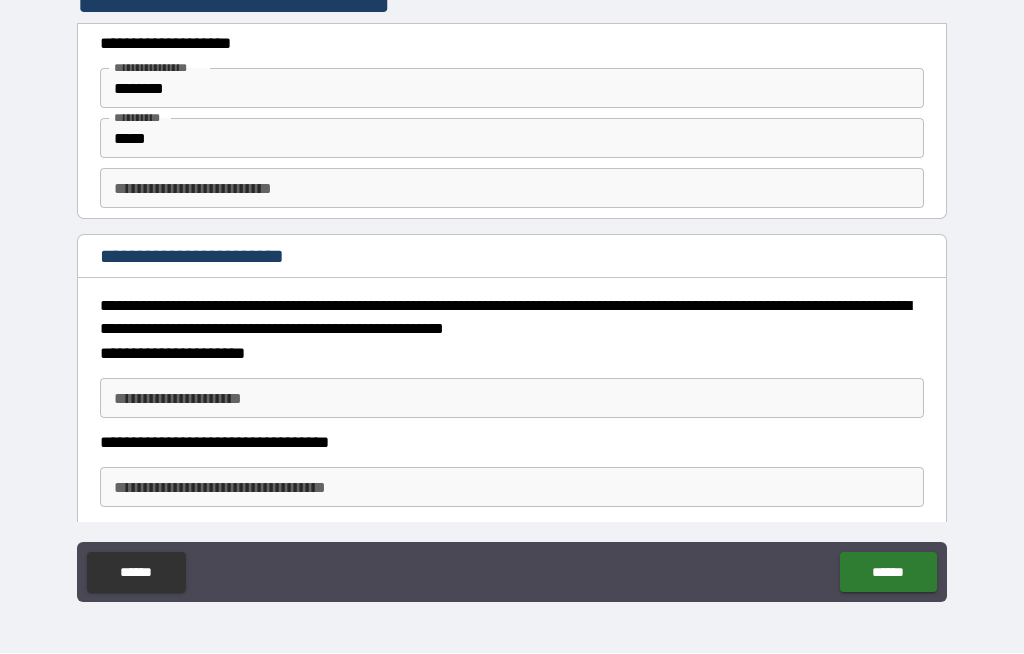 click on "********" at bounding box center [512, 89] 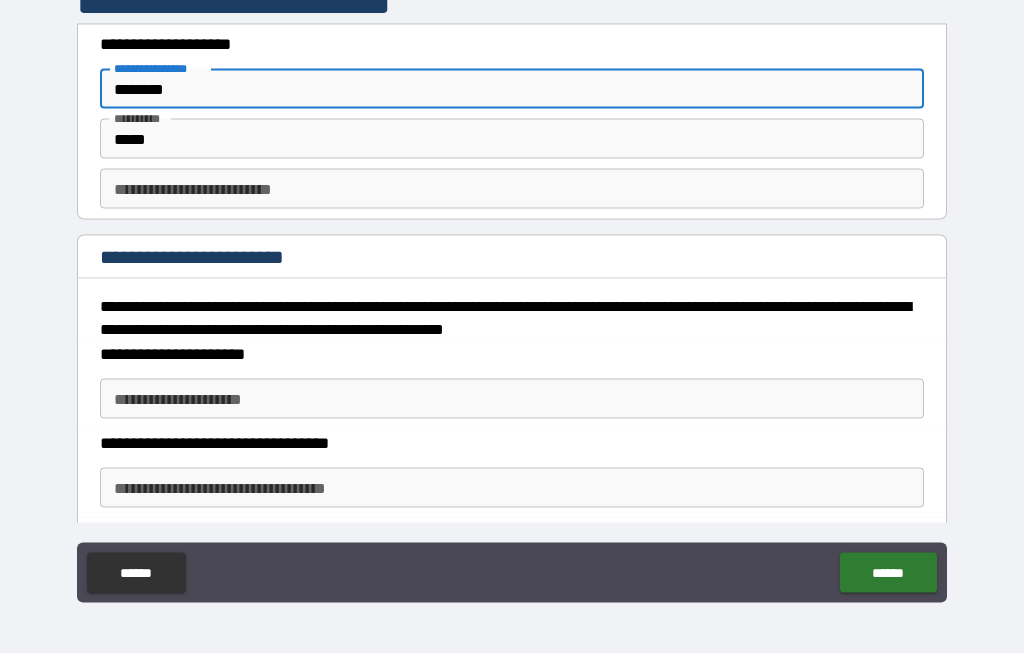 click on "********" at bounding box center (512, 89) 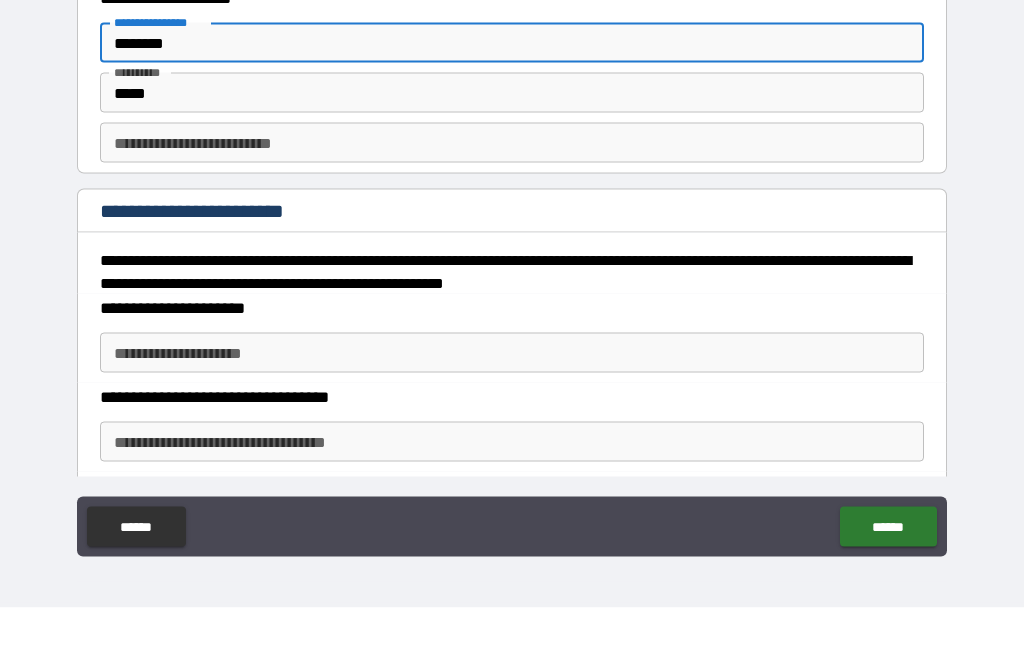 type on "********" 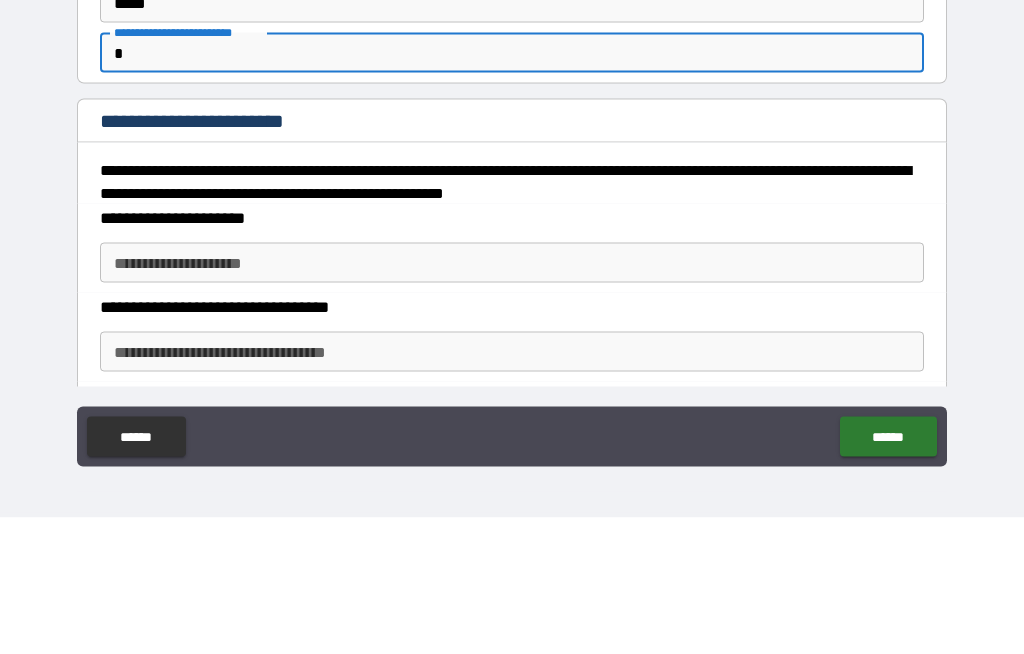 type on "*" 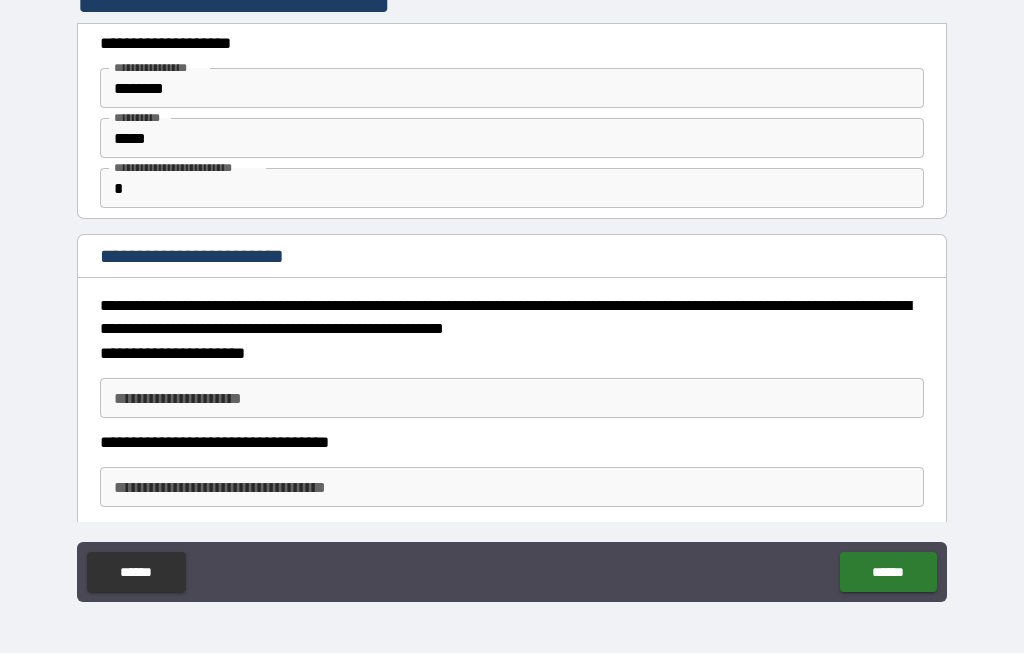 click on "**********" at bounding box center [512, 399] 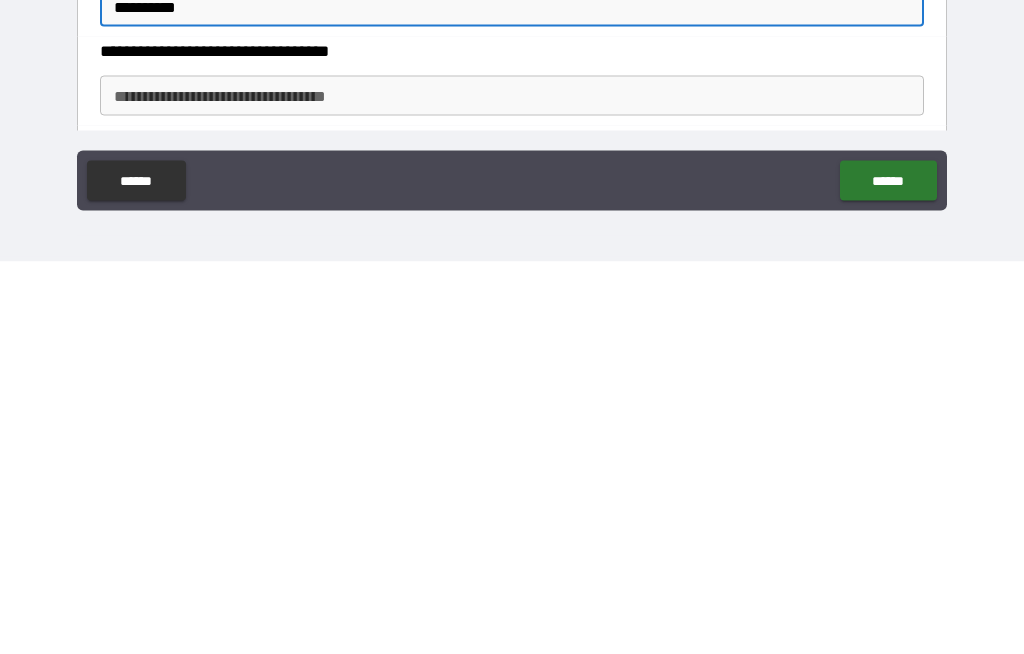 type on "*********" 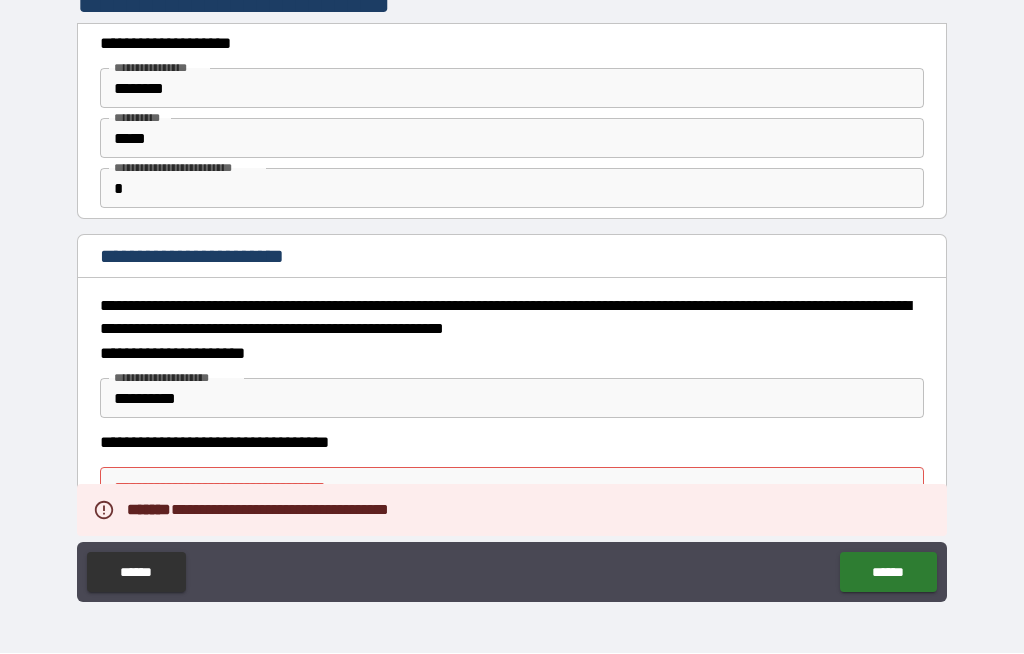 click on "**********" at bounding box center [512, 295] 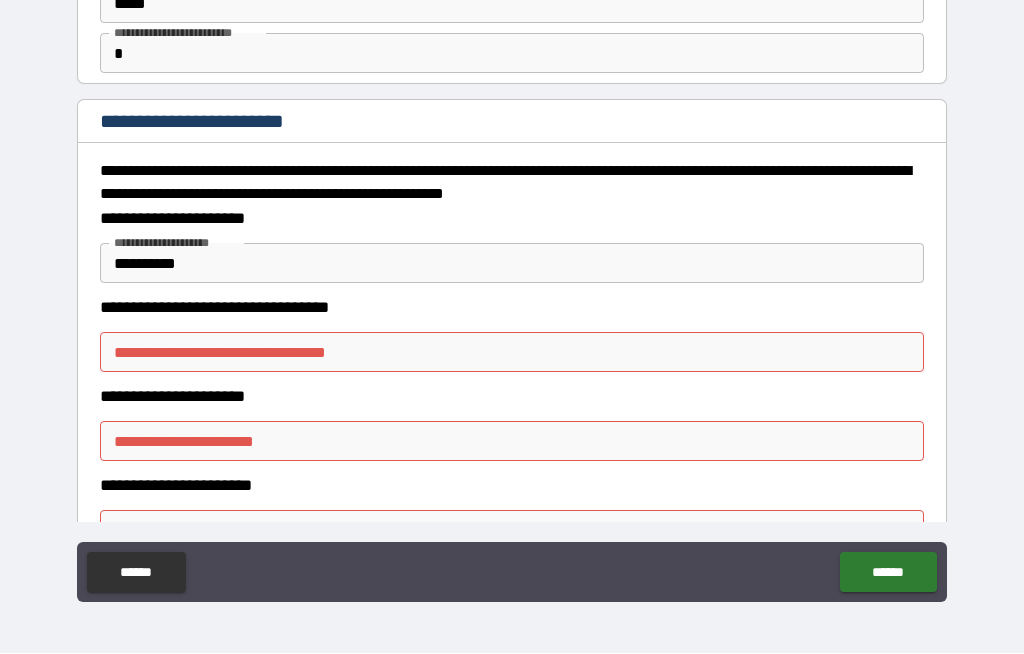 scroll, scrollTop: 129, scrollLeft: 0, axis: vertical 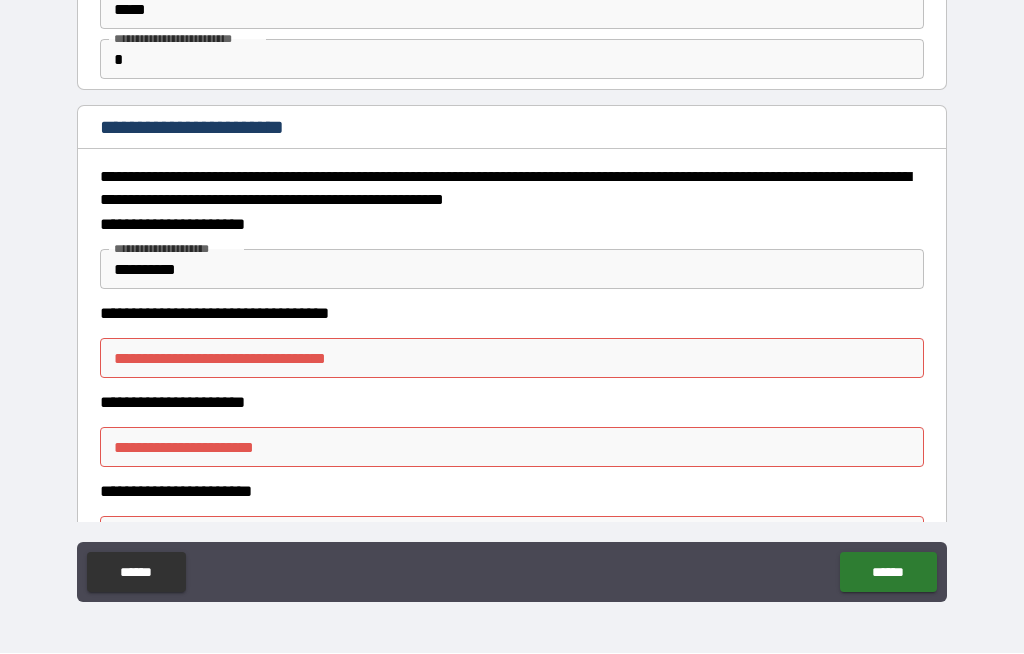 click on "**********" at bounding box center (512, 359) 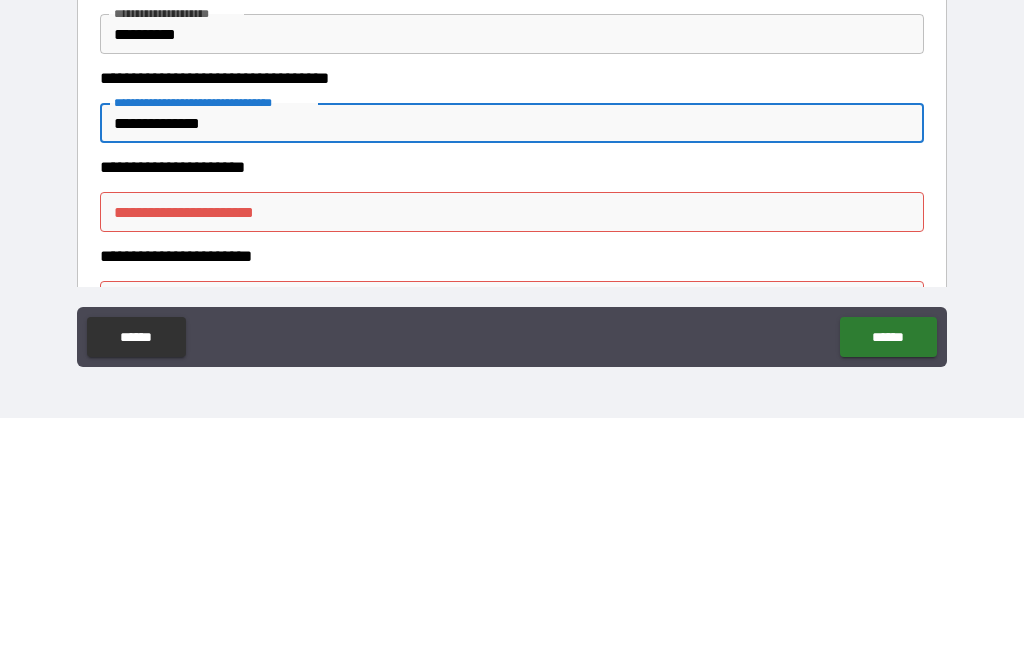 type on "**********" 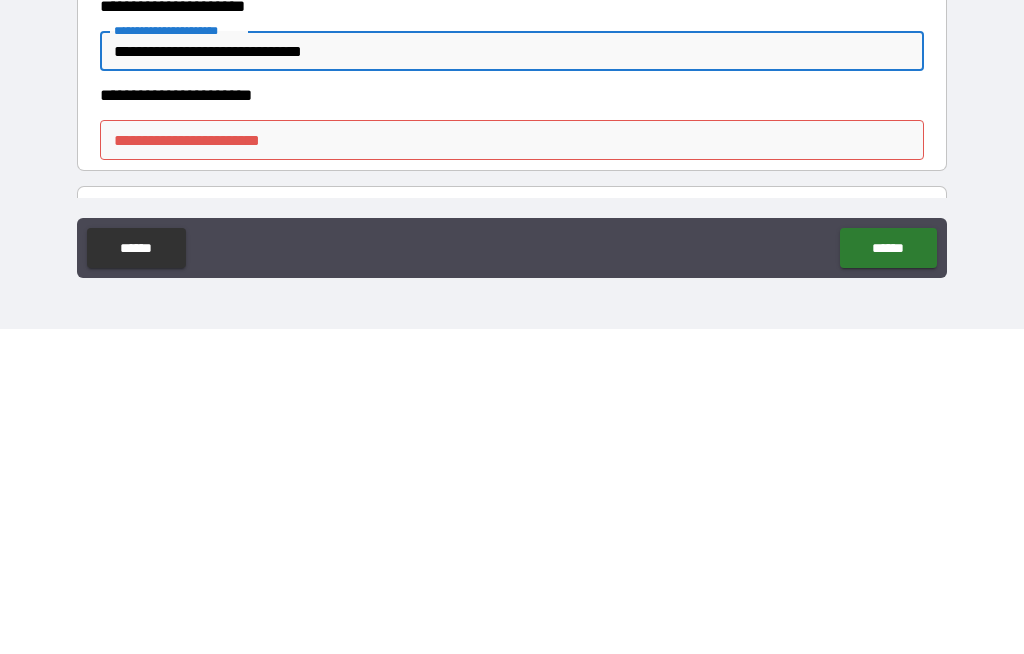 scroll, scrollTop: 226, scrollLeft: 0, axis: vertical 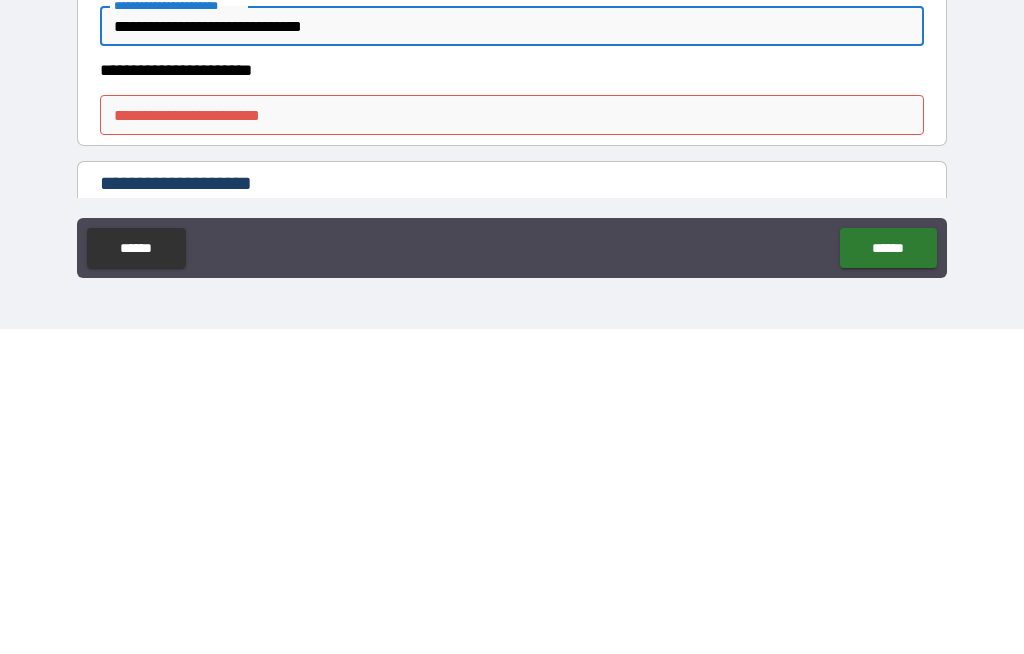 type on "**********" 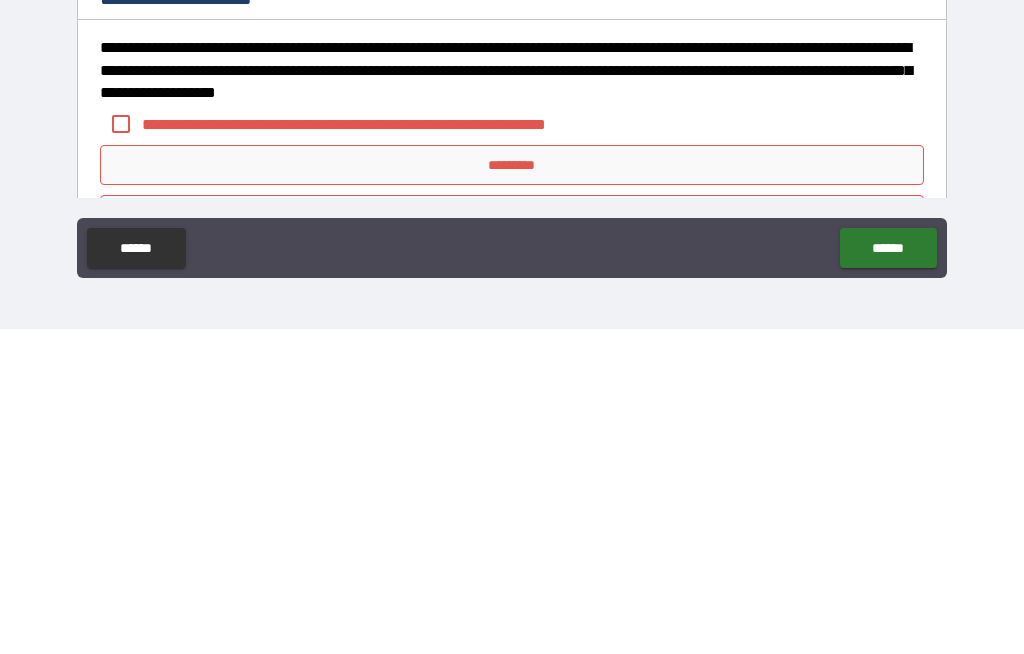 scroll, scrollTop: 414, scrollLeft: 0, axis: vertical 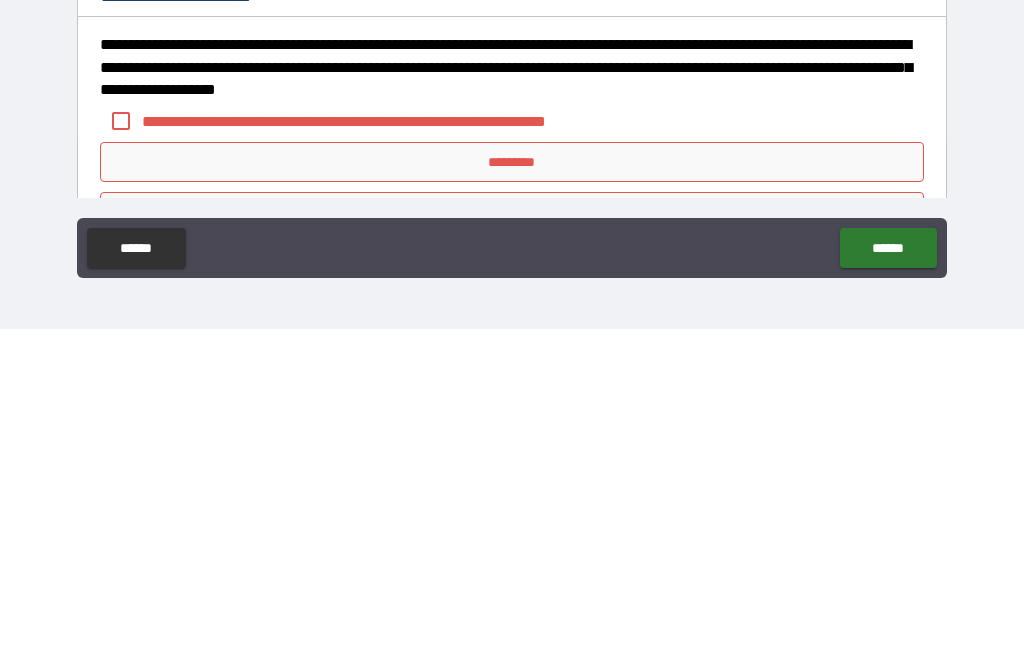 type on "**" 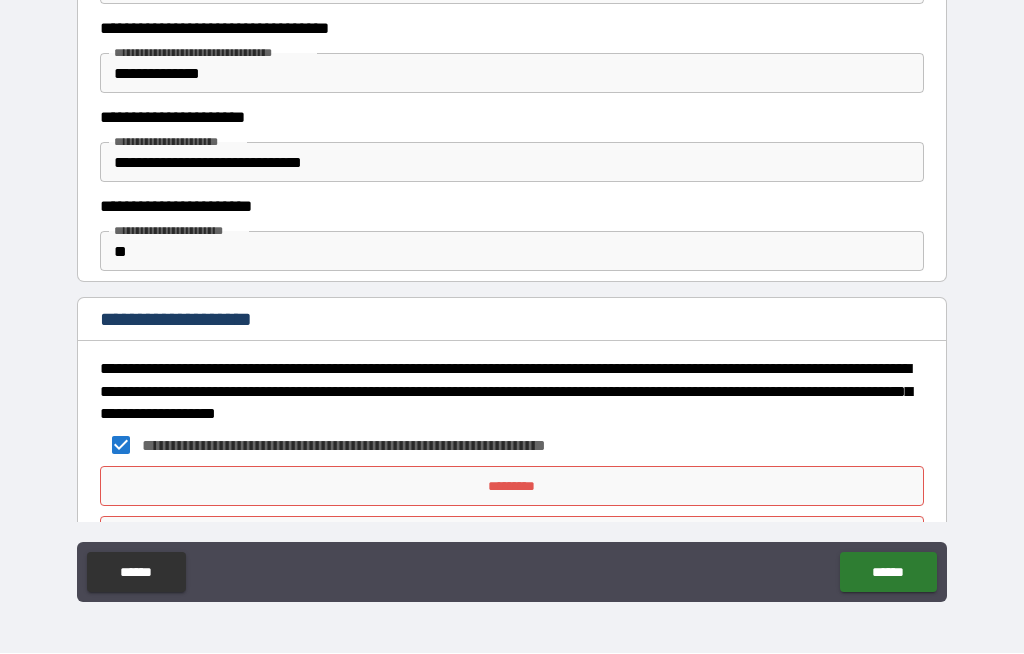 click on "*********" at bounding box center (512, 487) 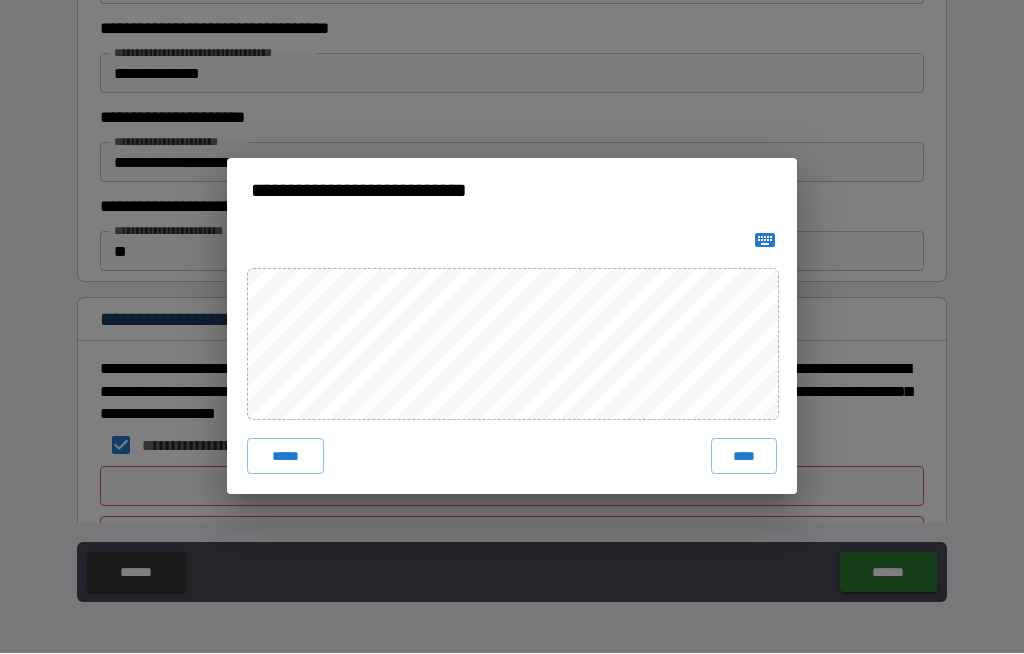 click on "****" at bounding box center [744, 457] 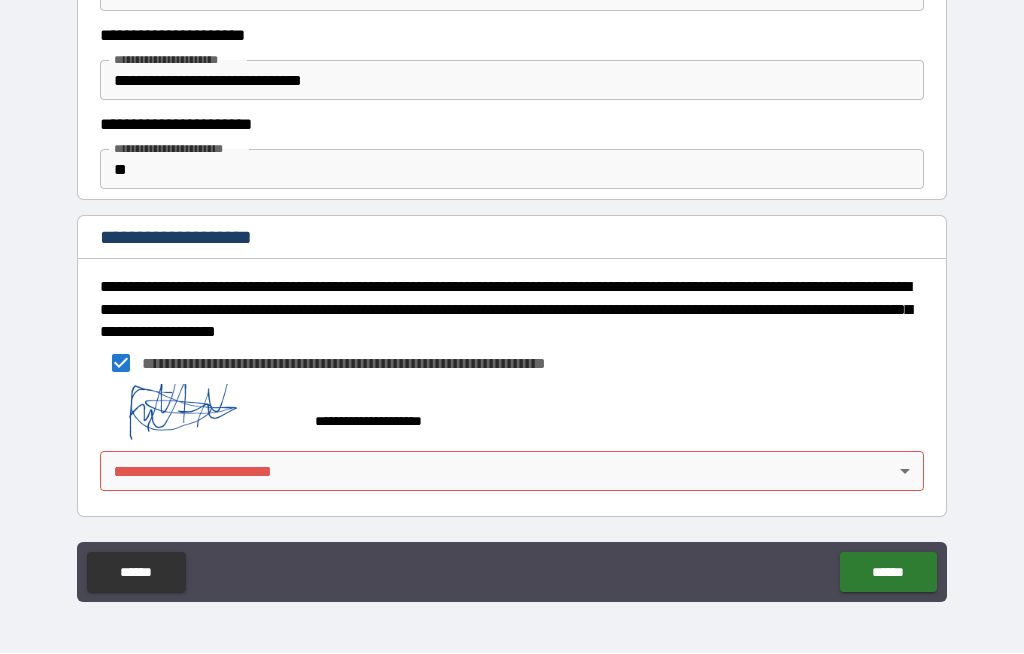 scroll, scrollTop: 496, scrollLeft: 0, axis: vertical 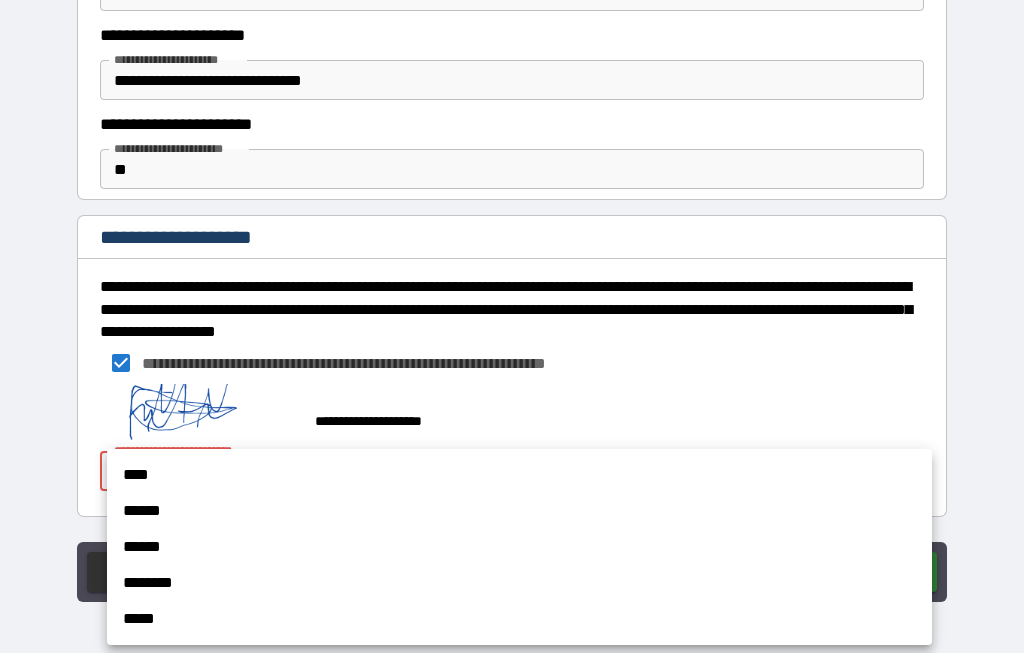 click on "*****" at bounding box center (519, 620) 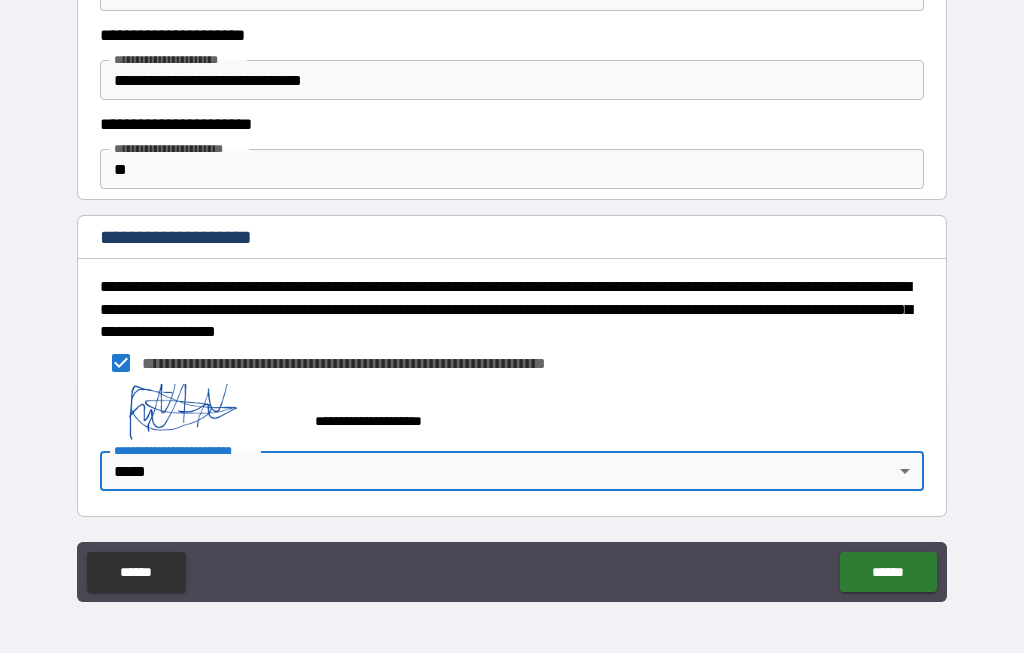 click on "******" at bounding box center [888, 573] 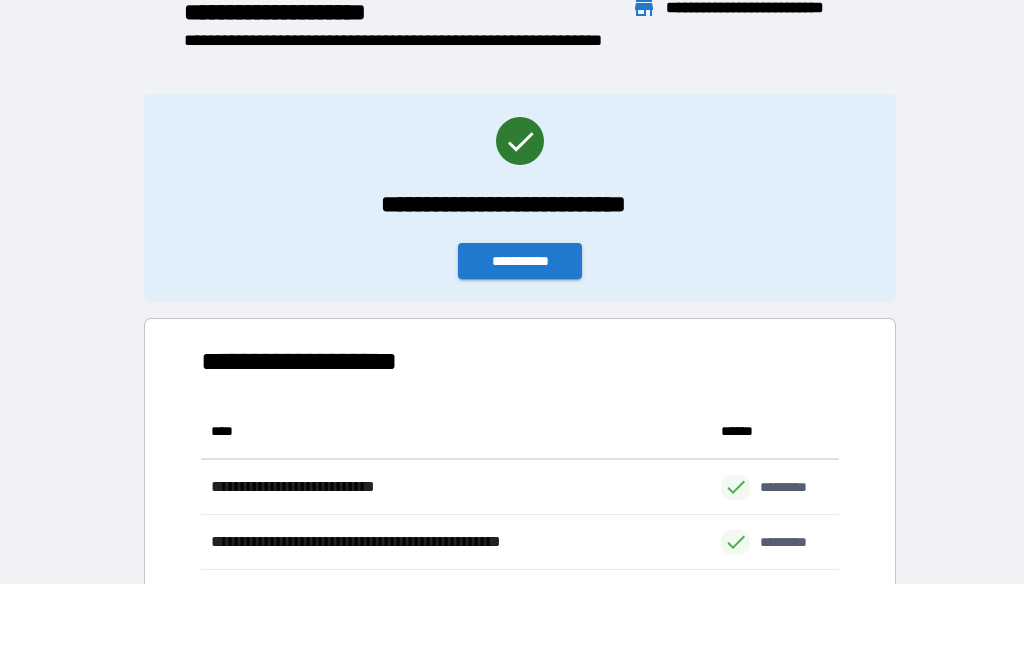 scroll, scrollTop: 386, scrollLeft: 638, axis: both 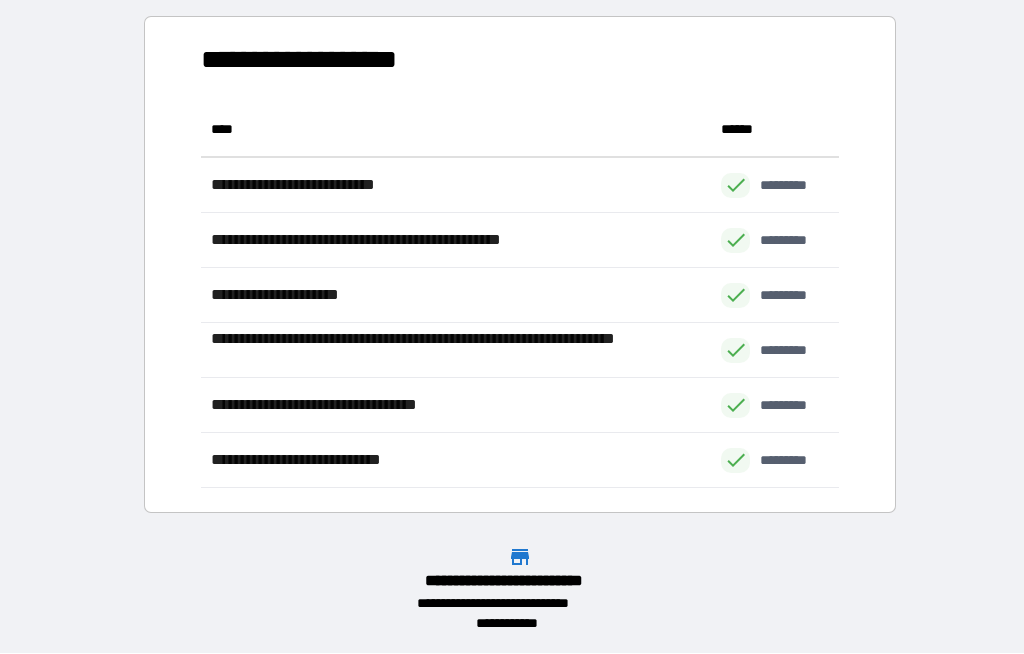 click on "**********" at bounding box center (512, 292) 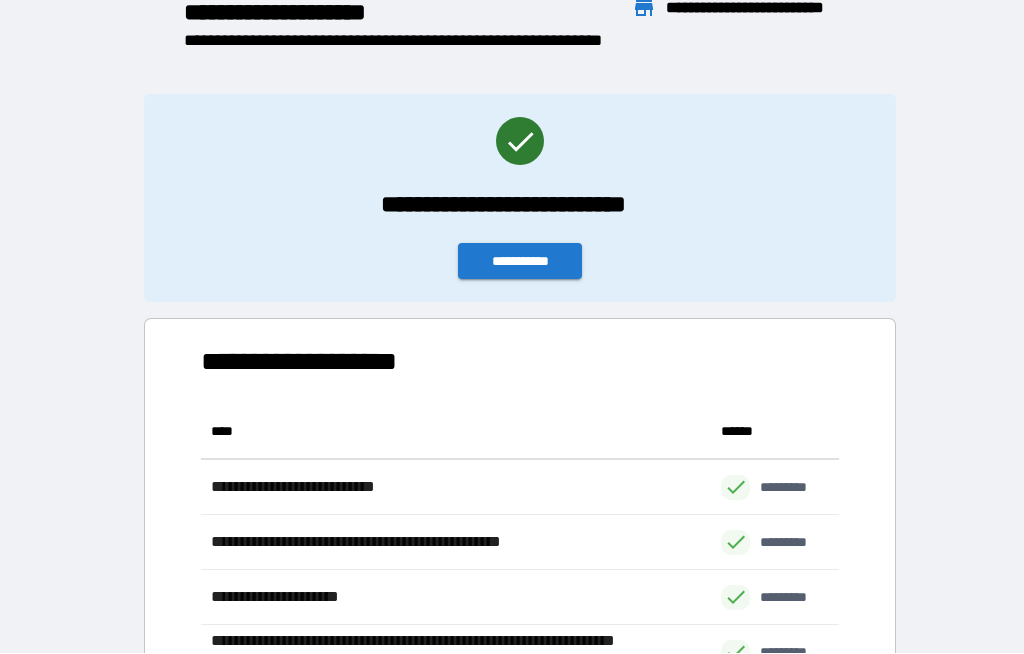 scroll, scrollTop: 5, scrollLeft: 0, axis: vertical 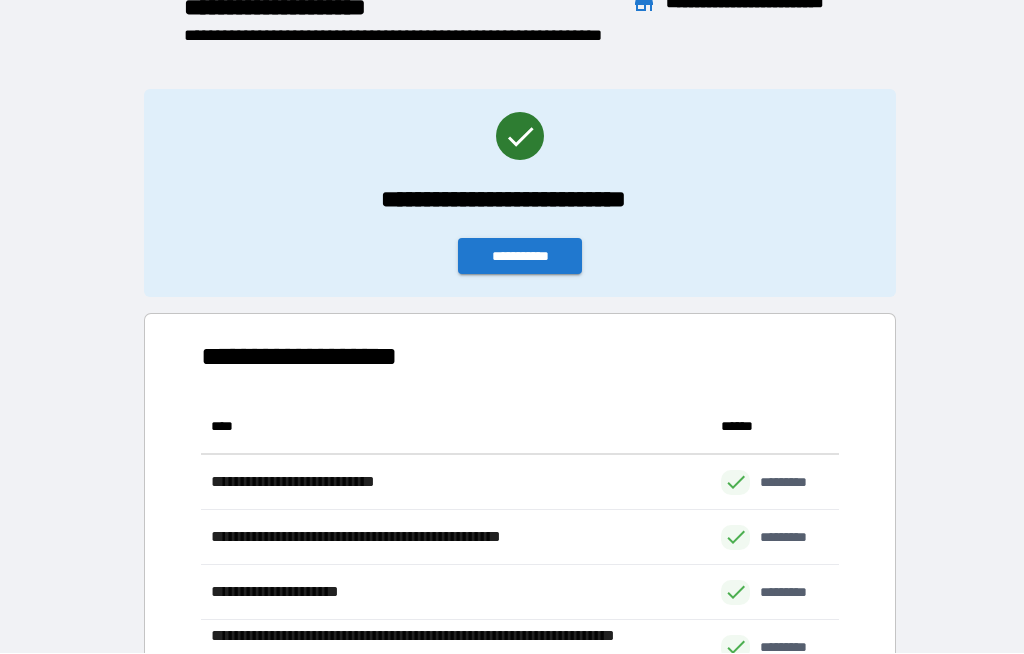 click on "**********" at bounding box center (520, 257) 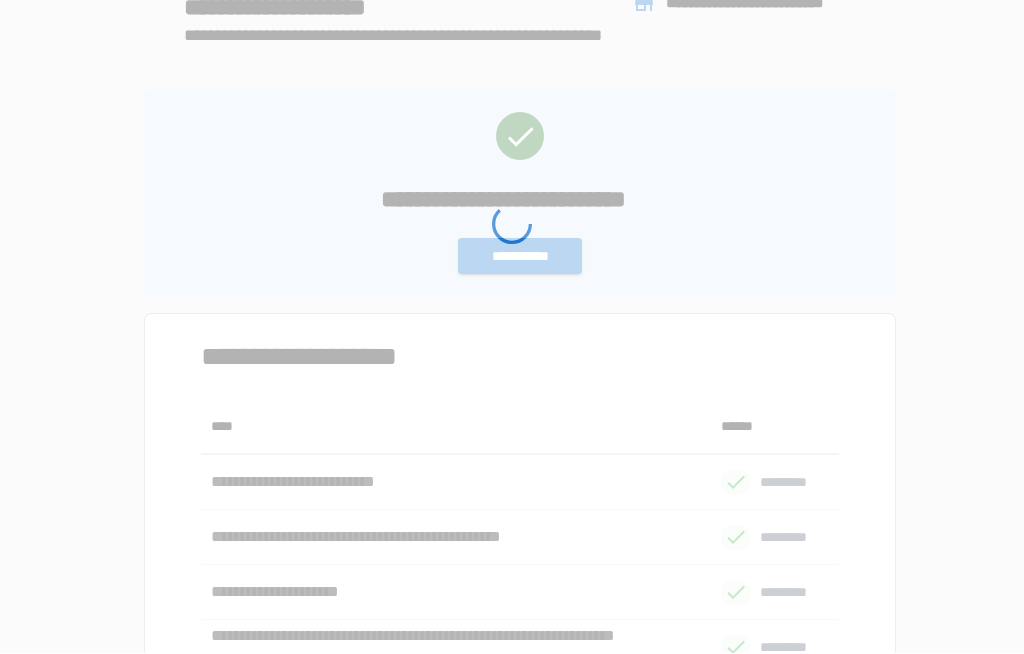 scroll, scrollTop: 0, scrollLeft: 0, axis: both 